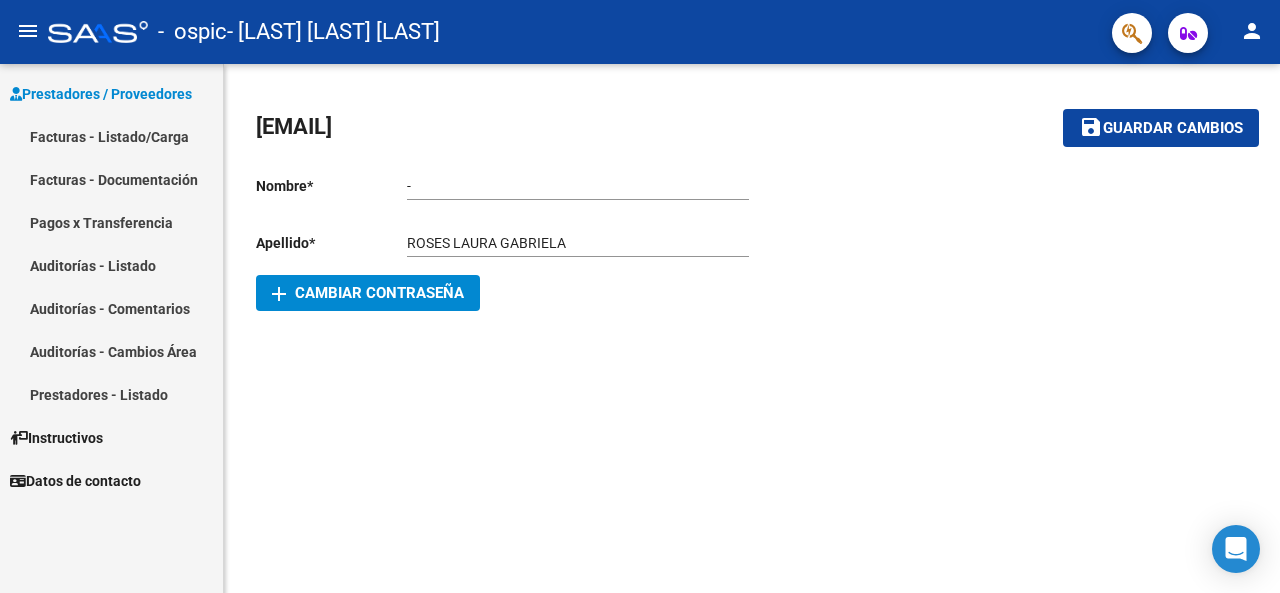 scroll, scrollTop: 0, scrollLeft: 0, axis: both 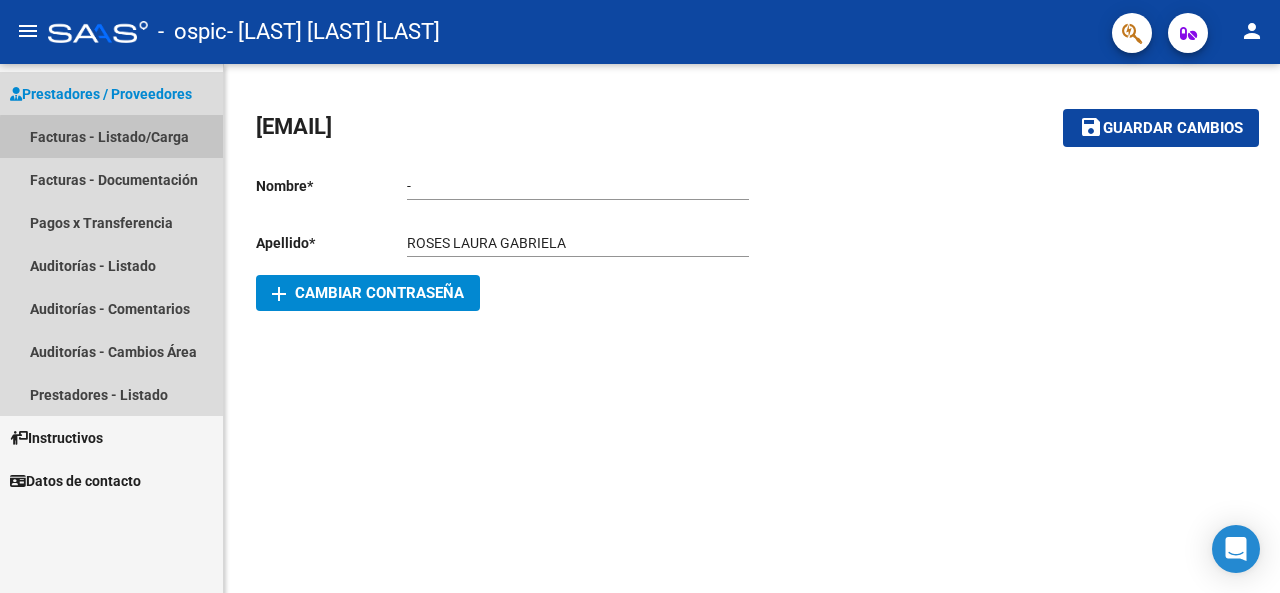 click on "Facturas - Listado/Carga" at bounding box center (111, 136) 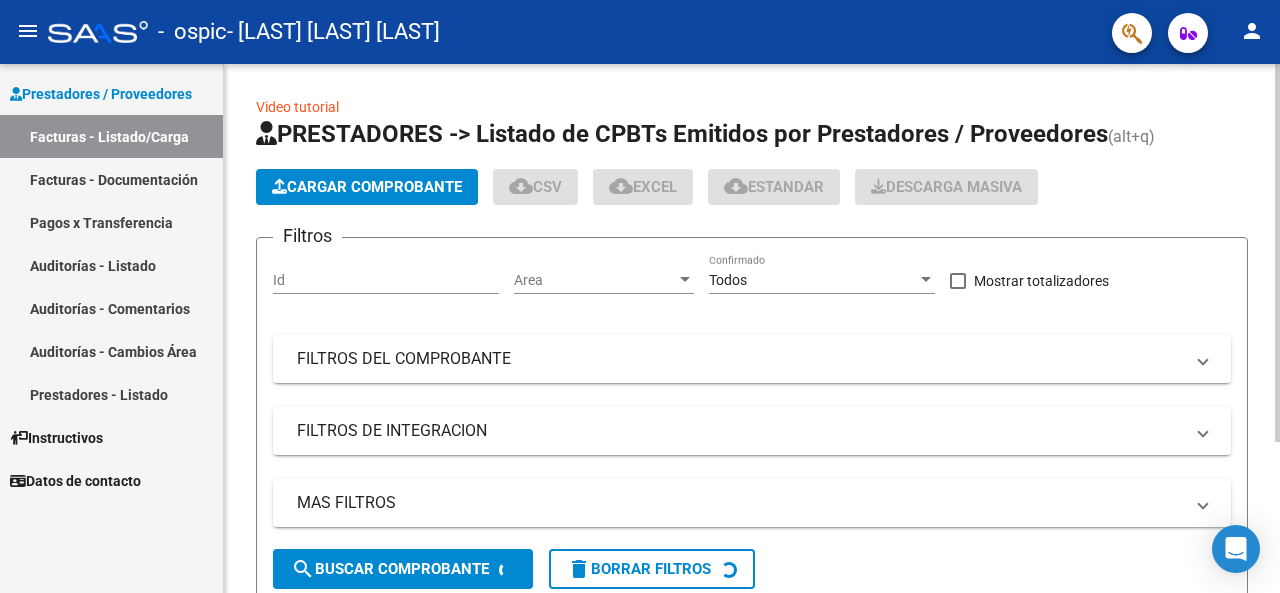 click on "Cargar Comprobante" 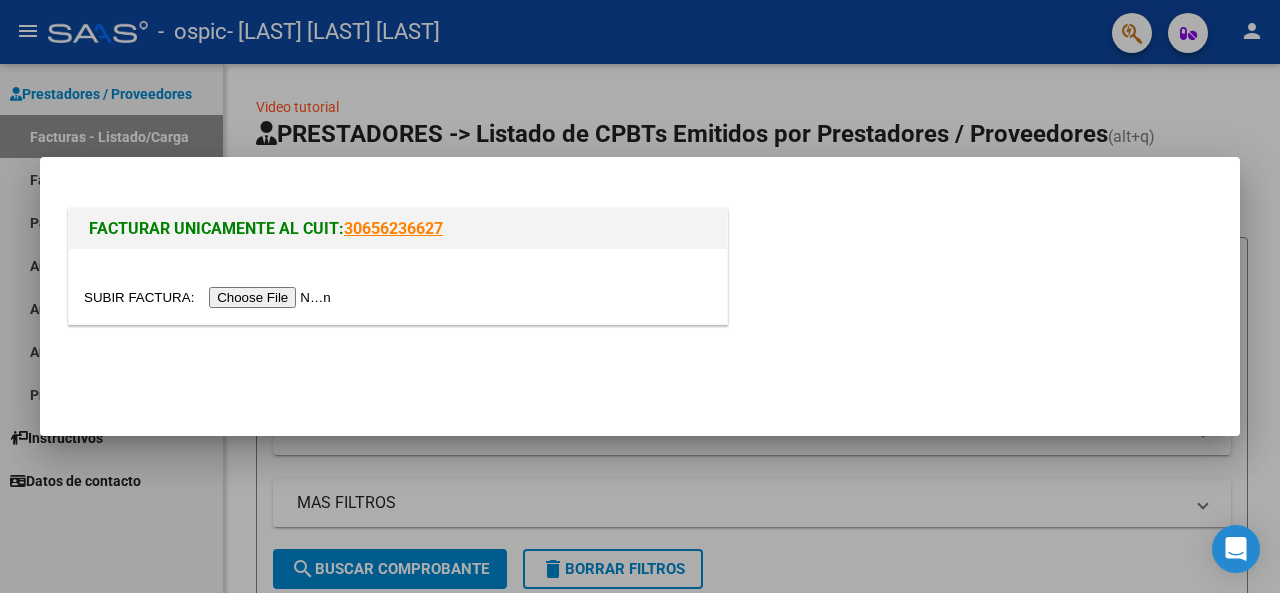 click at bounding box center (210, 297) 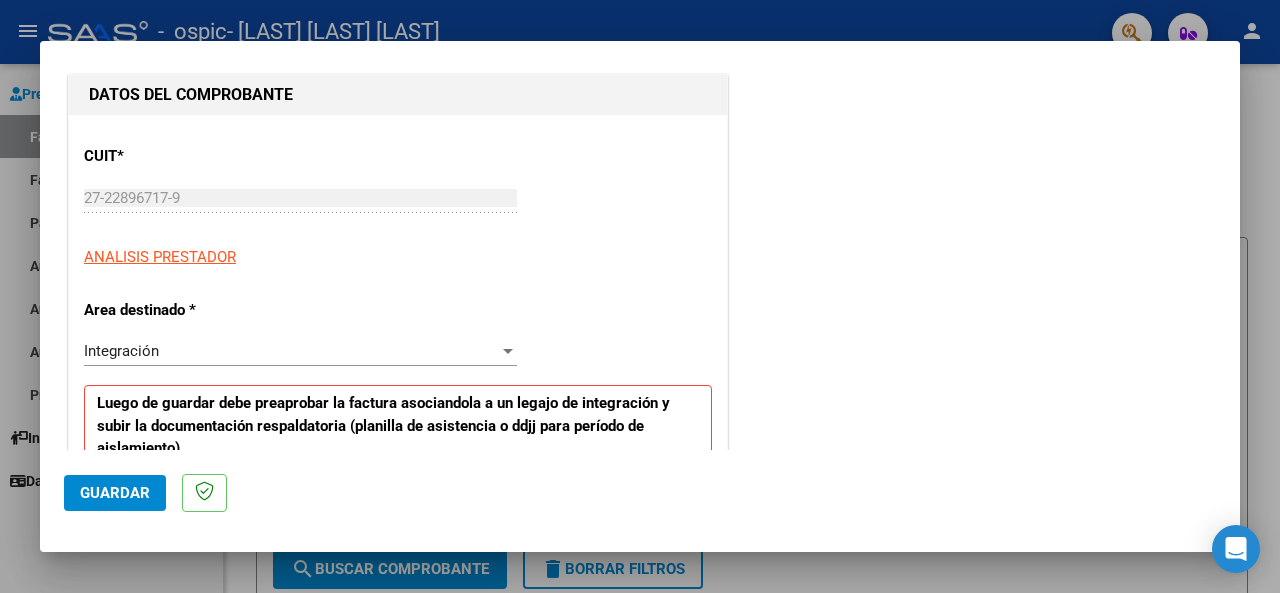 scroll, scrollTop: 400, scrollLeft: 0, axis: vertical 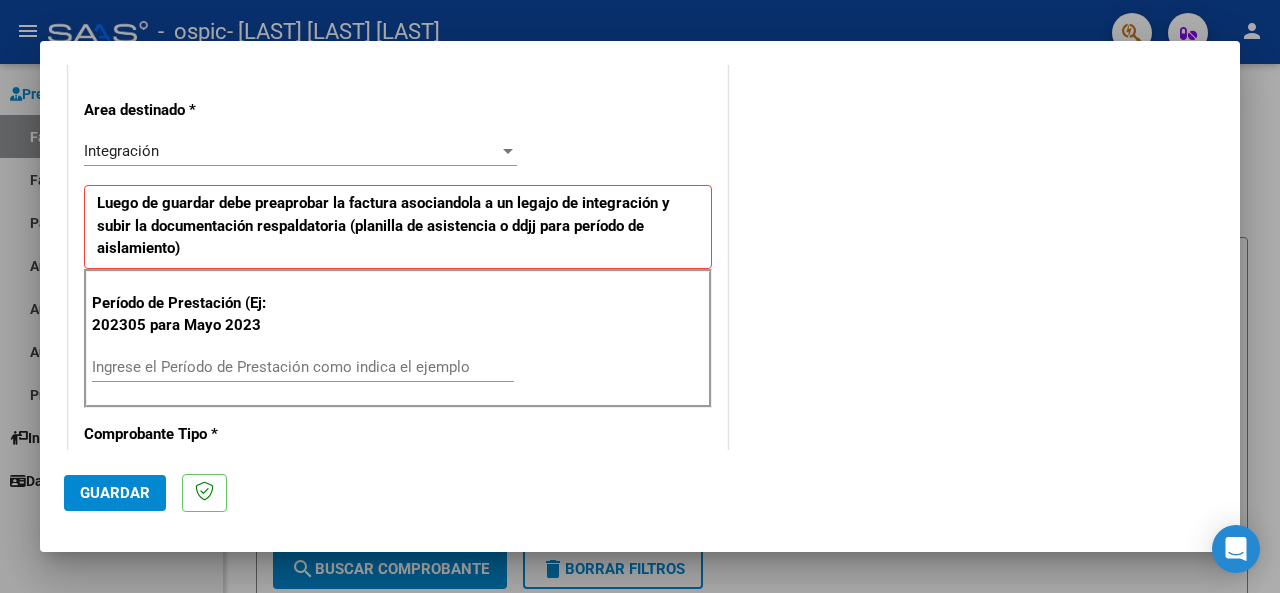 click on "Ingrese el Período de Prestación como indica el ejemplo" at bounding box center [303, 367] 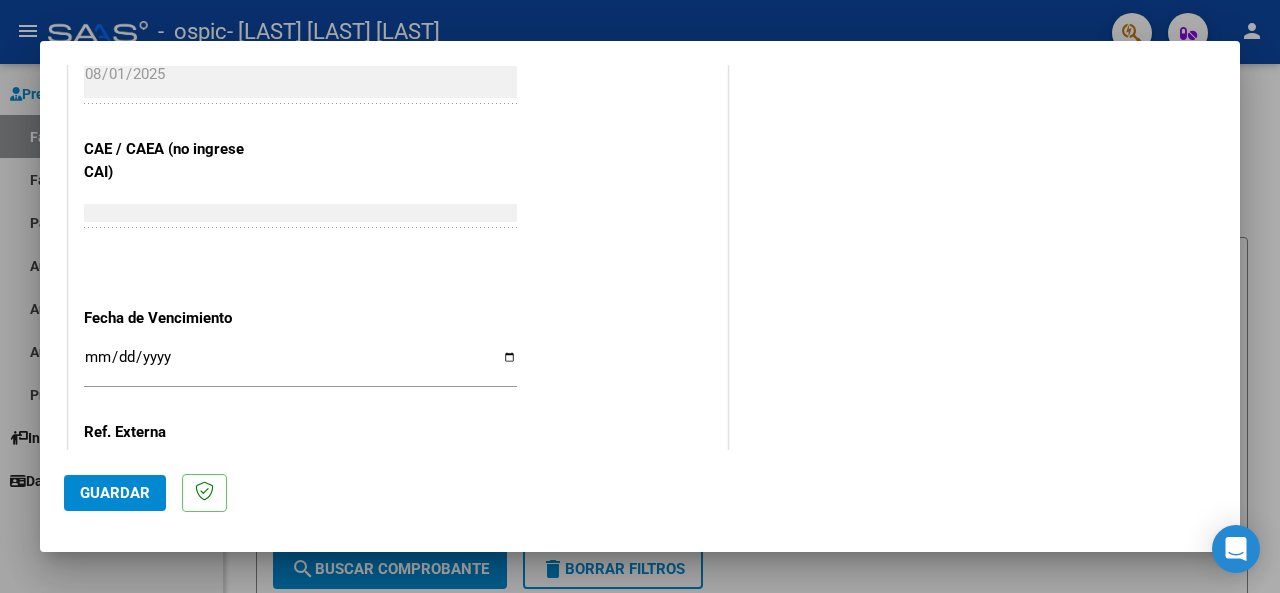 scroll, scrollTop: 1300, scrollLeft: 0, axis: vertical 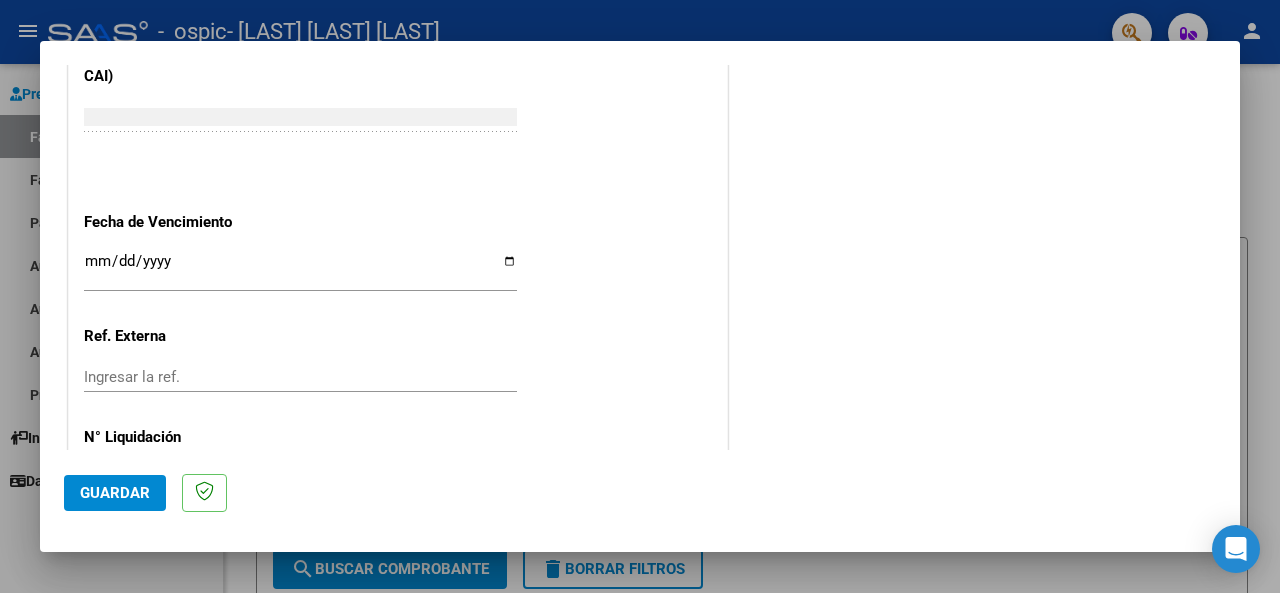 type on "202507" 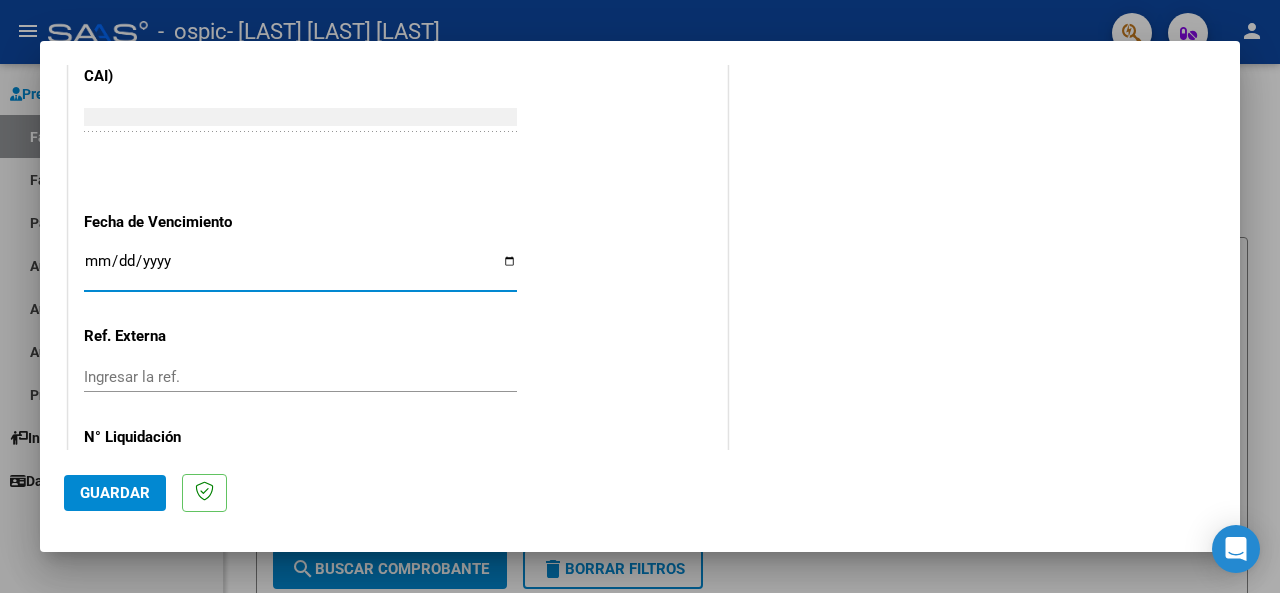 type on "2025-08-11" 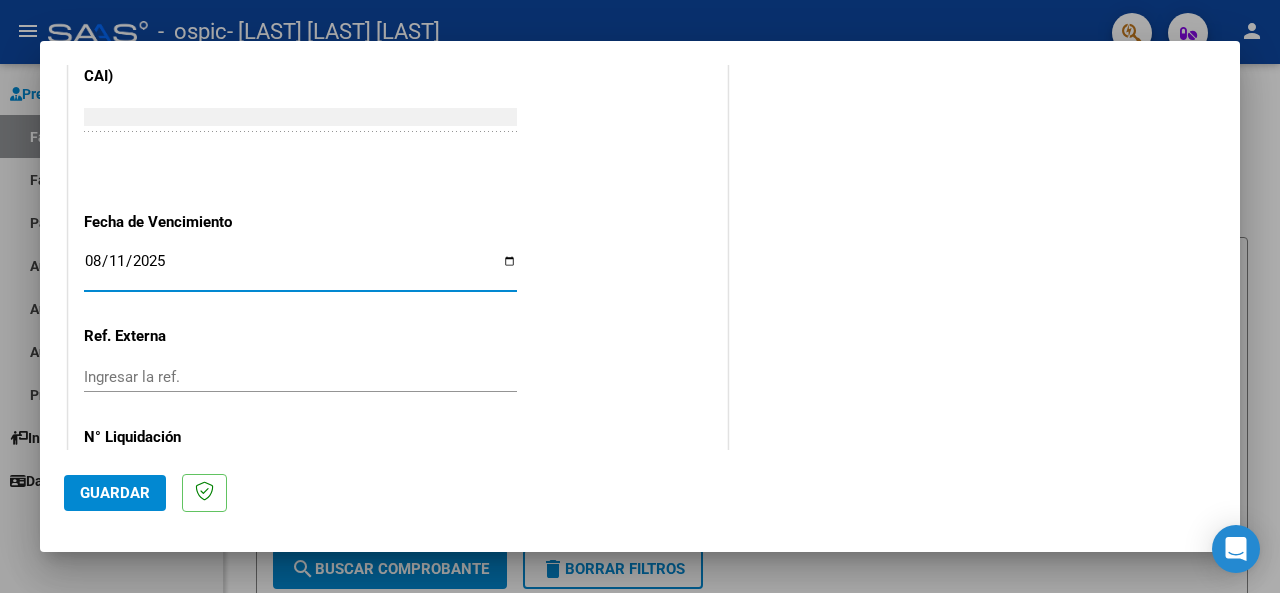 click on "Guardar" 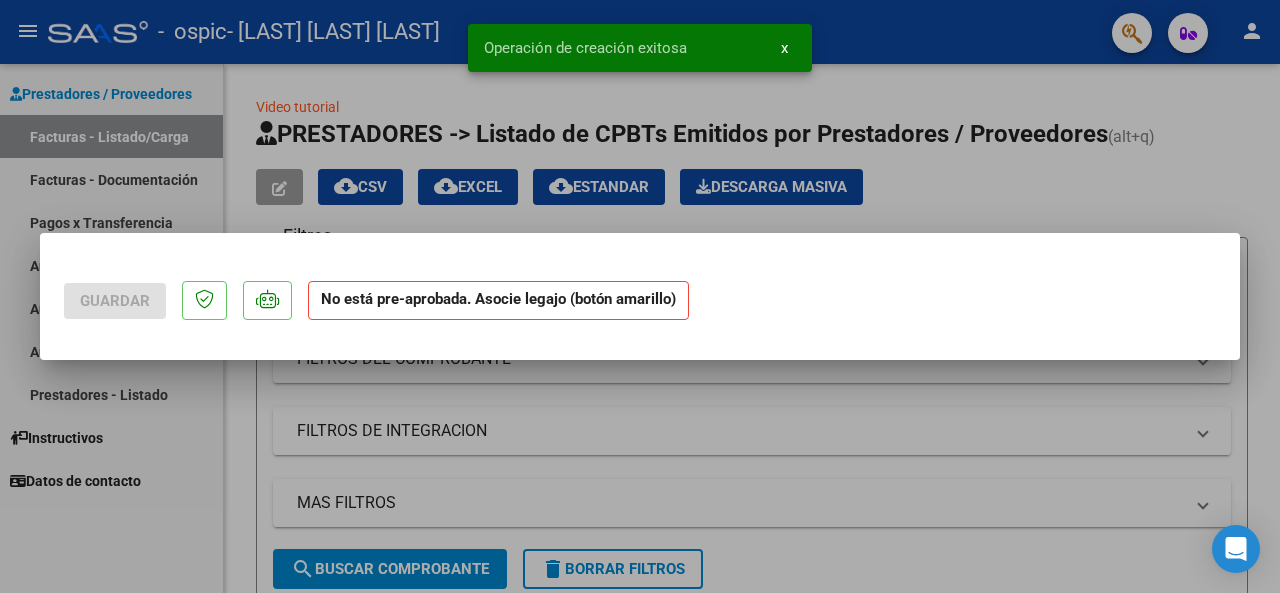 scroll, scrollTop: 0, scrollLeft: 0, axis: both 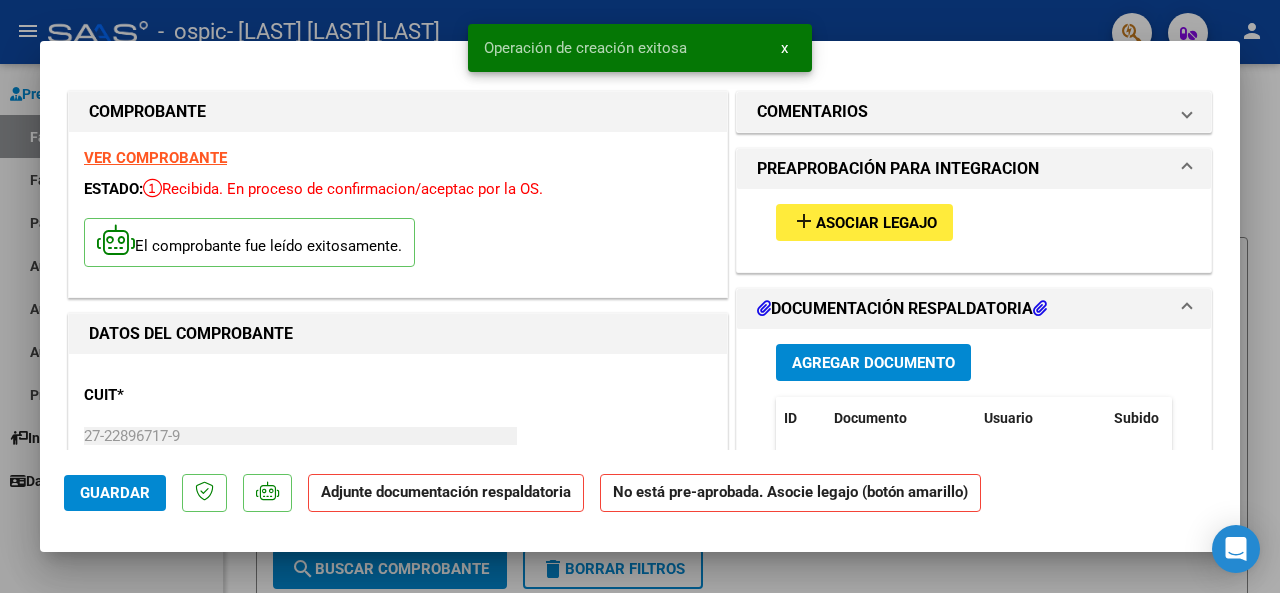 click on "Asociar Legajo" at bounding box center (876, 223) 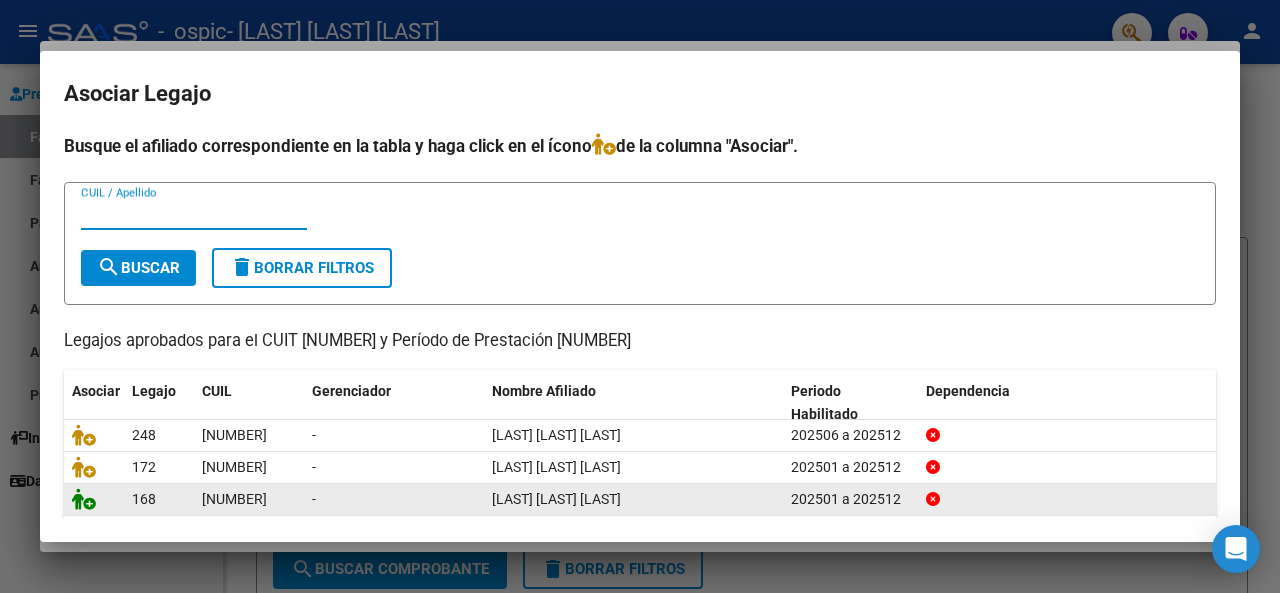 click 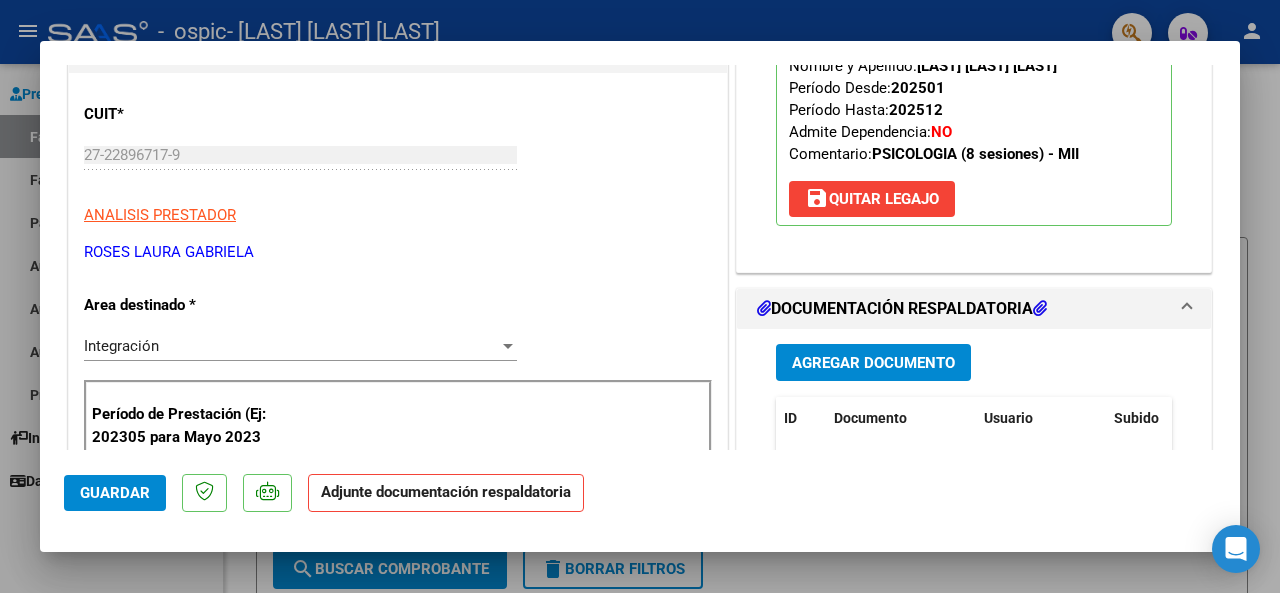 scroll, scrollTop: 400, scrollLeft: 0, axis: vertical 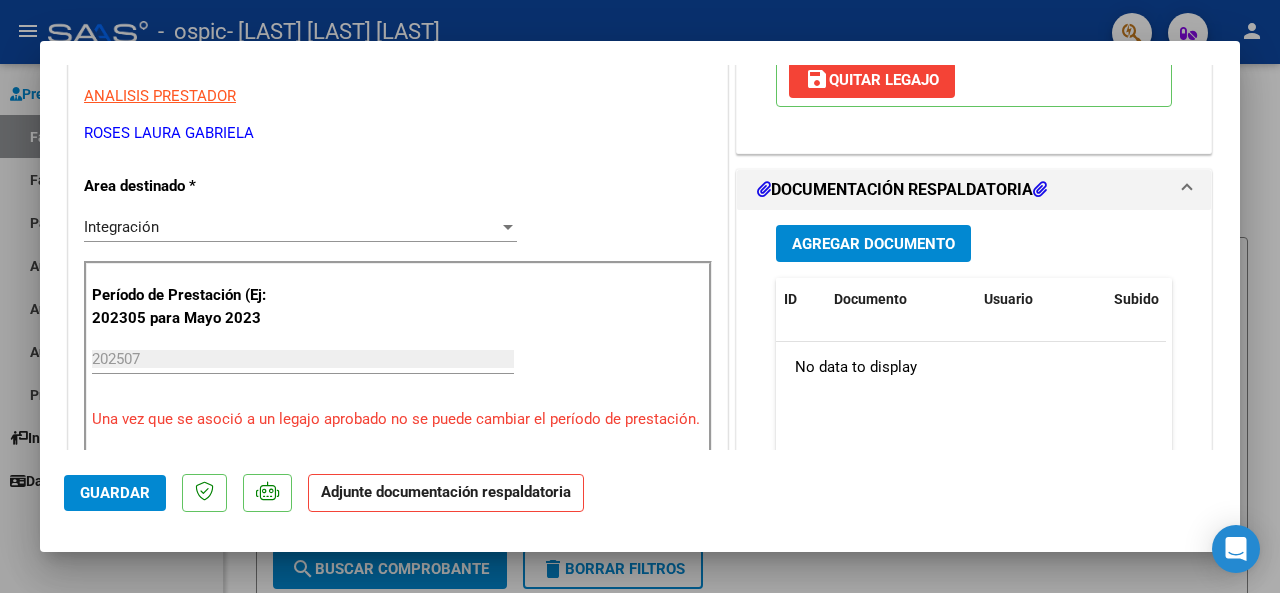 click on "Agregar Documento" at bounding box center [873, 244] 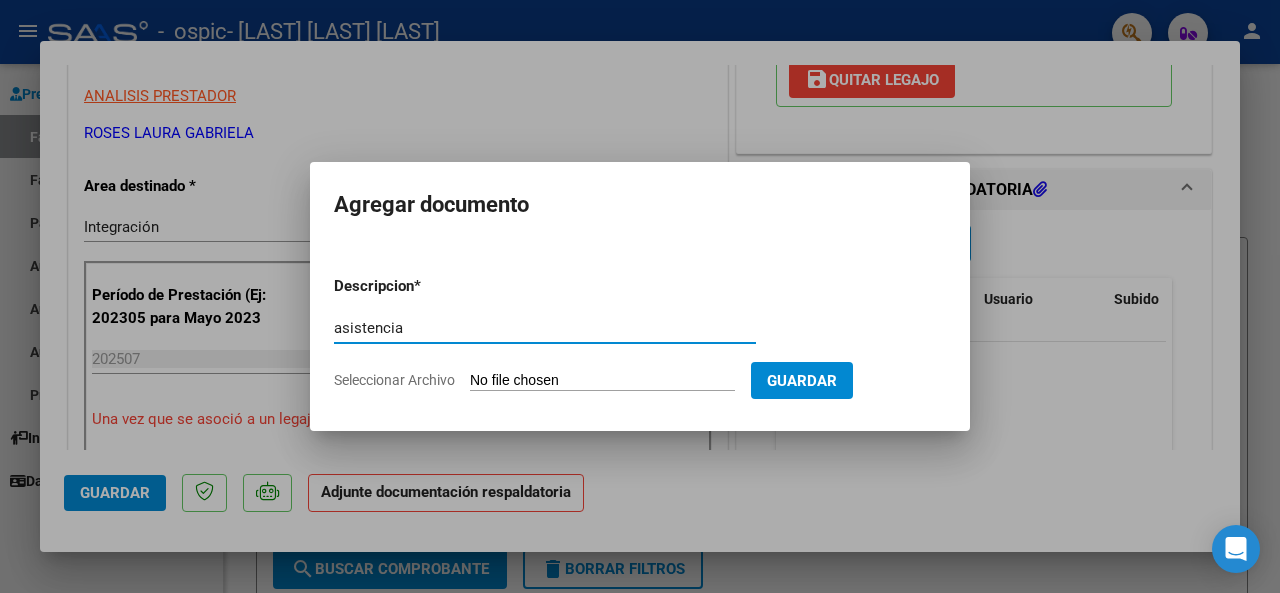type on "asistencia" 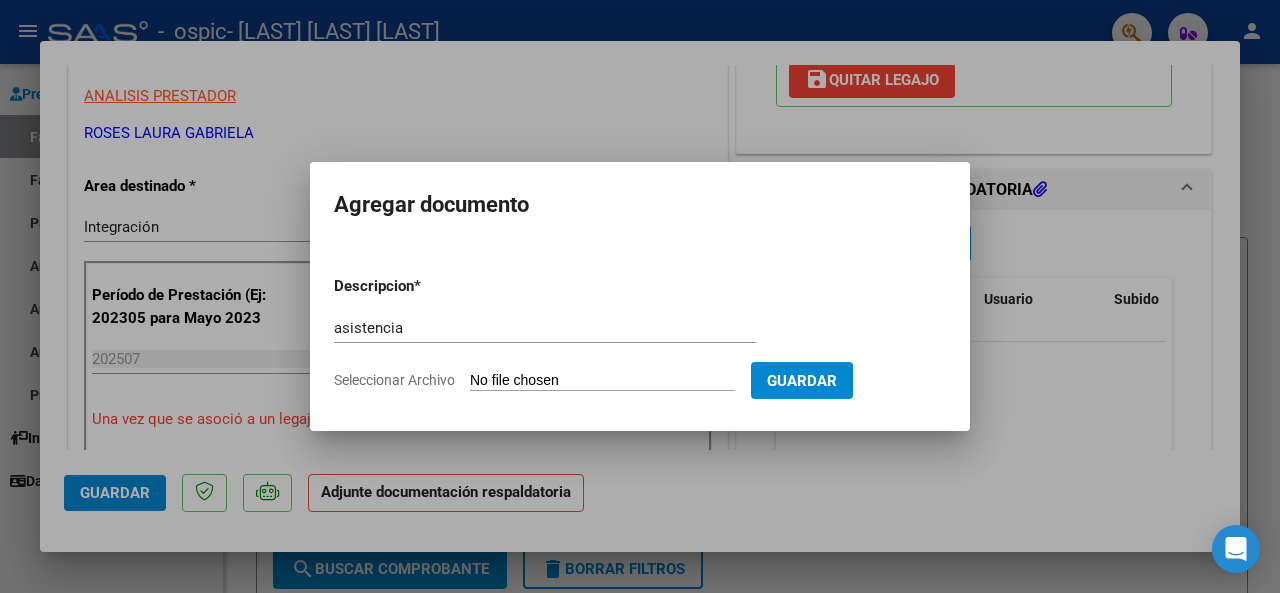 type on "C:\fakepath\[FILENAME].pdf" 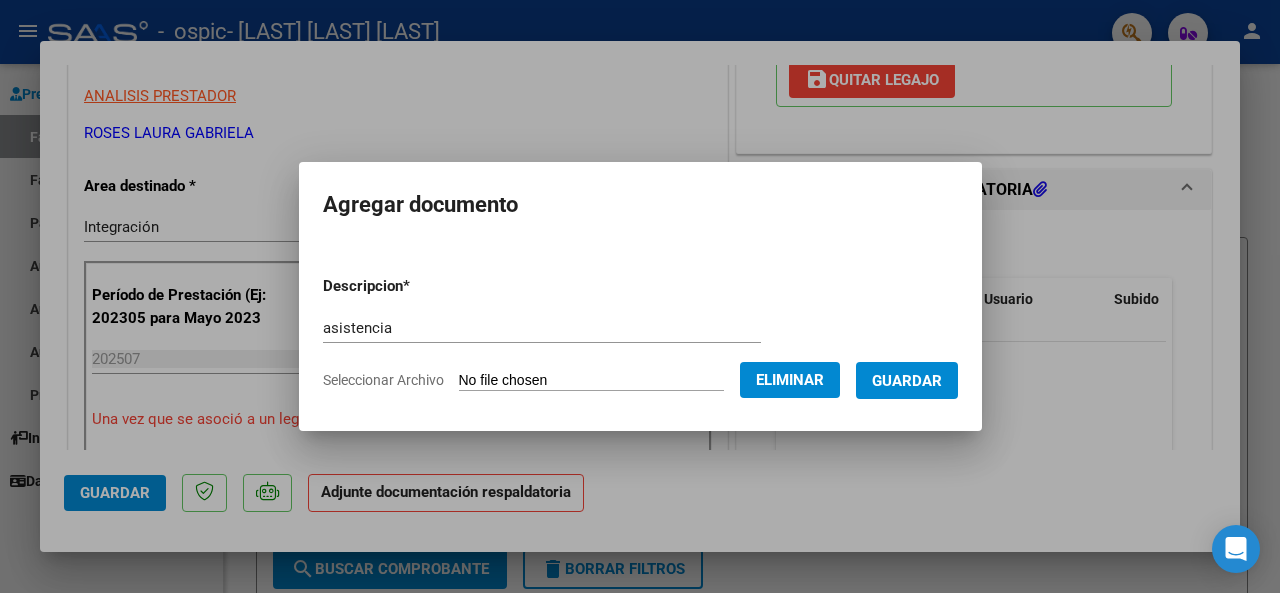 click on "Guardar" at bounding box center (907, 381) 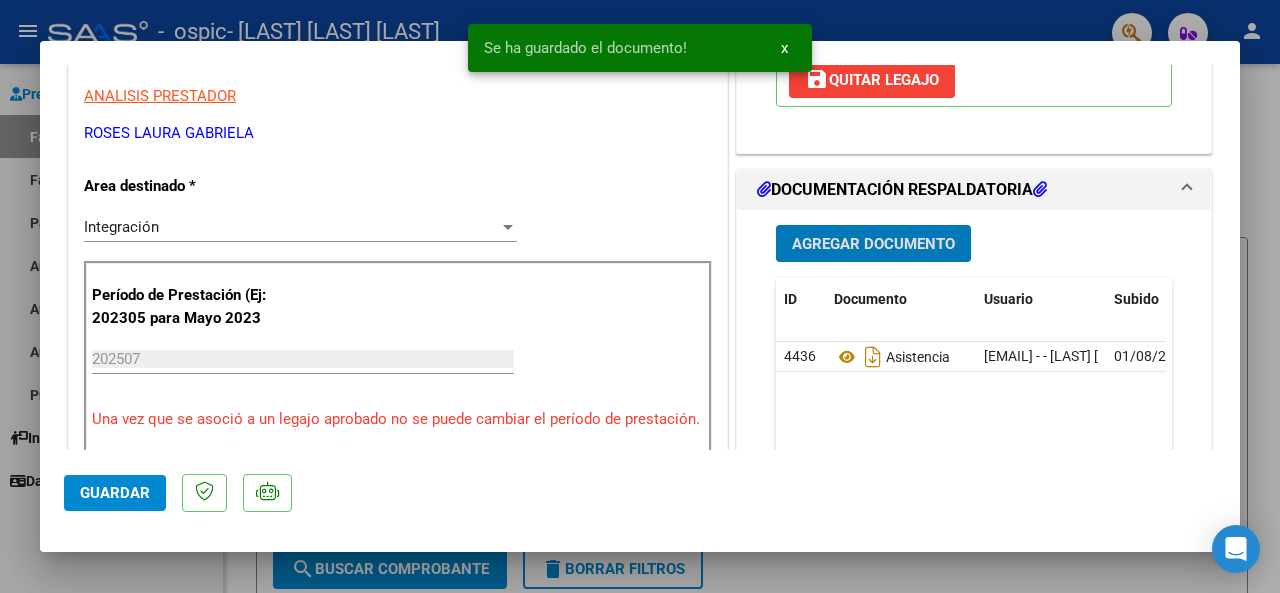 click on "Guardar" 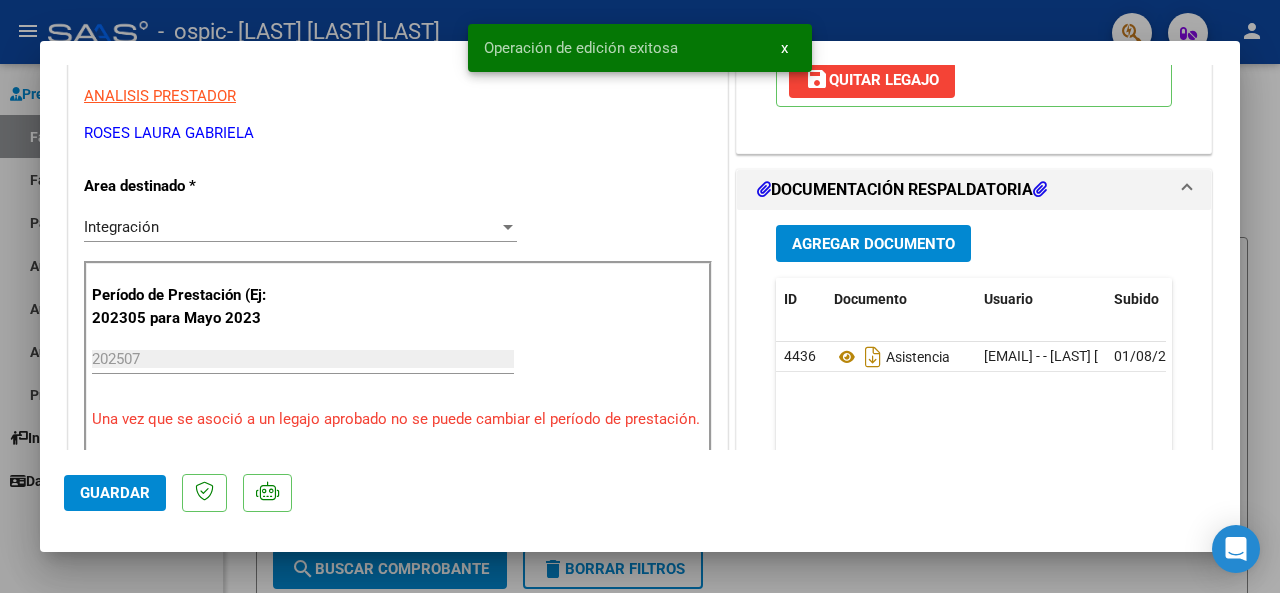 click at bounding box center (640, 296) 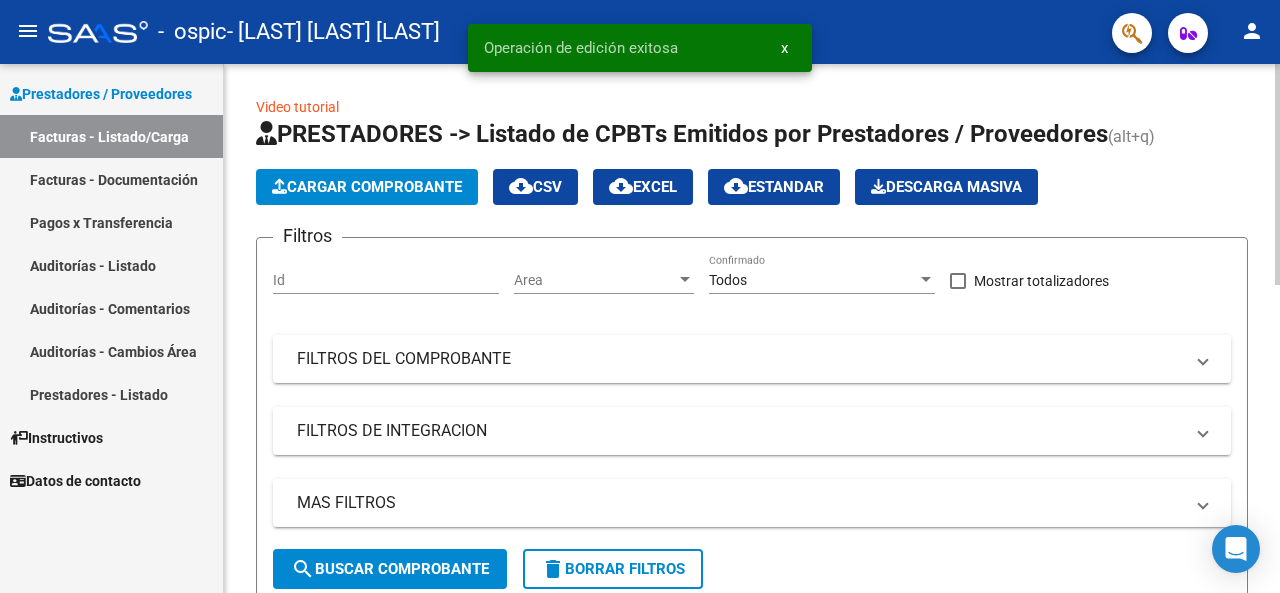 click on "Cargar Comprobante" 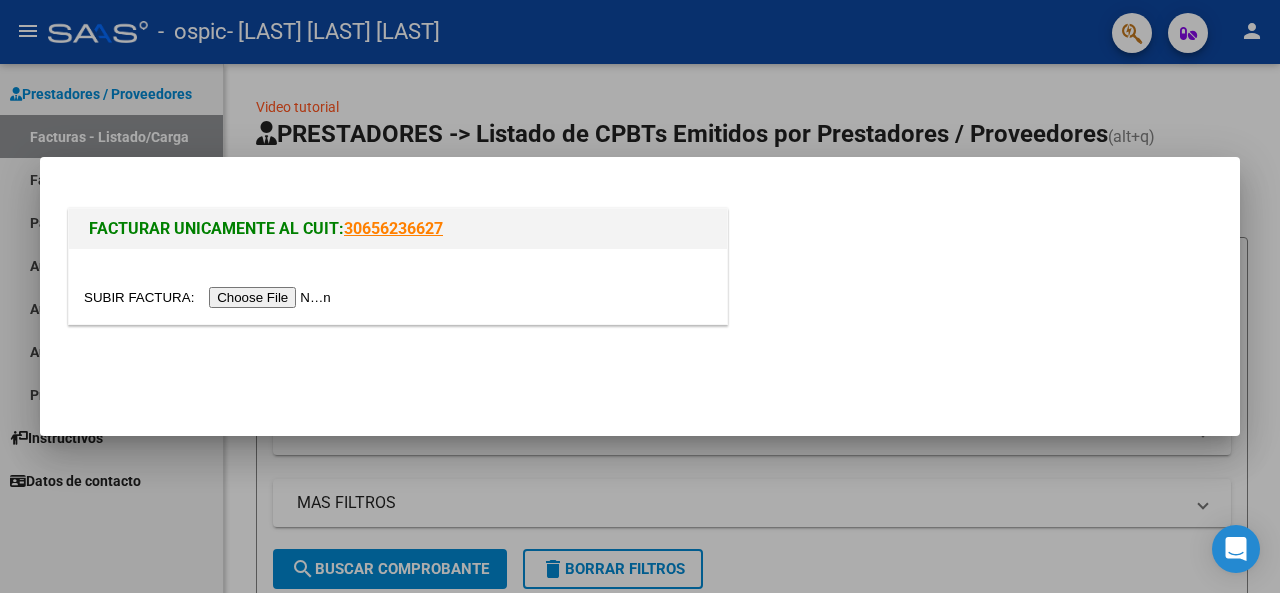 click at bounding box center (210, 297) 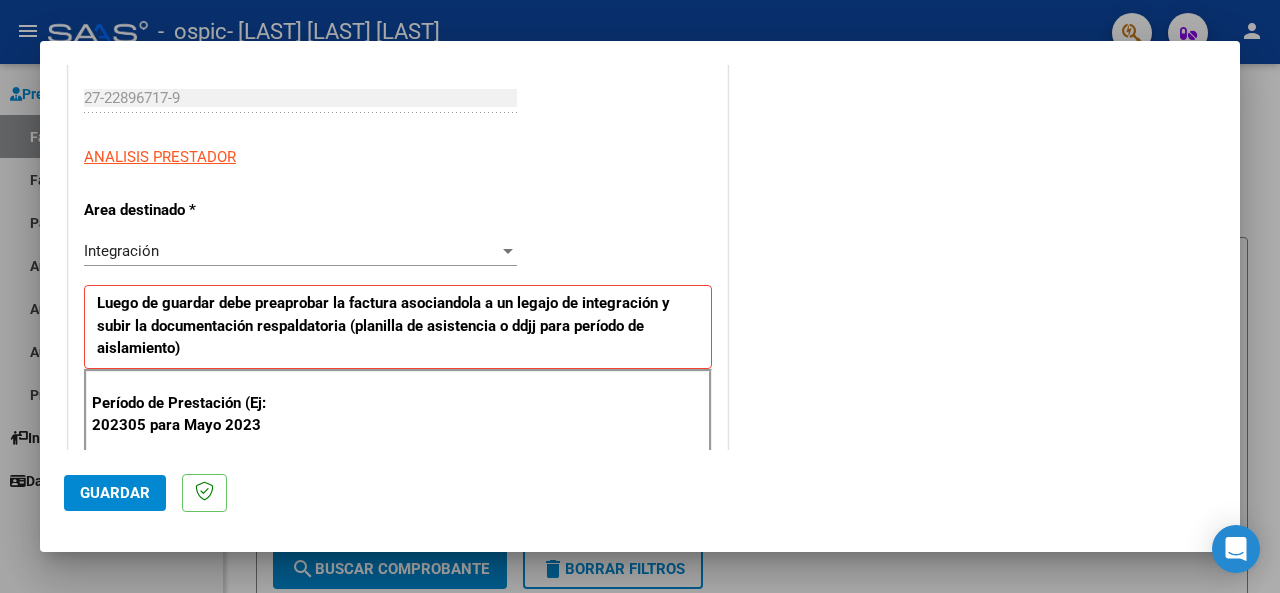 scroll, scrollTop: 600, scrollLeft: 0, axis: vertical 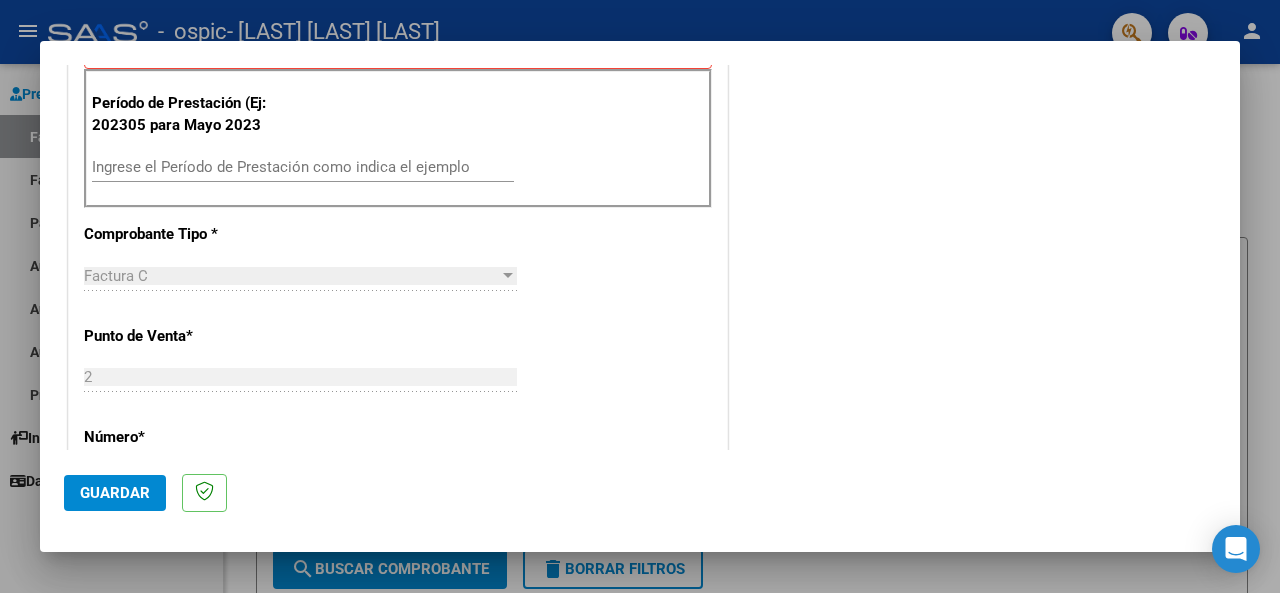 click on "Ingrese el Período de Prestación como indica el ejemplo" at bounding box center [303, 167] 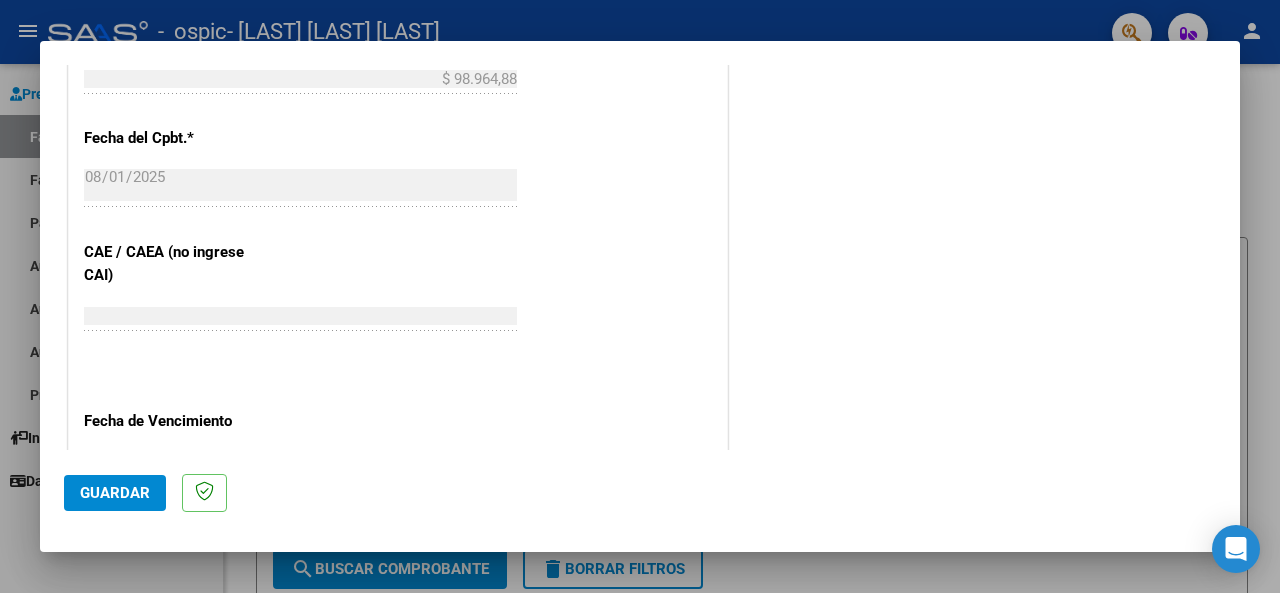 scroll, scrollTop: 1200, scrollLeft: 0, axis: vertical 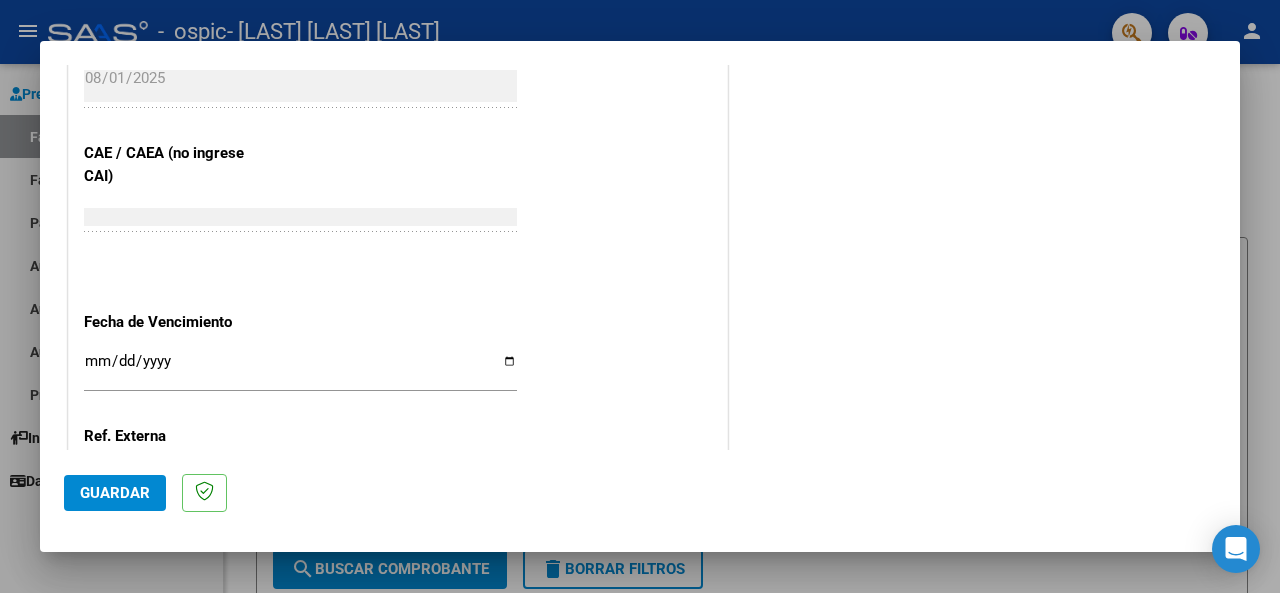 type on "202507" 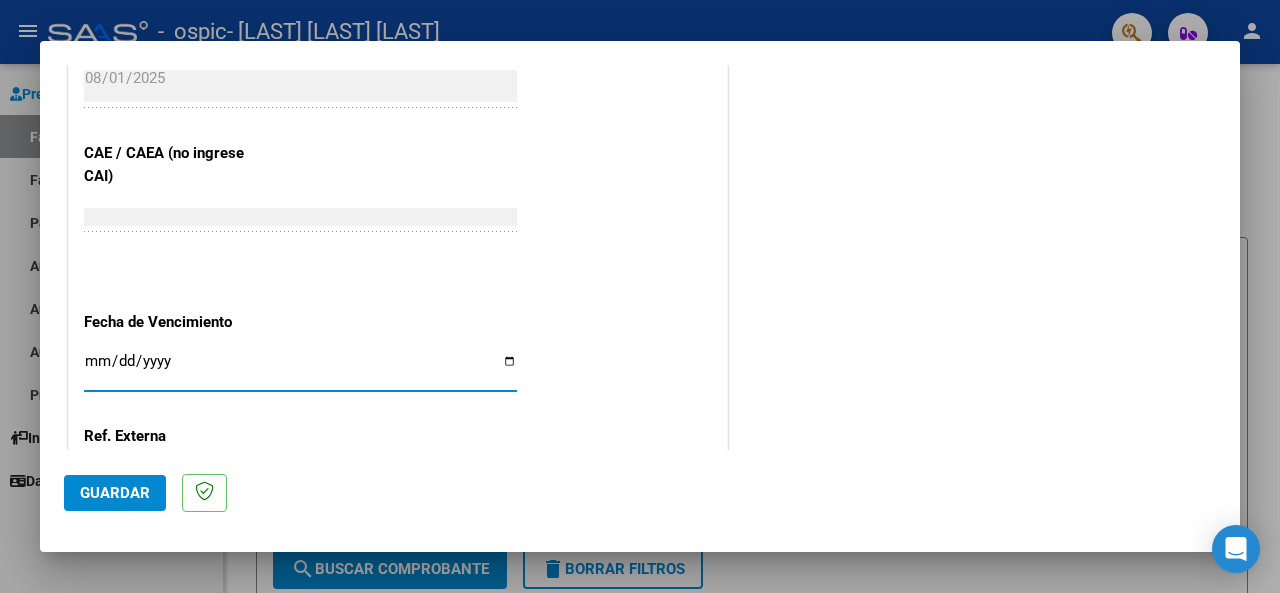 type on "2025-08-11" 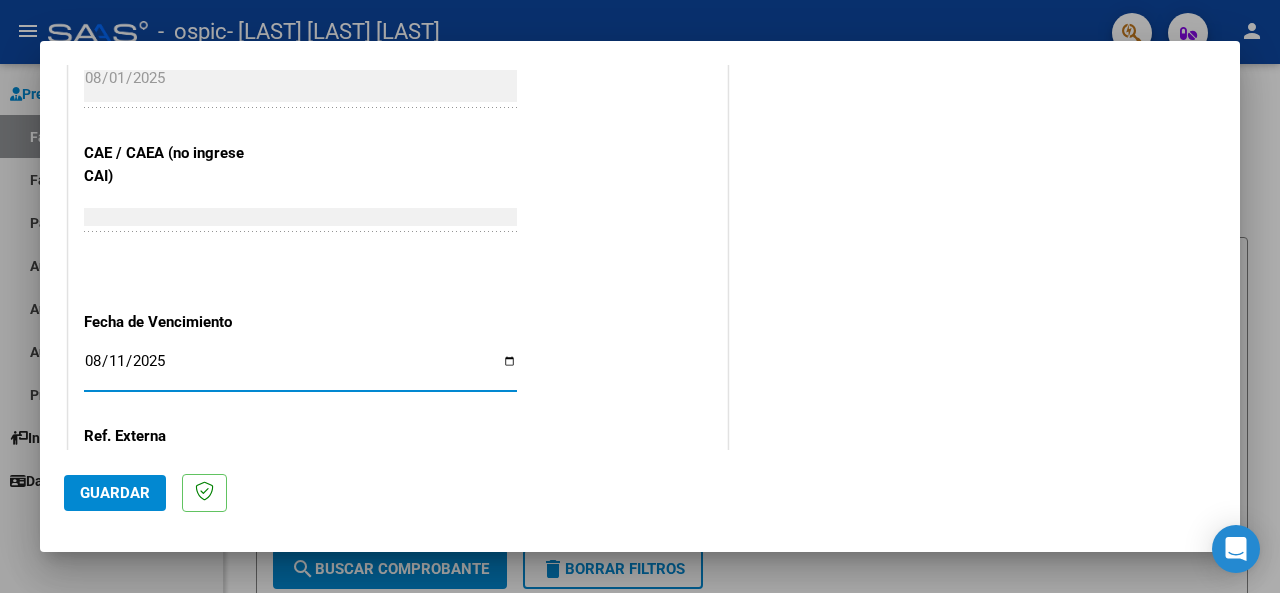 click on "Guardar" 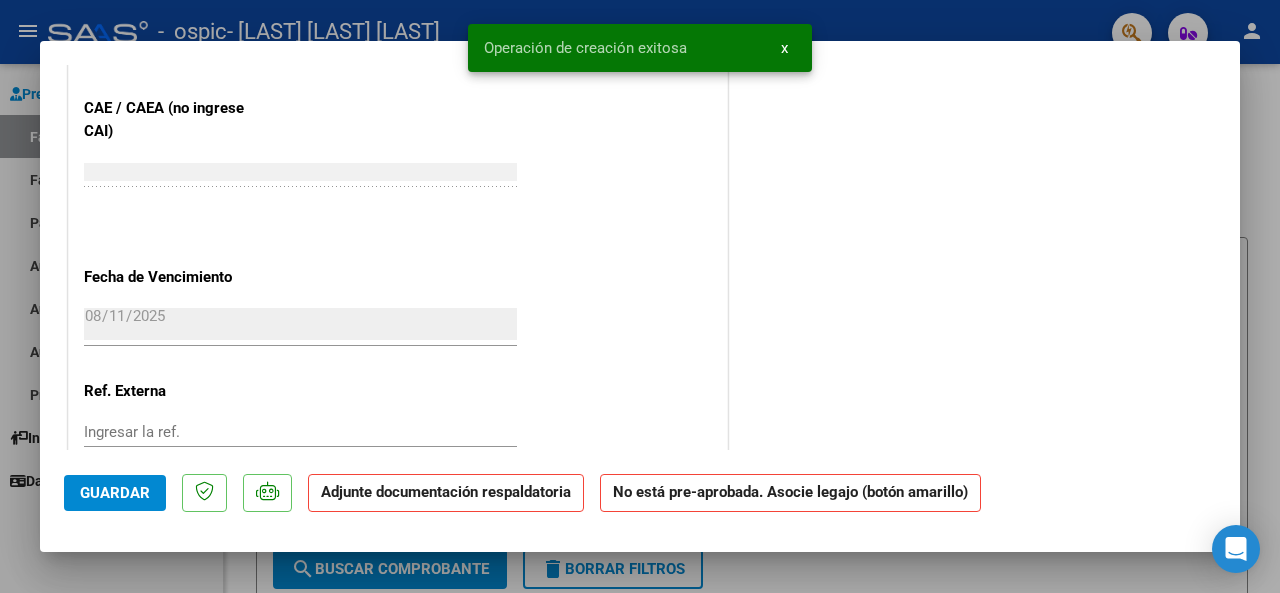 scroll, scrollTop: 0, scrollLeft: 0, axis: both 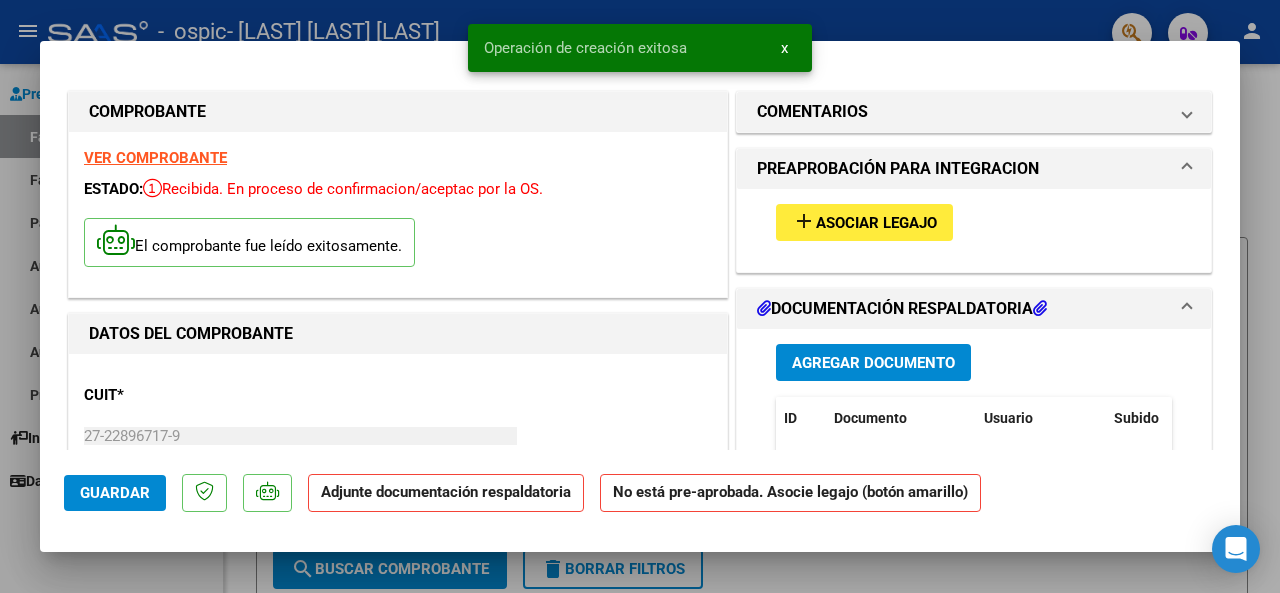click on "Asociar Legajo" at bounding box center (876, 223) 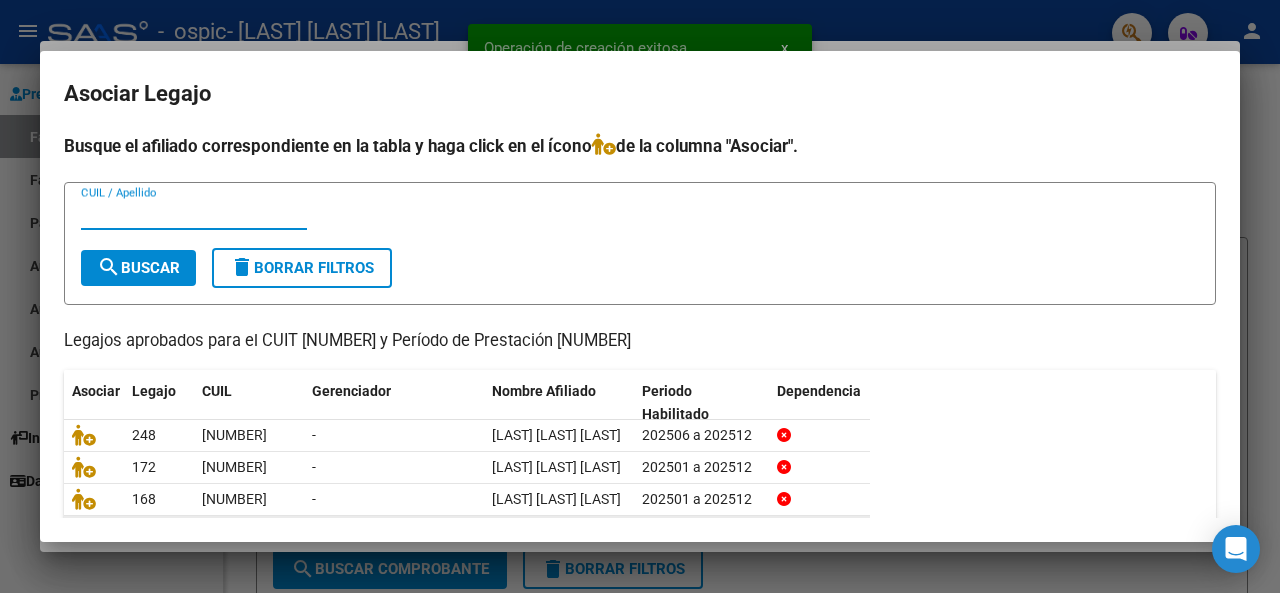 scroll, scrollTop: 200, scrollLeft: 0, axis: vertical 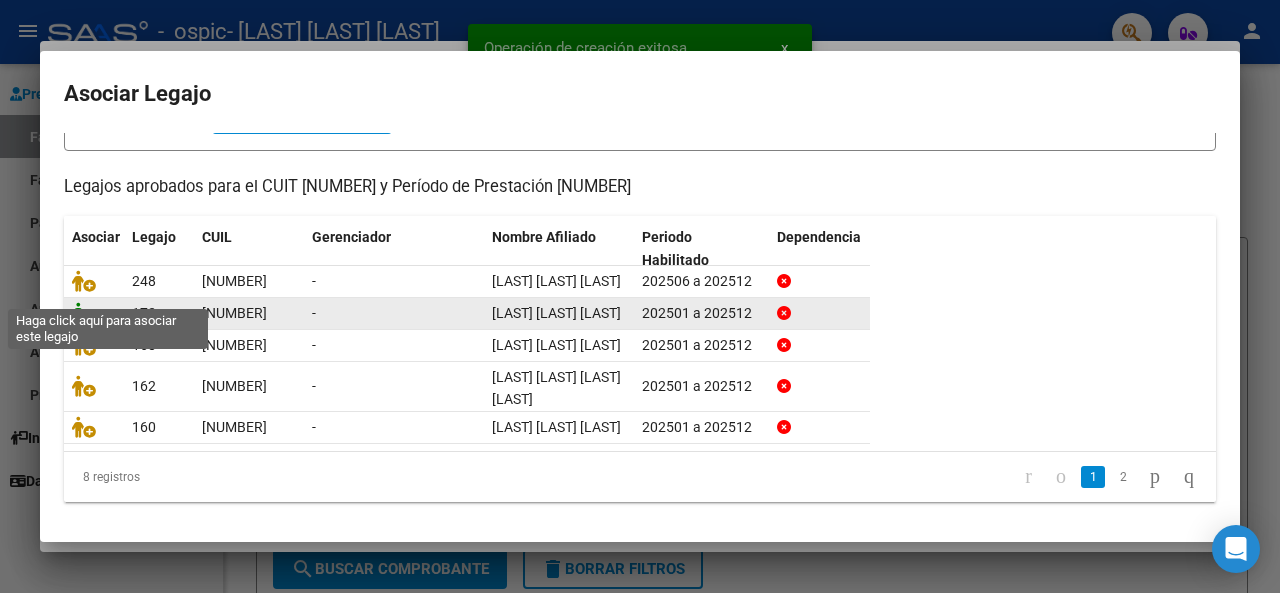 click 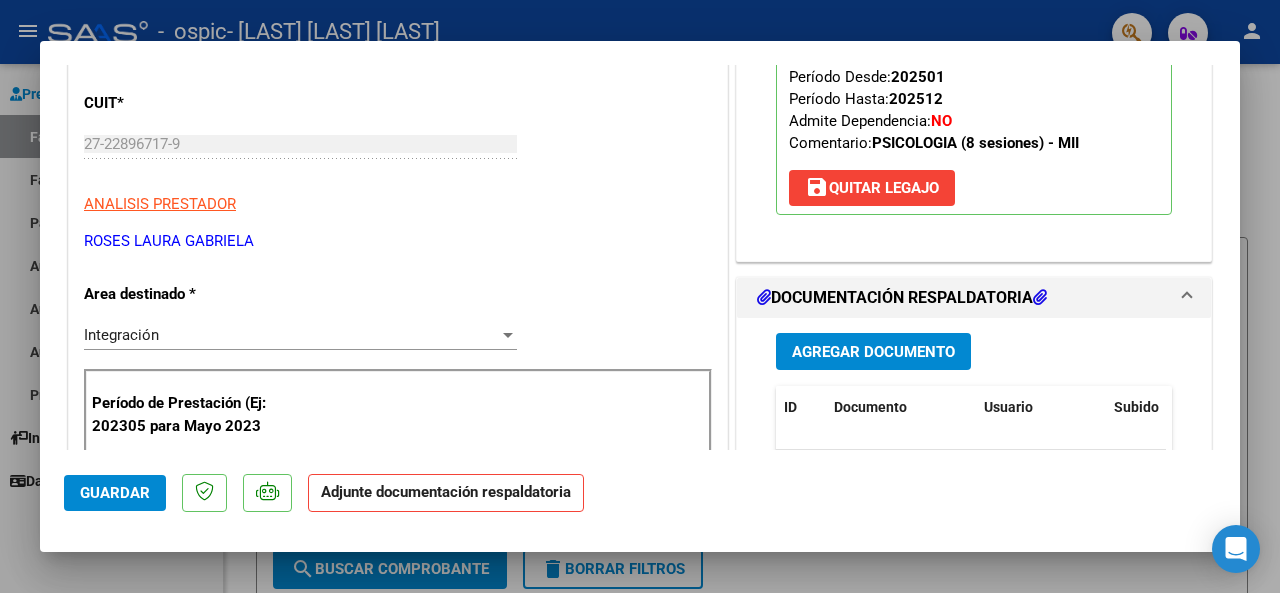 scroll, scrollTop: 300, scrollLeft: 0, axis: vertical 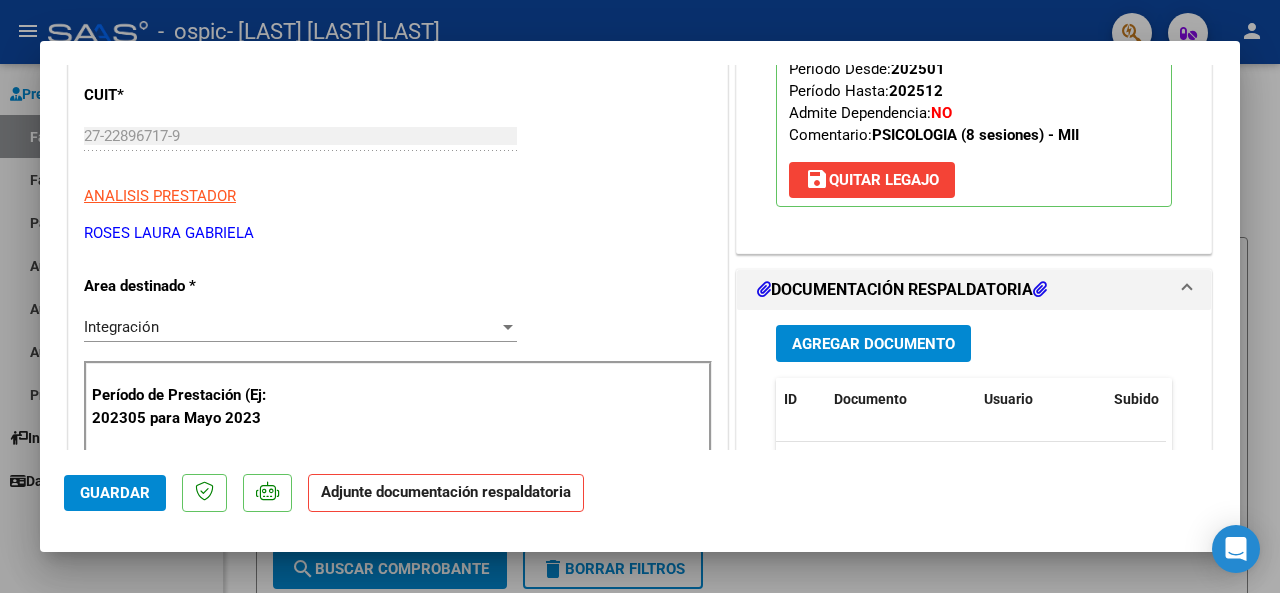 click on "Agregar Documento" at bounding box center [873, 344] 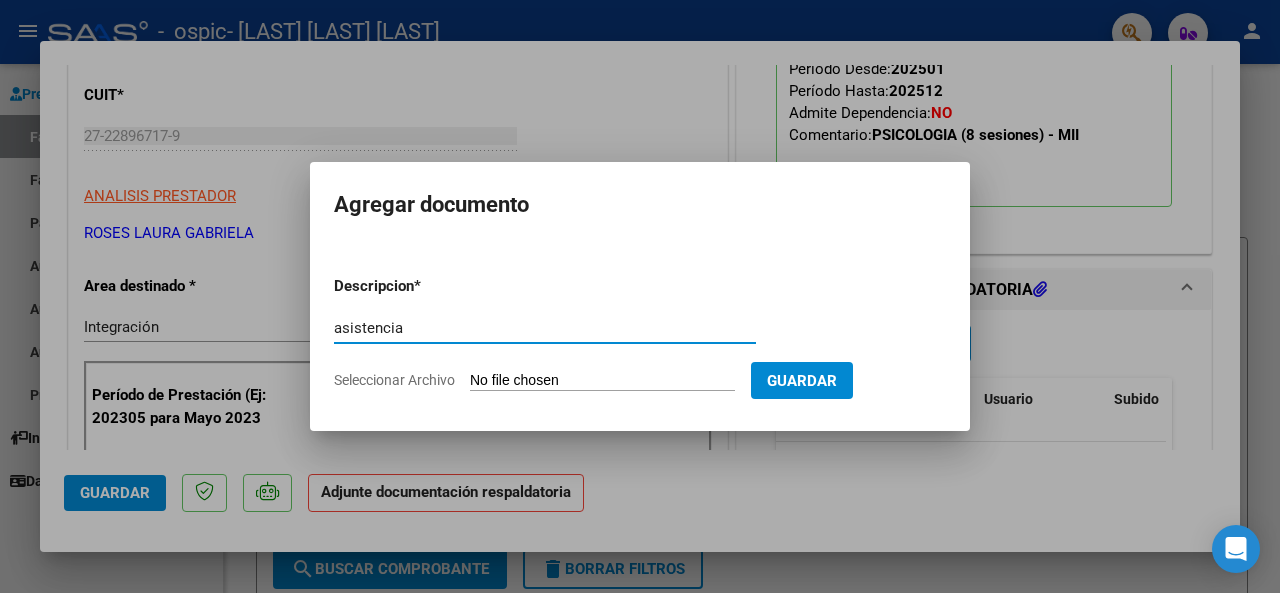 type on "asistencia" 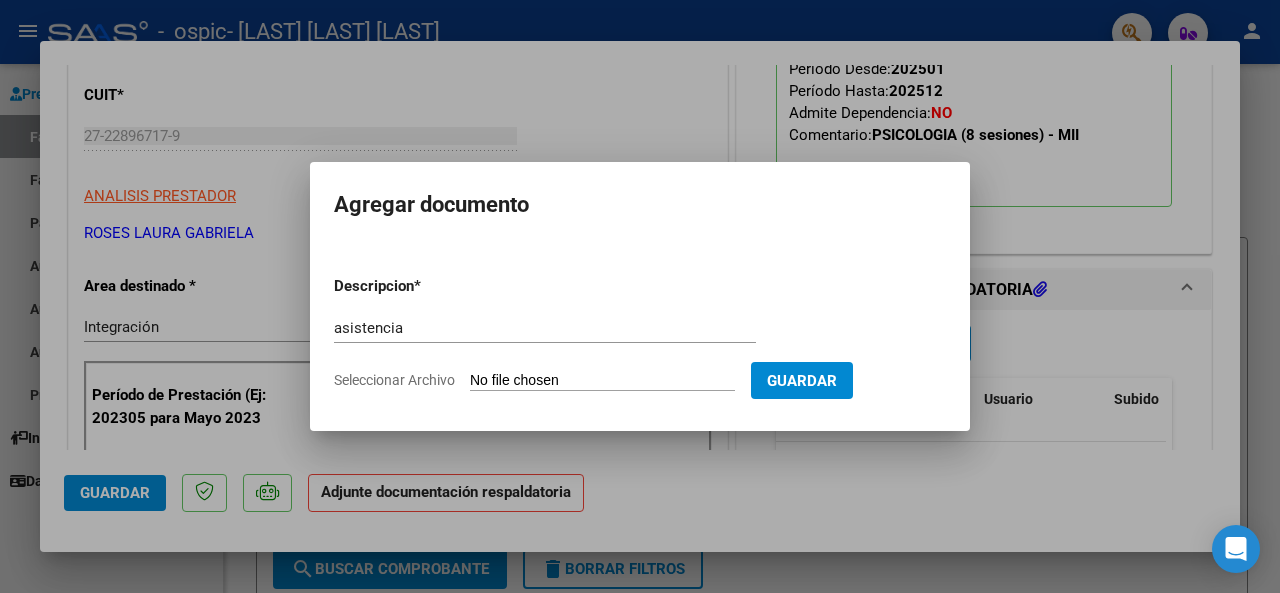 type on "C:\fakepath\[FILENAME].pdf" 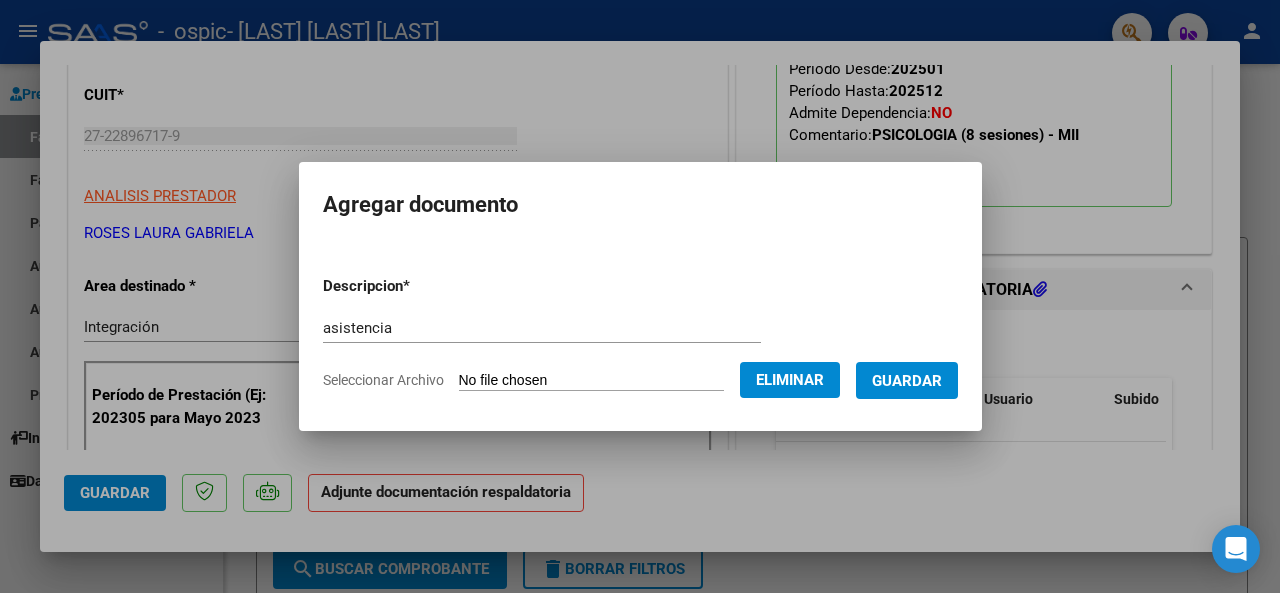 click on "Guardar" at bounding box center (907, 381) 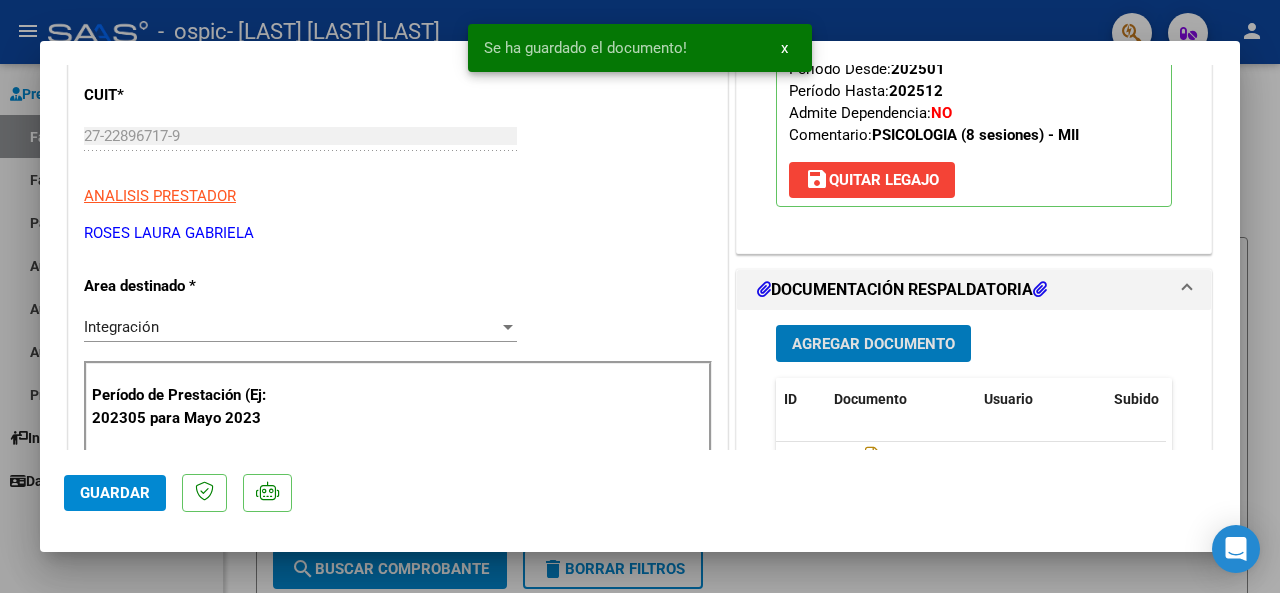 click on "Guardar" 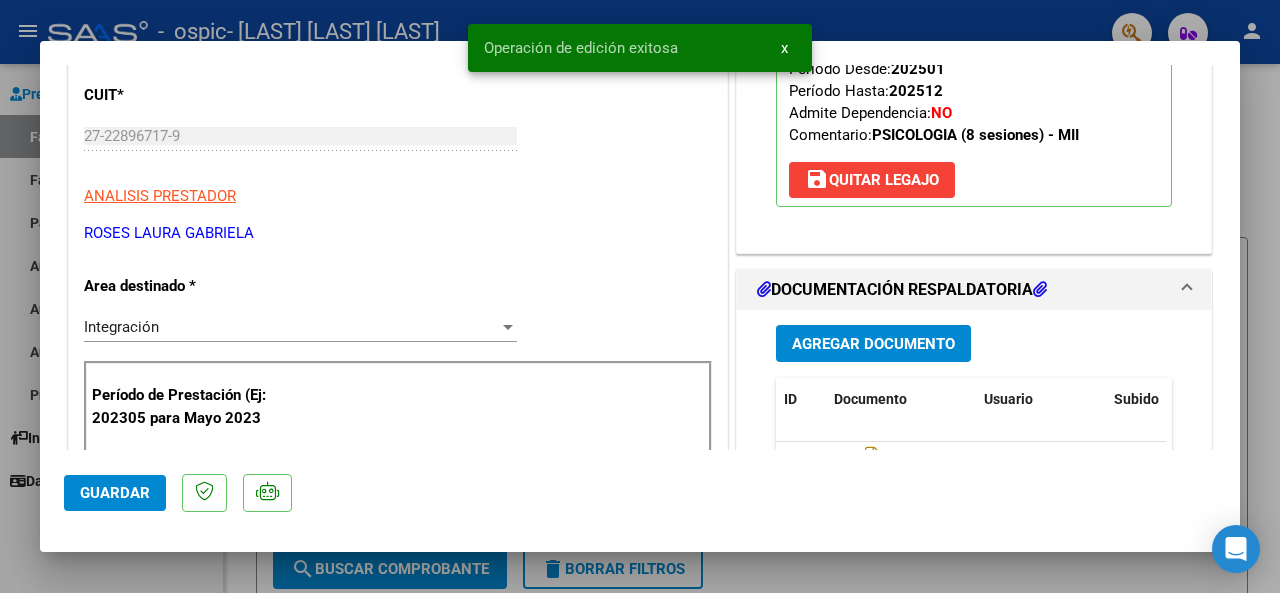 click at bounding box center [640, 296] 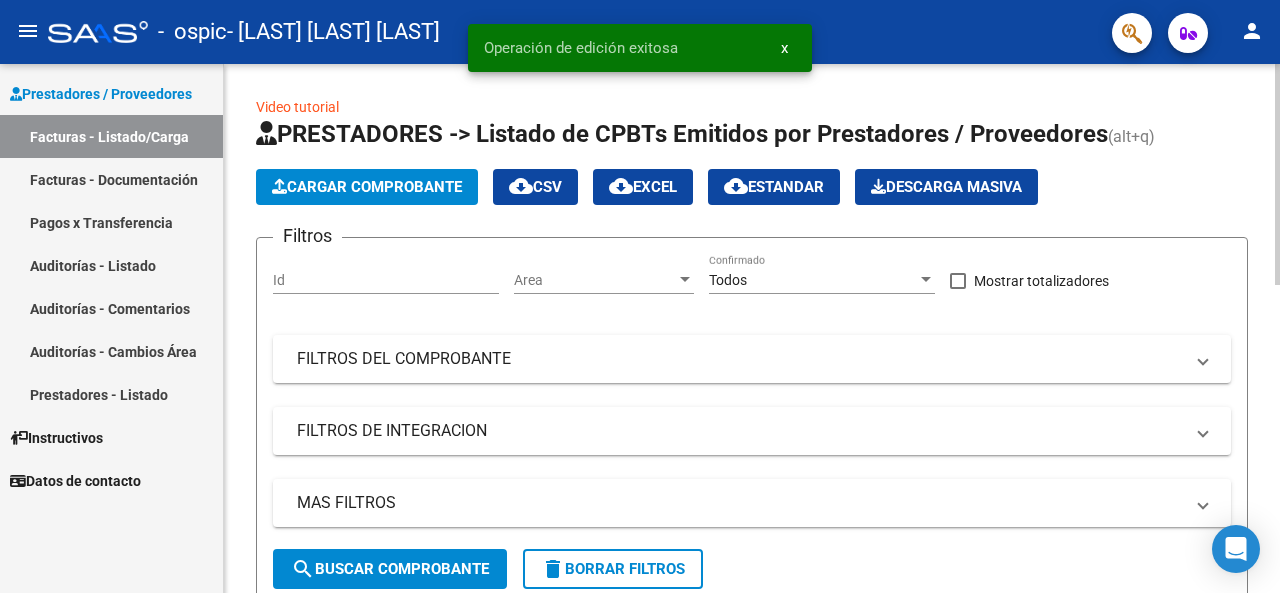 click on "Cargar Comprobante" 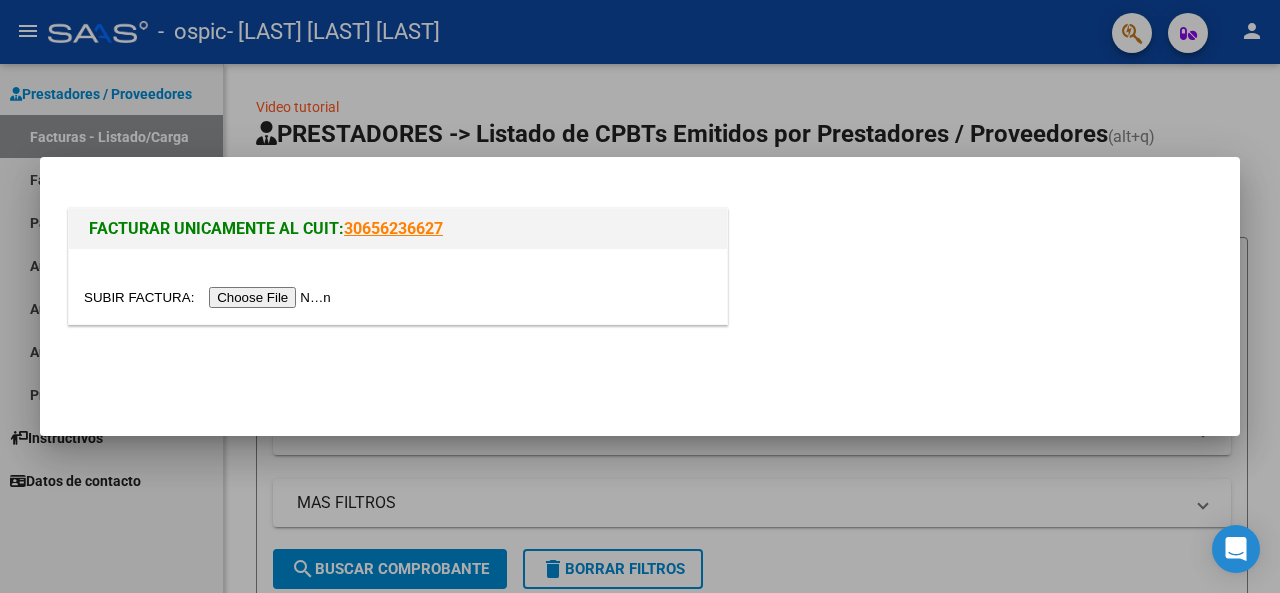 click at bounding box center (210, 297) 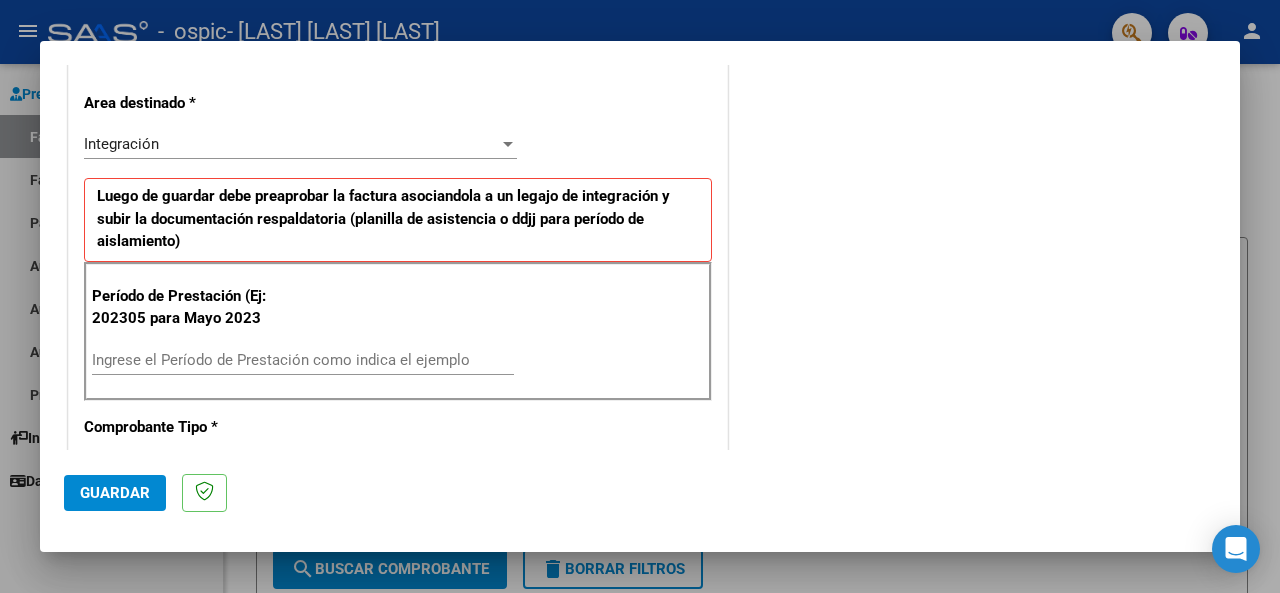 scroll, scrollTop: 500, scrollLeft: 0, axis: vertical 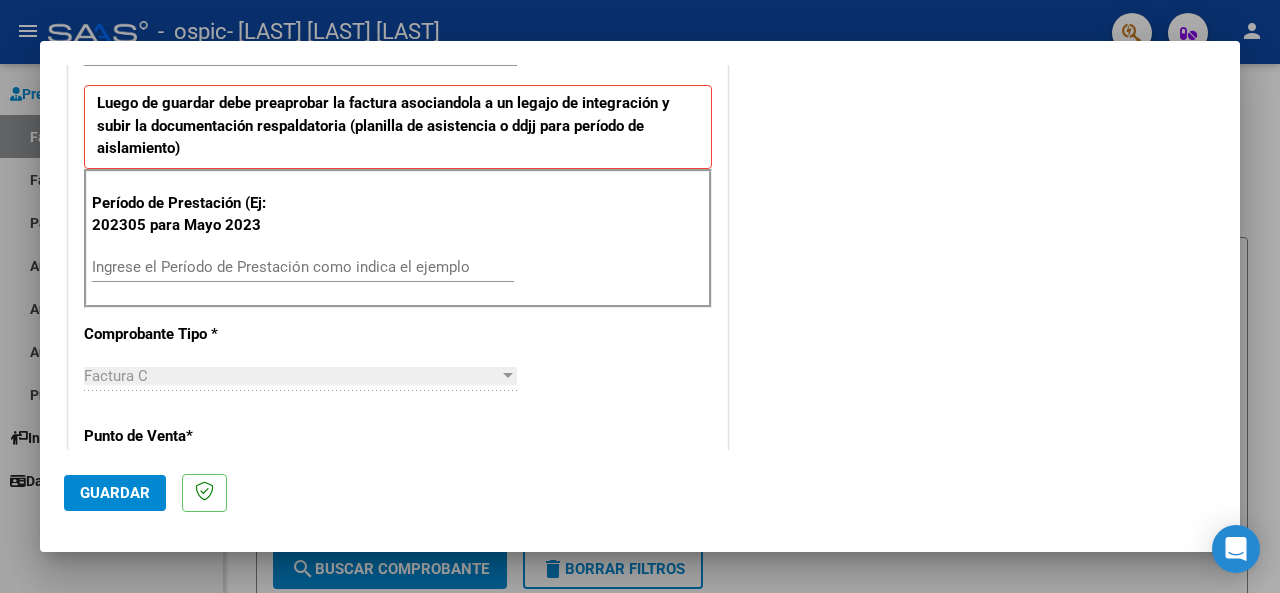 click on "Ingrese el Período de Prestación como indica el ejemplo" at bounding box center (303, 267) 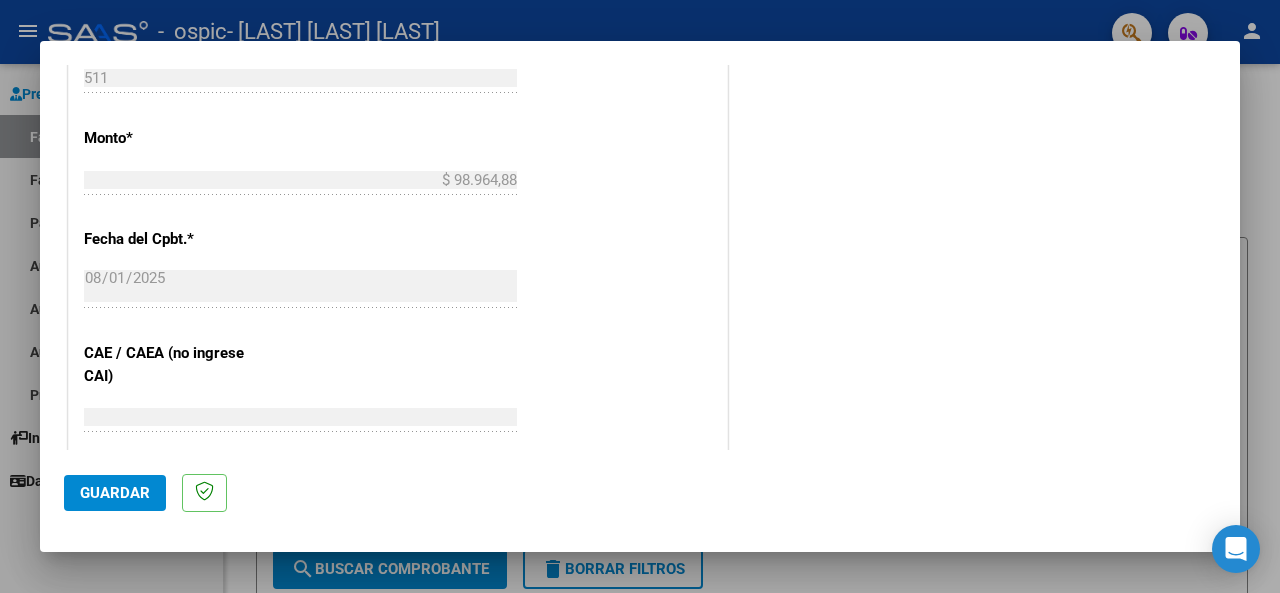 scroll, scrollTop: 1200, scrollLeft: 0, axis: vertical 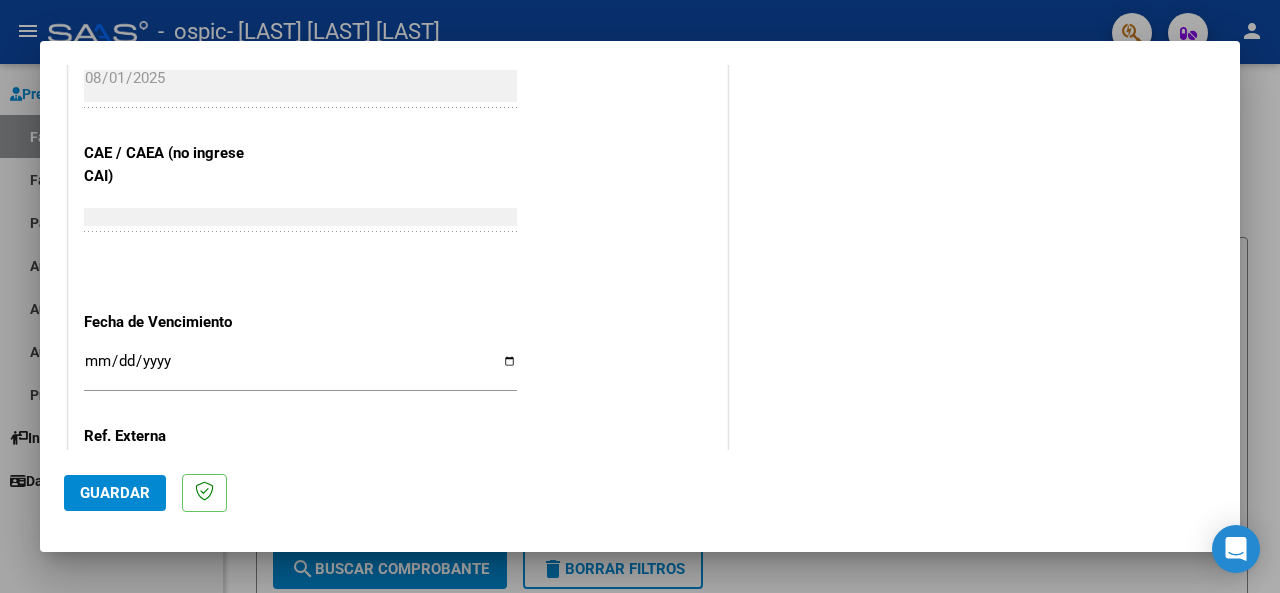 type on "202507" 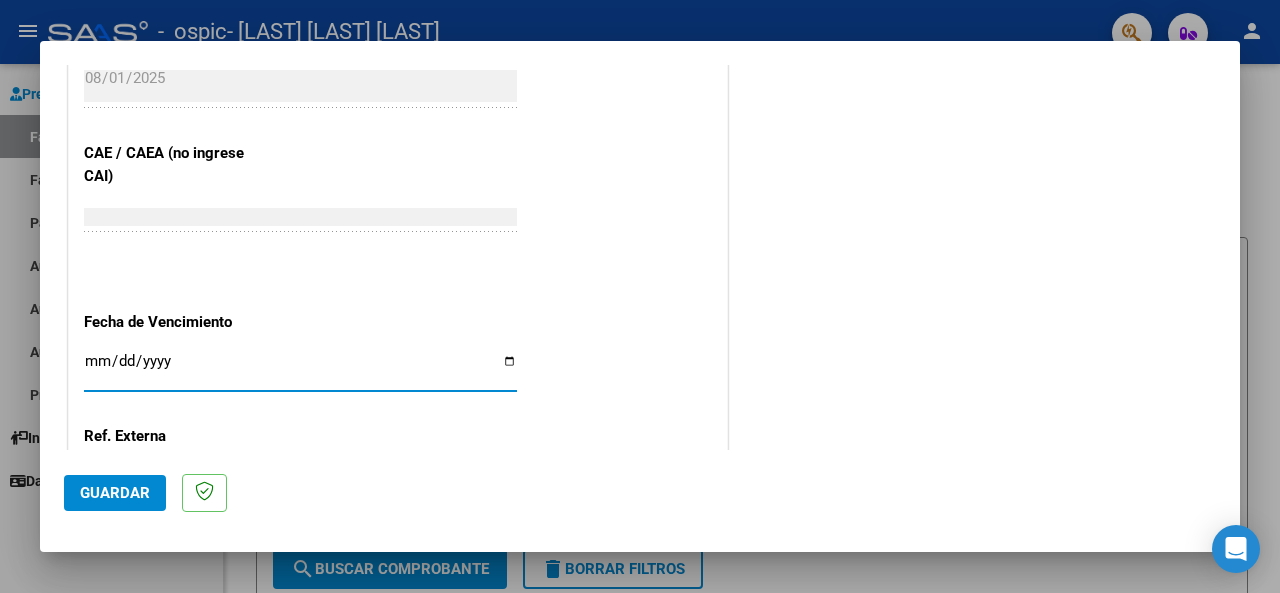 type on "2025-08-11" 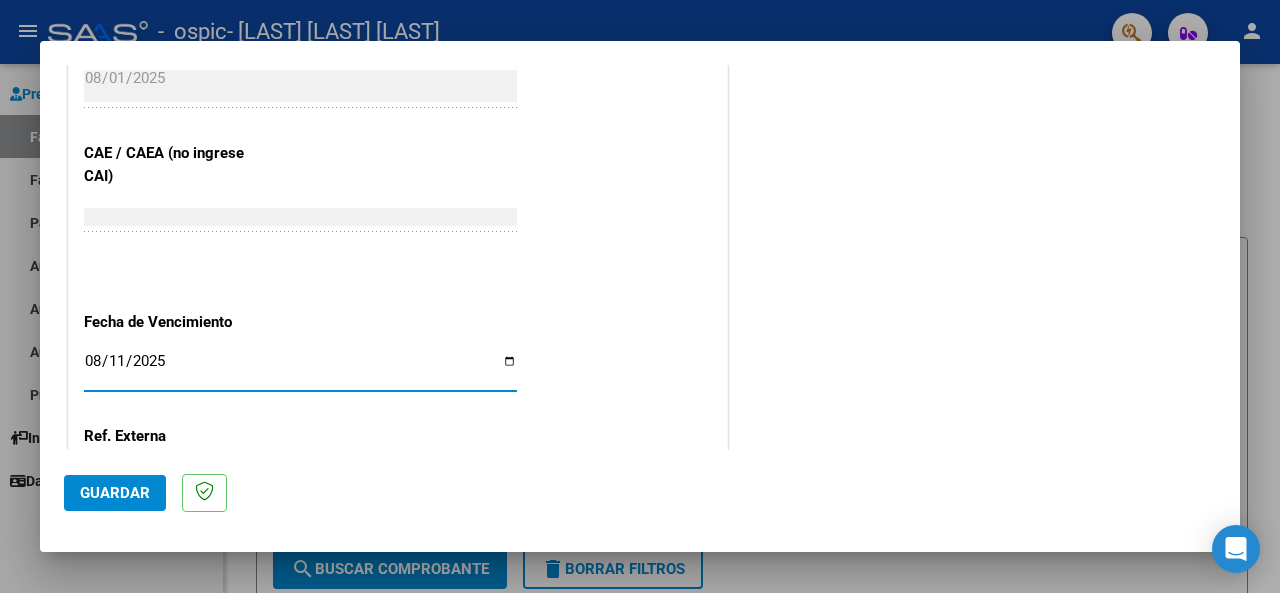 click on "Guardar" 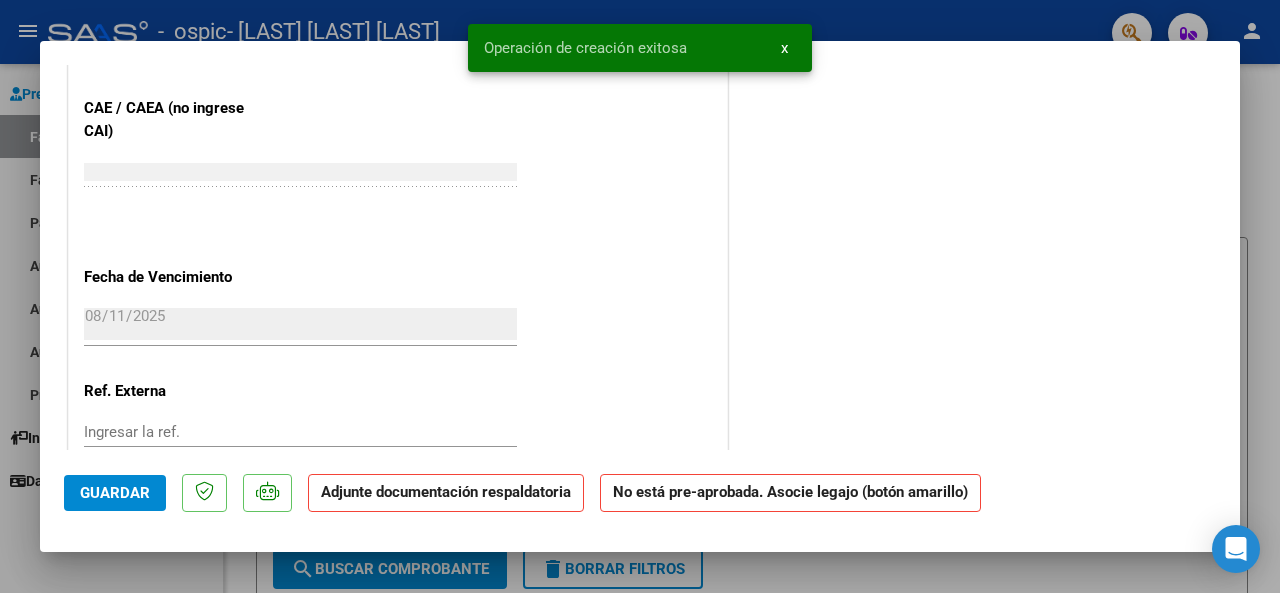 scroll, scrollTop: 0, scrollLeft: 0, axis: both 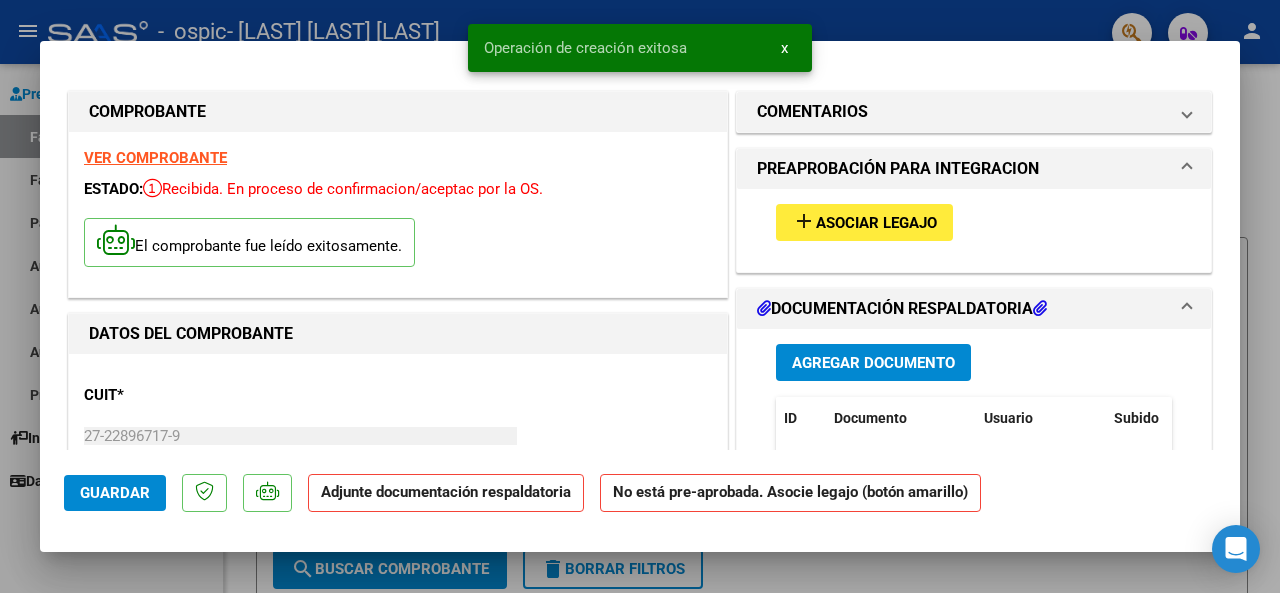 click on "Asociar Legajo" at bounding box center [876, 223] 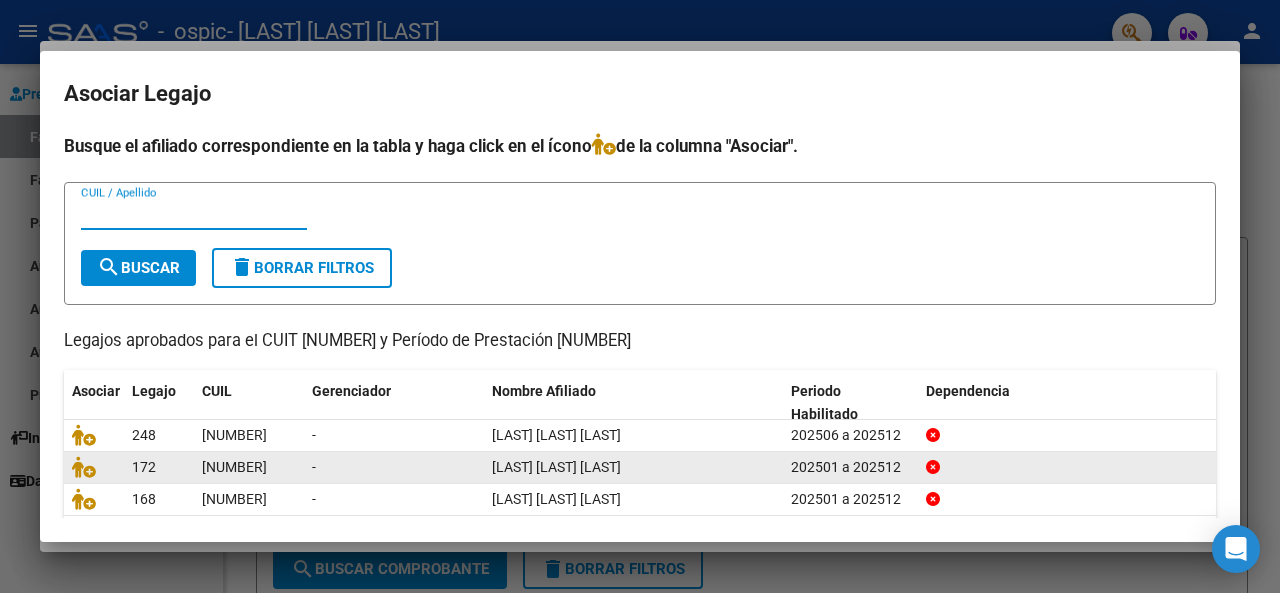 scroll, scrollTop: 130, scrollLeft: 0, axis: vertical 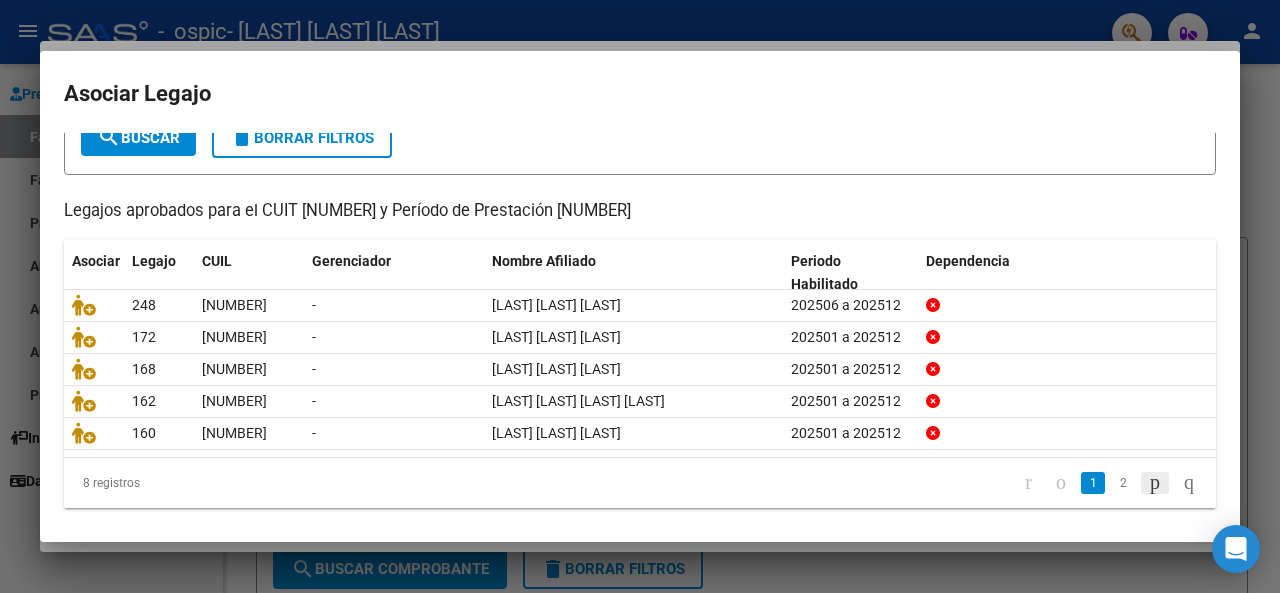 click 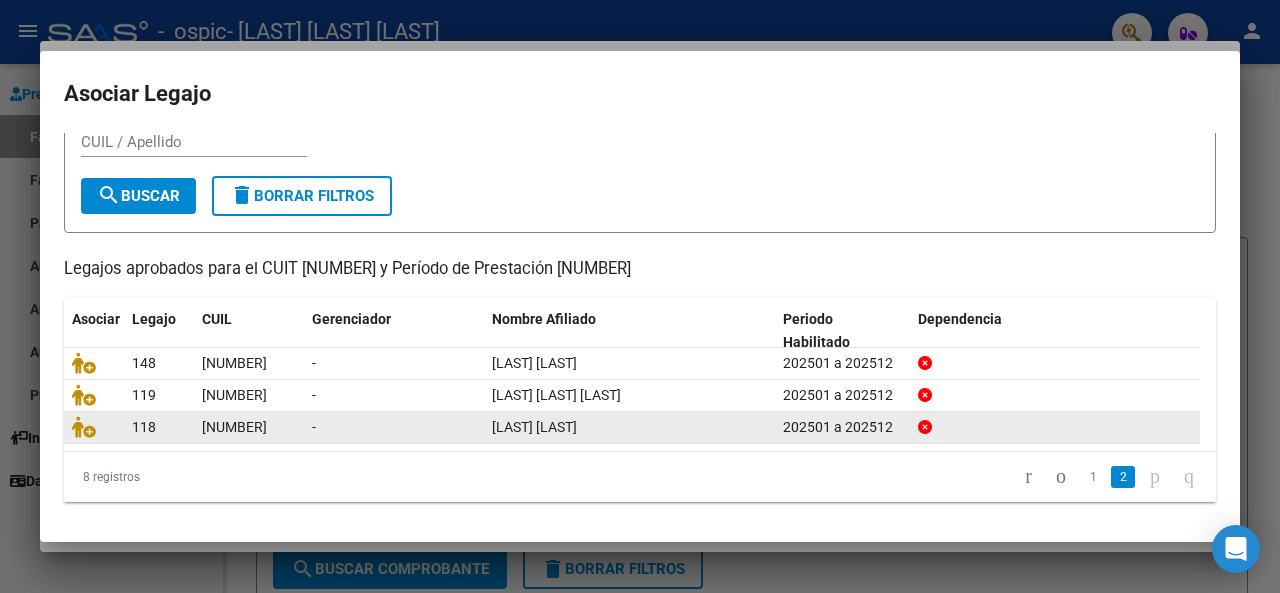 scroll, scrollTop: 67, scrollLeft: 0, axis: vertical 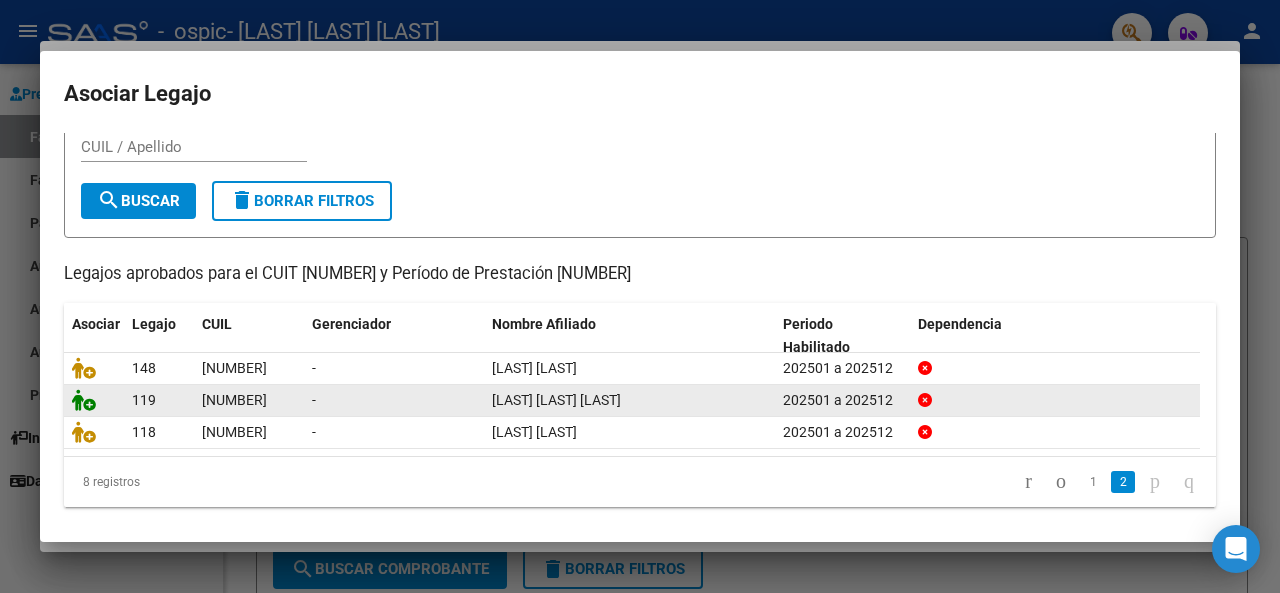 click 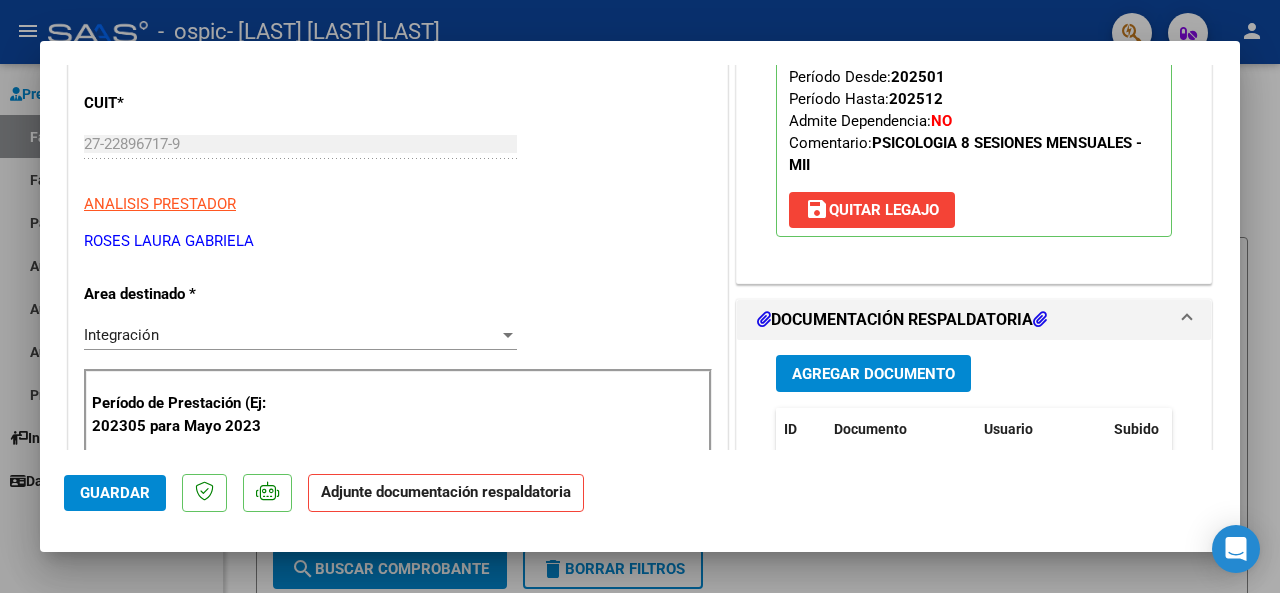 scroll, scrollTop: 300, scrollLeft: 0, axis: vertical 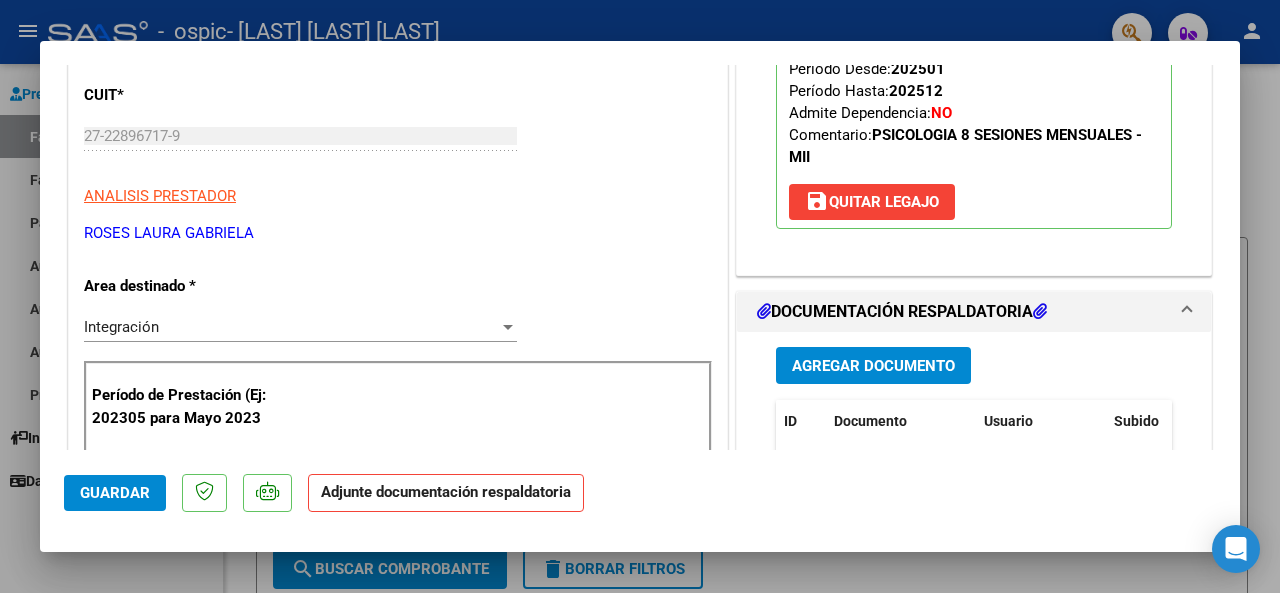 click on "Agregar Documento" at bounding box center [873, 366] 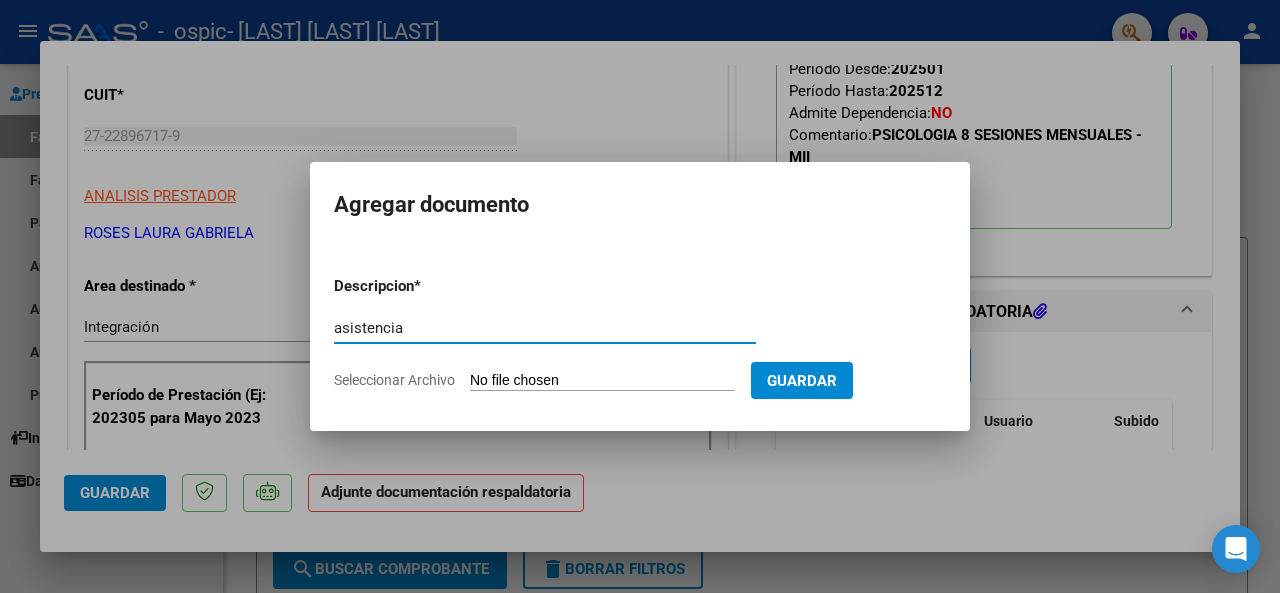 type on "asistencia" 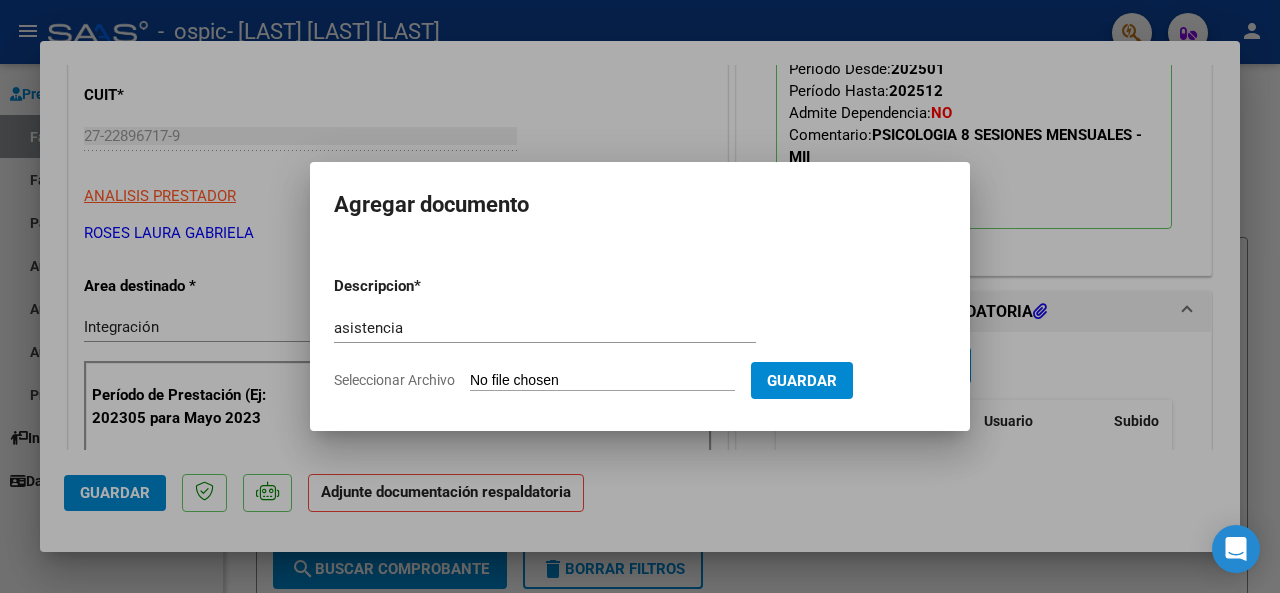 type on "C:\fakepath\[FILENAME].pdf" 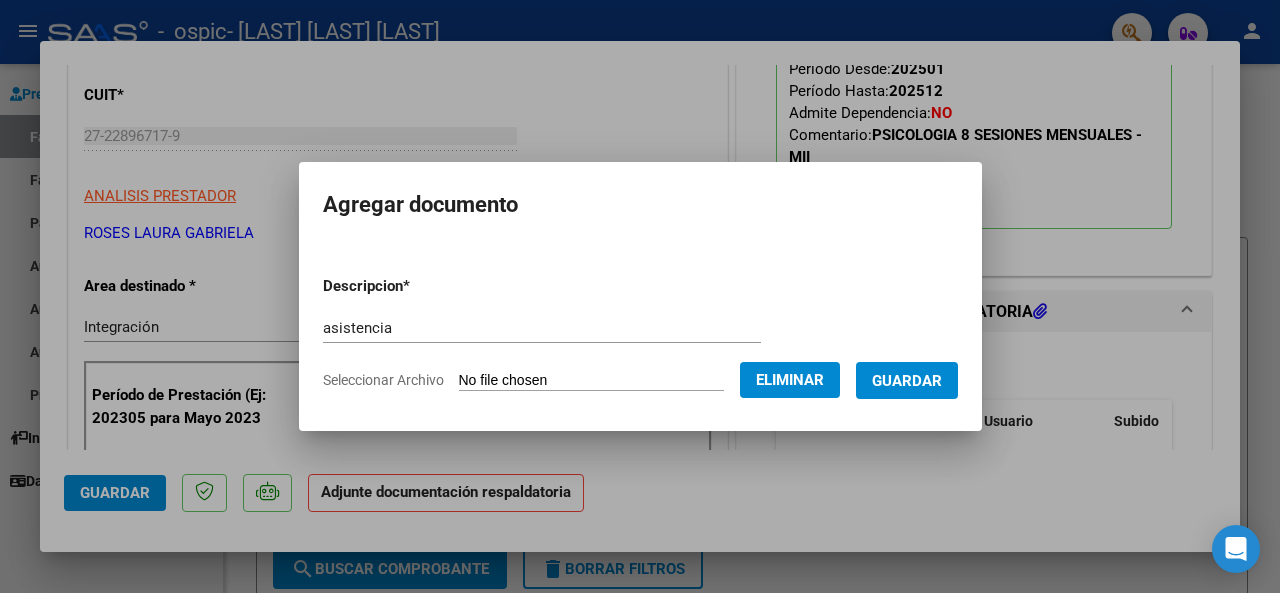 click on "Guardar" at bounding box center (907, 381) 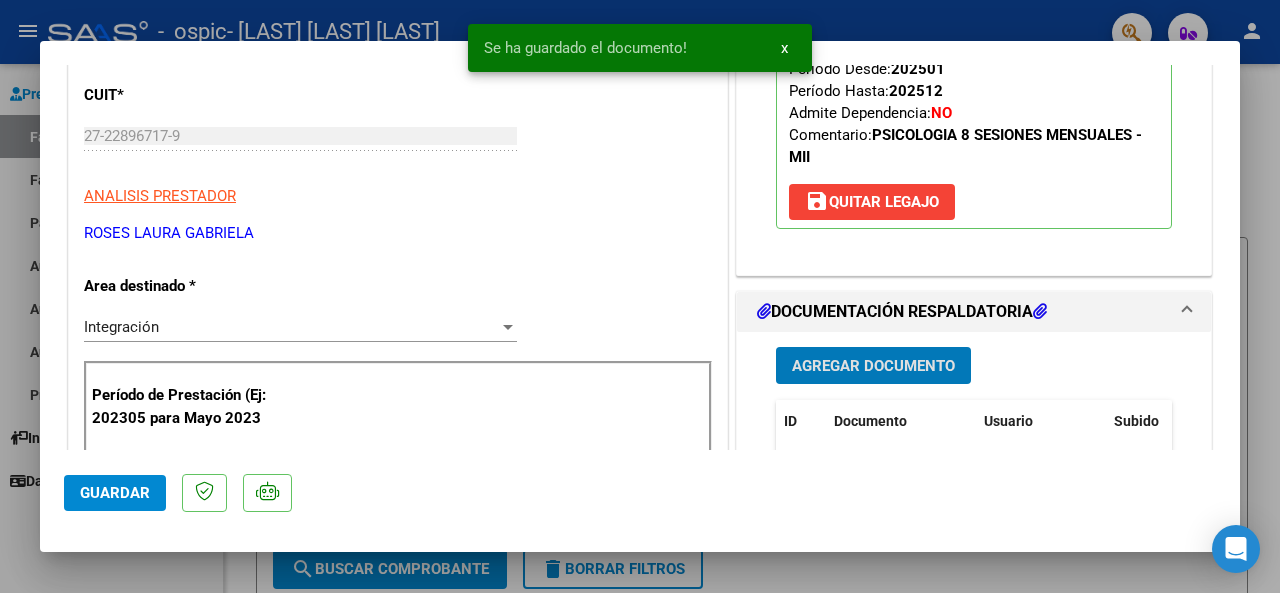 click on "Guardar" 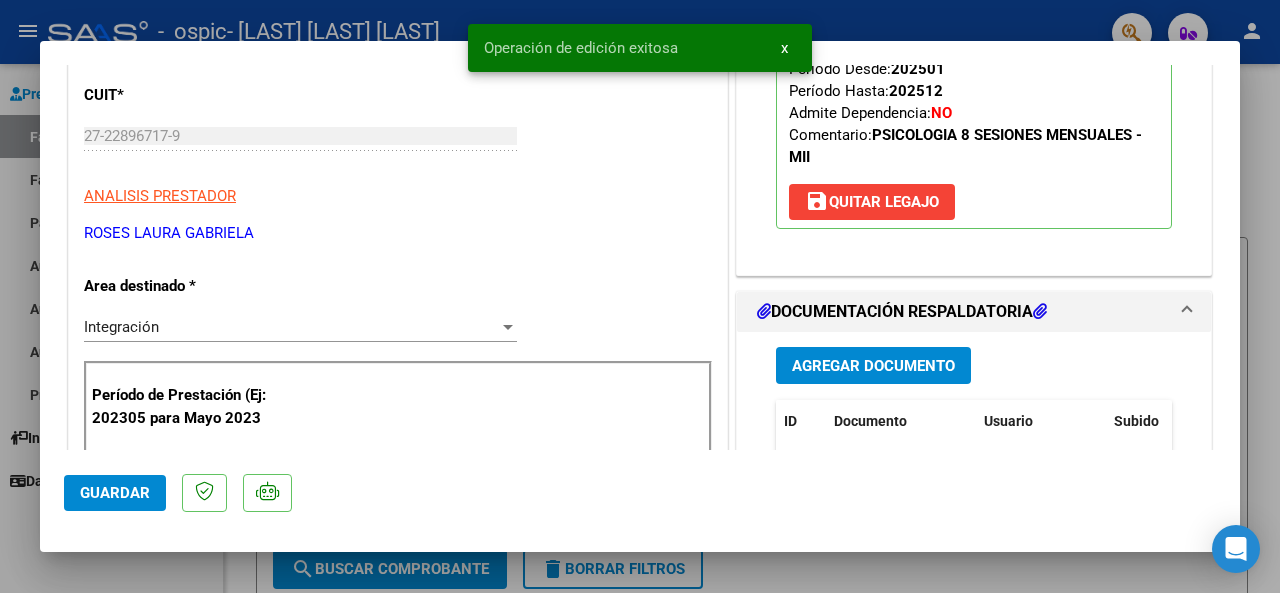 click at bounding box center (640, 296) 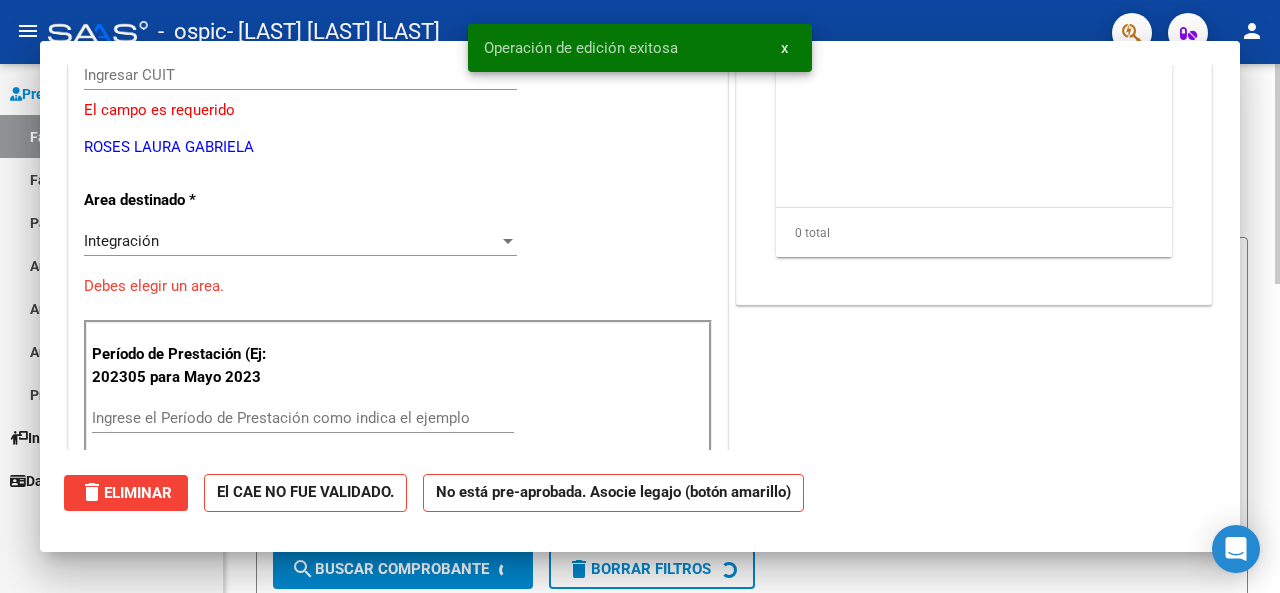 scroll, scrollTop: 0, scrollLeft: 0, axis: both 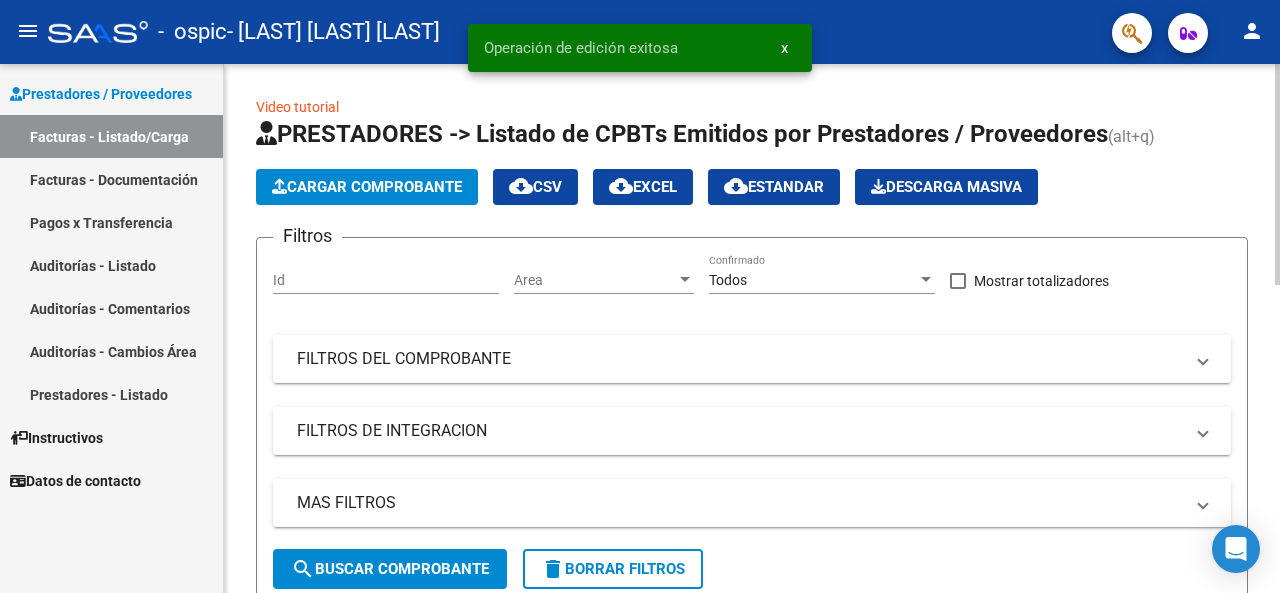 click on "Cargar Comprobante" 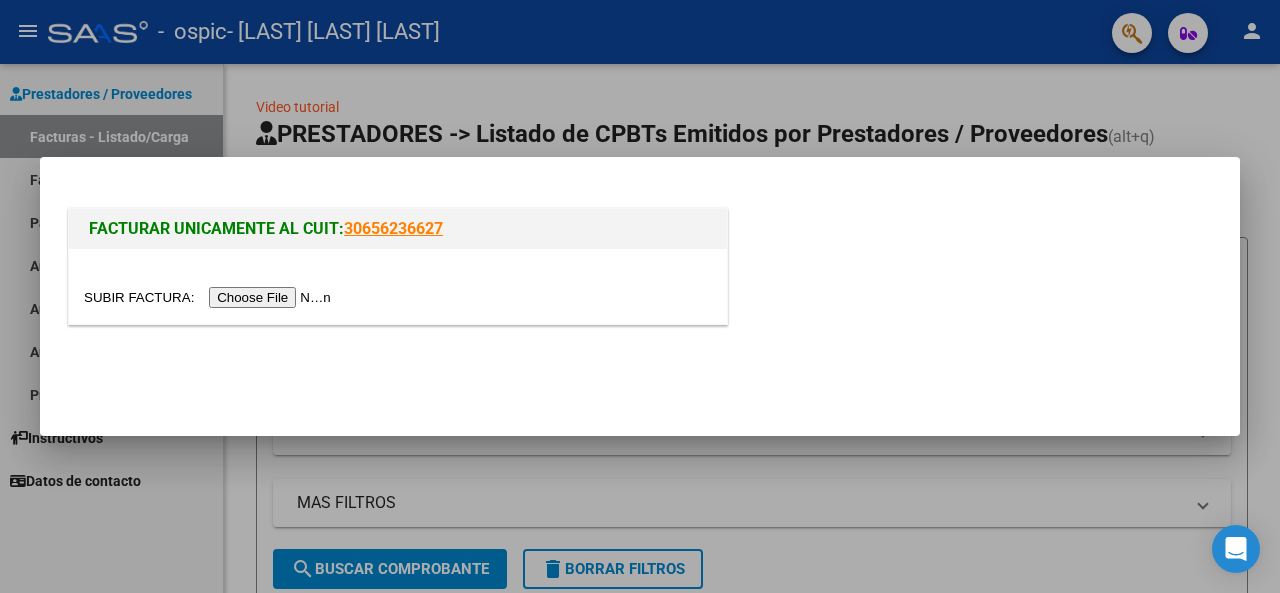 click at bounding box center [210, 297] 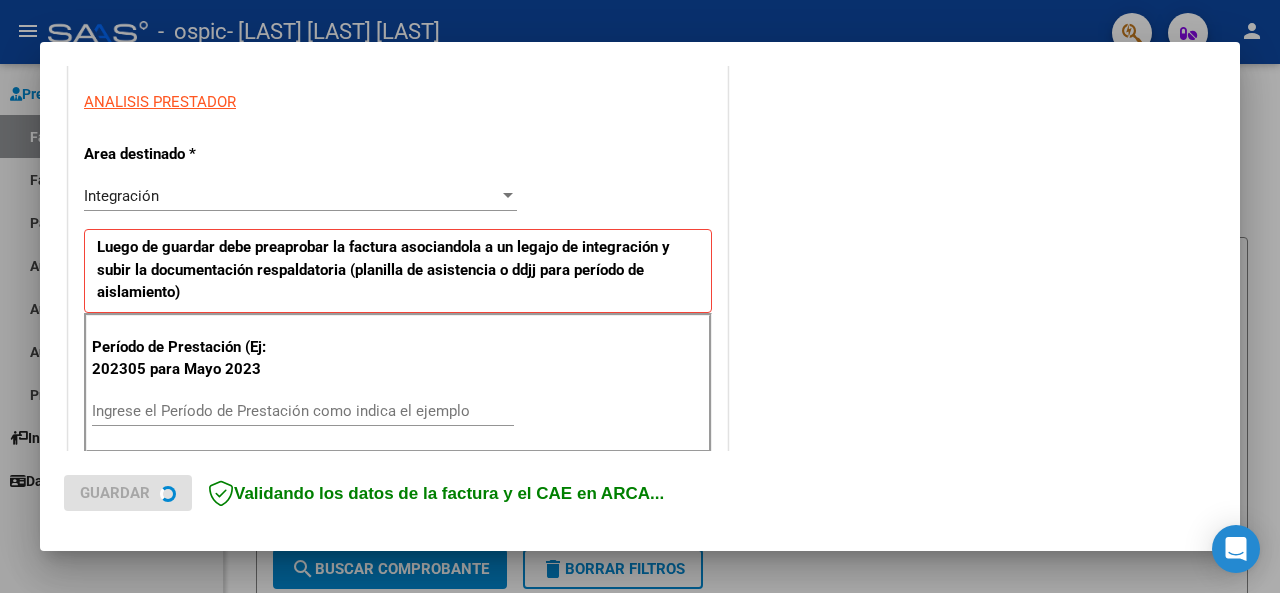 scroll, scrollTop: 400, scrollLeft: 0, axis: vertical 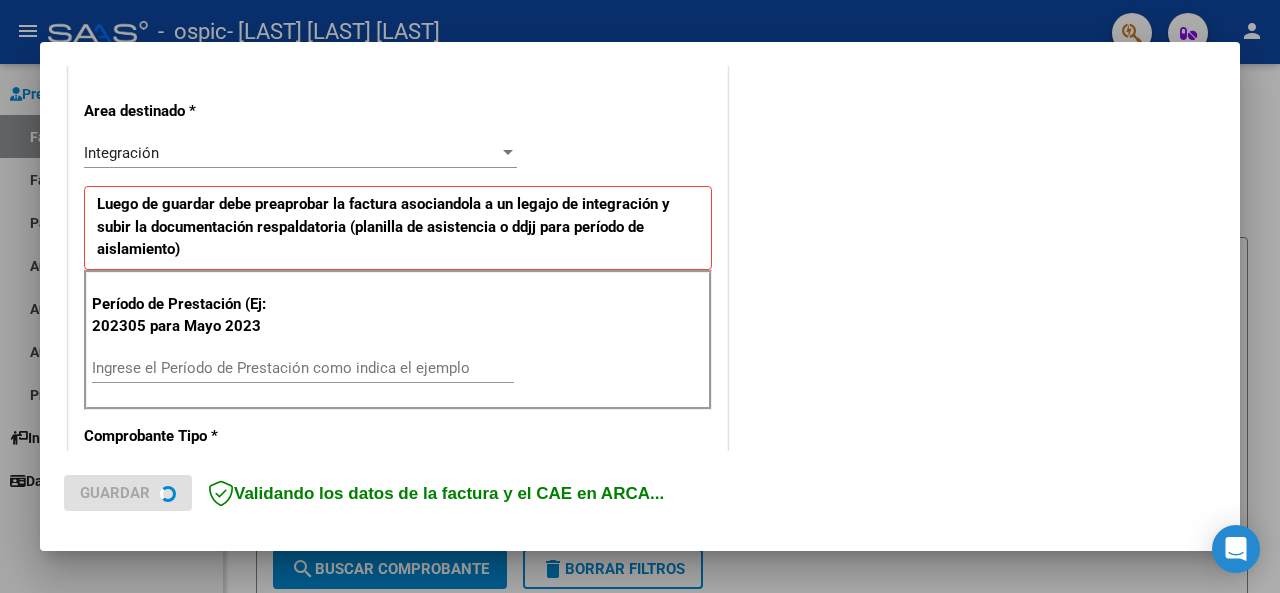 click on "Ingrese el Período de Prestación como indica el ejemplo" at bounding box center [303, 368] 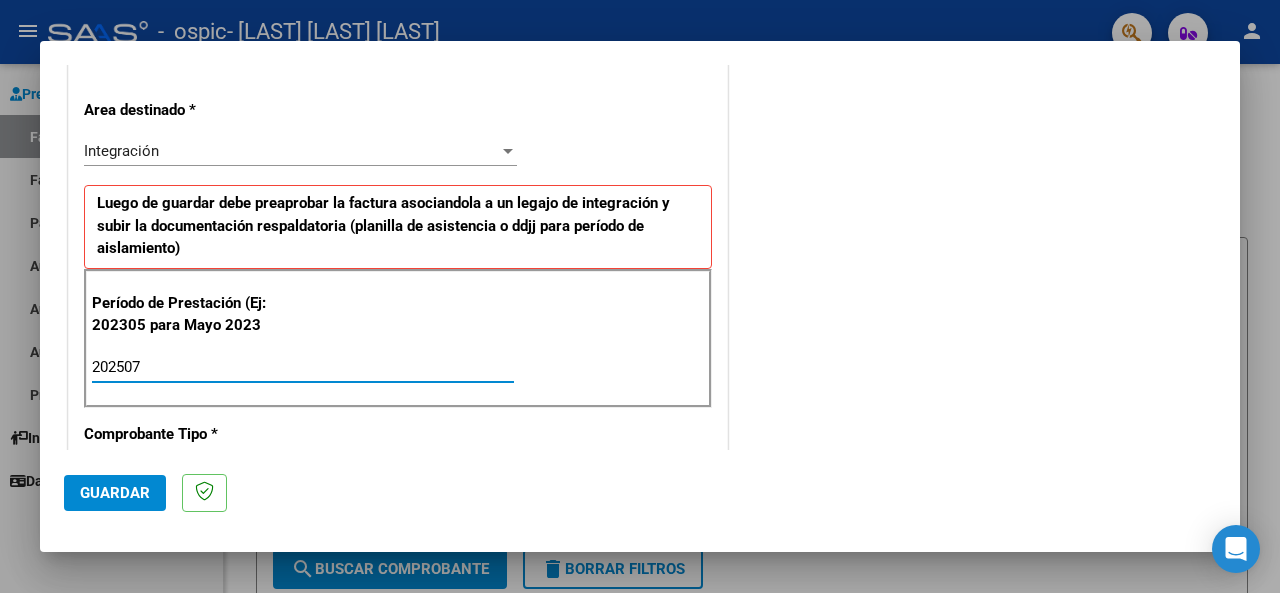 type on "202507" 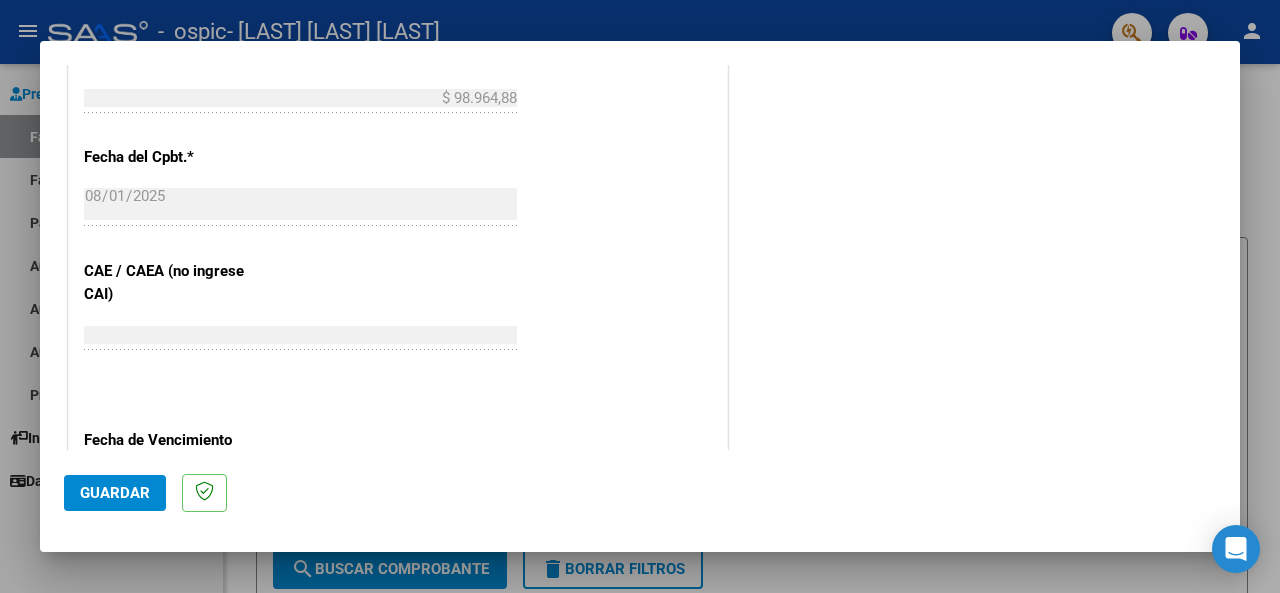 scroll, scrollTop: 1200, scrollLeft: 0, axis: vertical 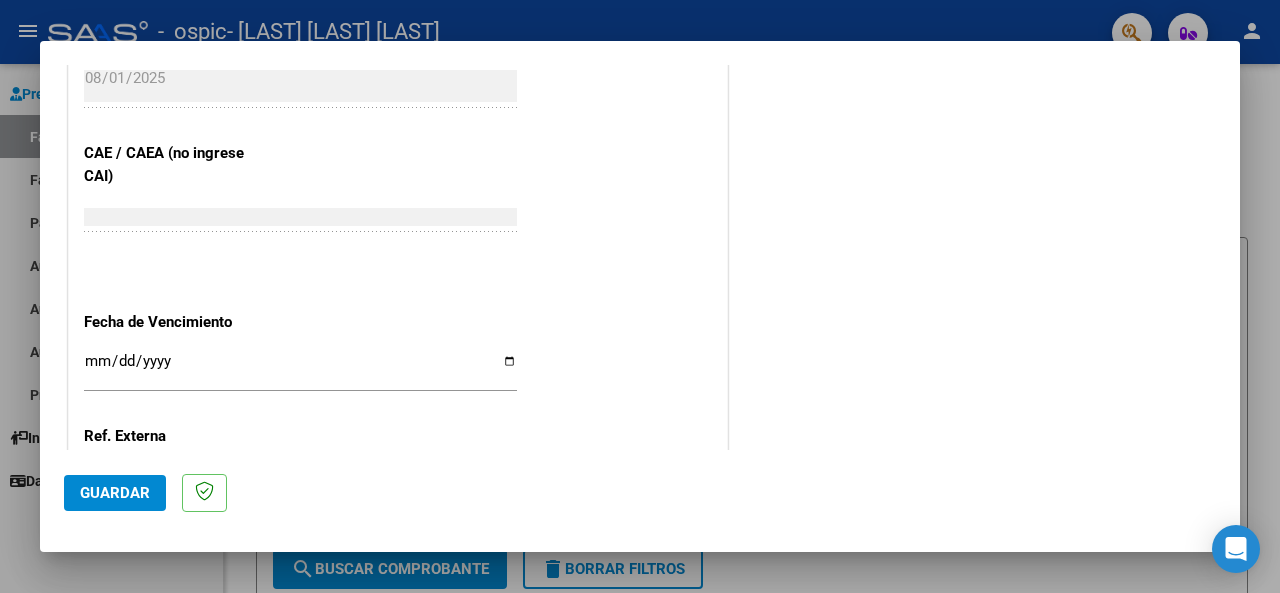 click on "Ingresar la fecha" at bounding box center [300, 369] 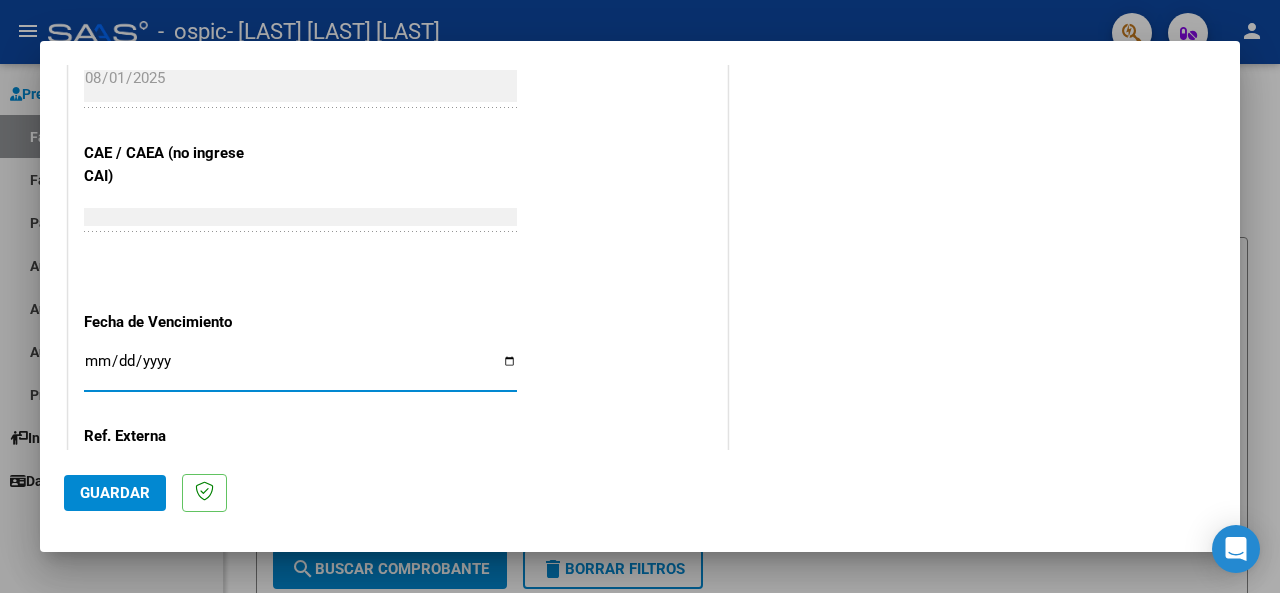 type on "2025-08-11" 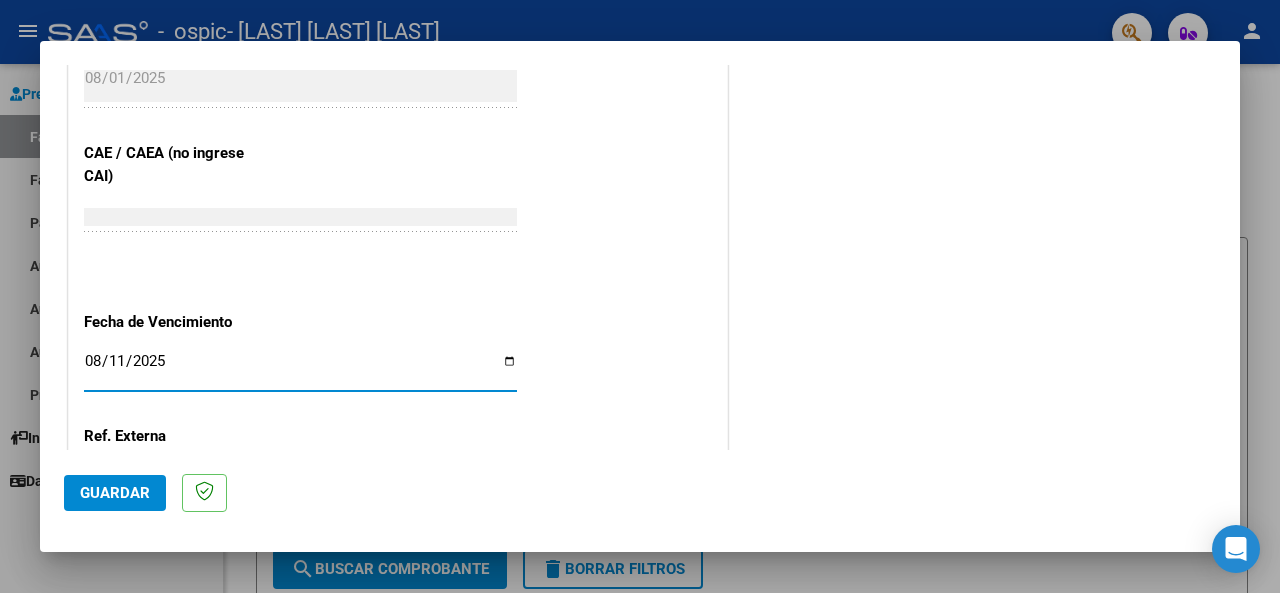 click on "Guardar" 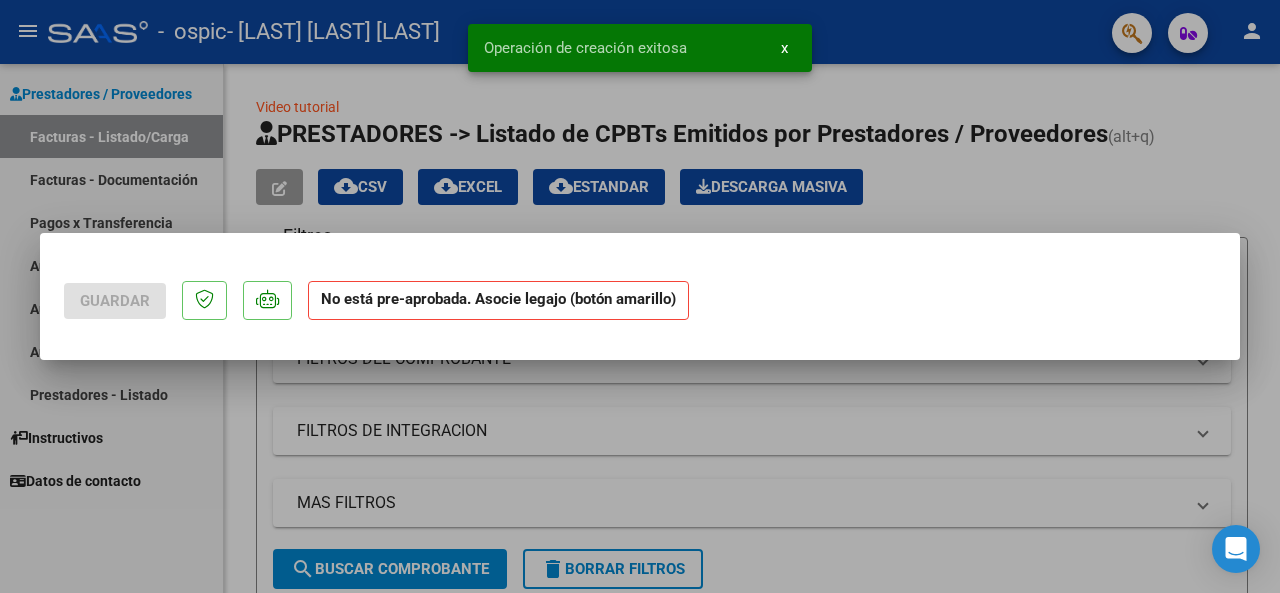 scroll, scrollTop: 0, scrollLeft: 0, axis: both 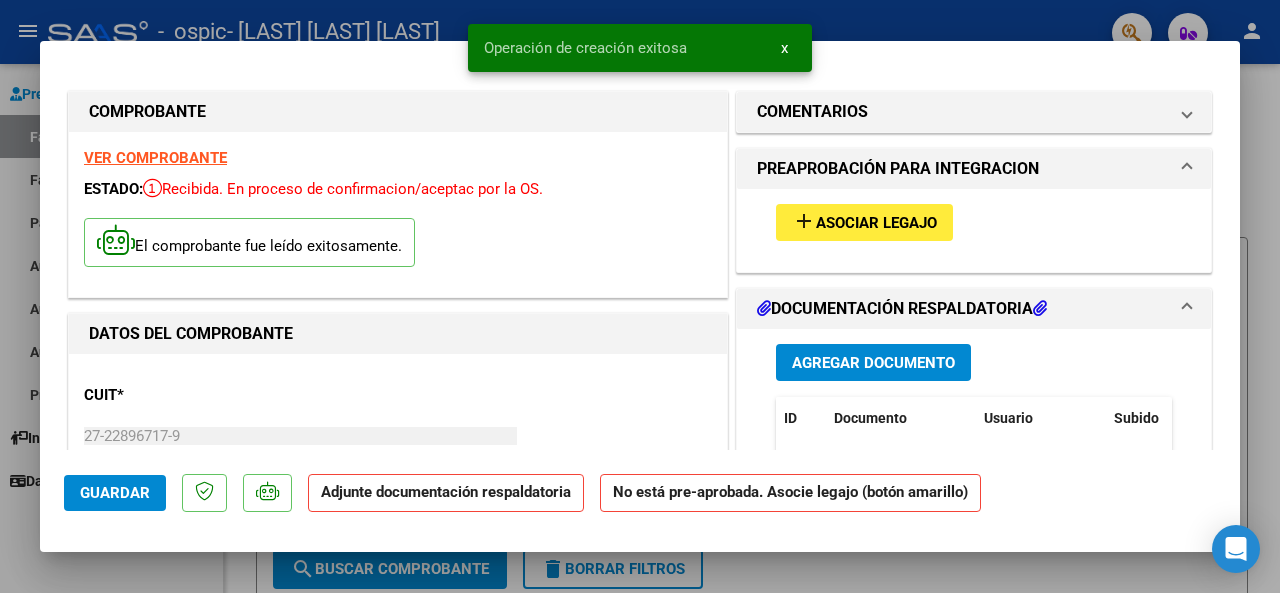click on "Asociar Legajo" at bounding box center (876, 223) 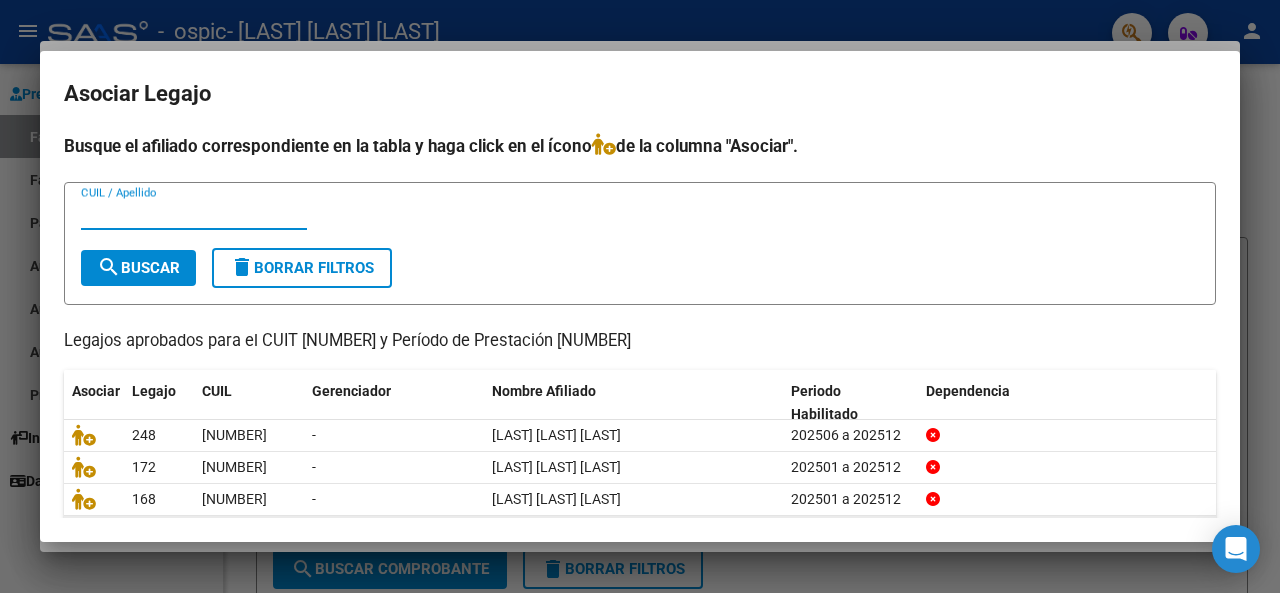 scroll, scrollTop: 130, scrollLeft: 0, axis: vertical 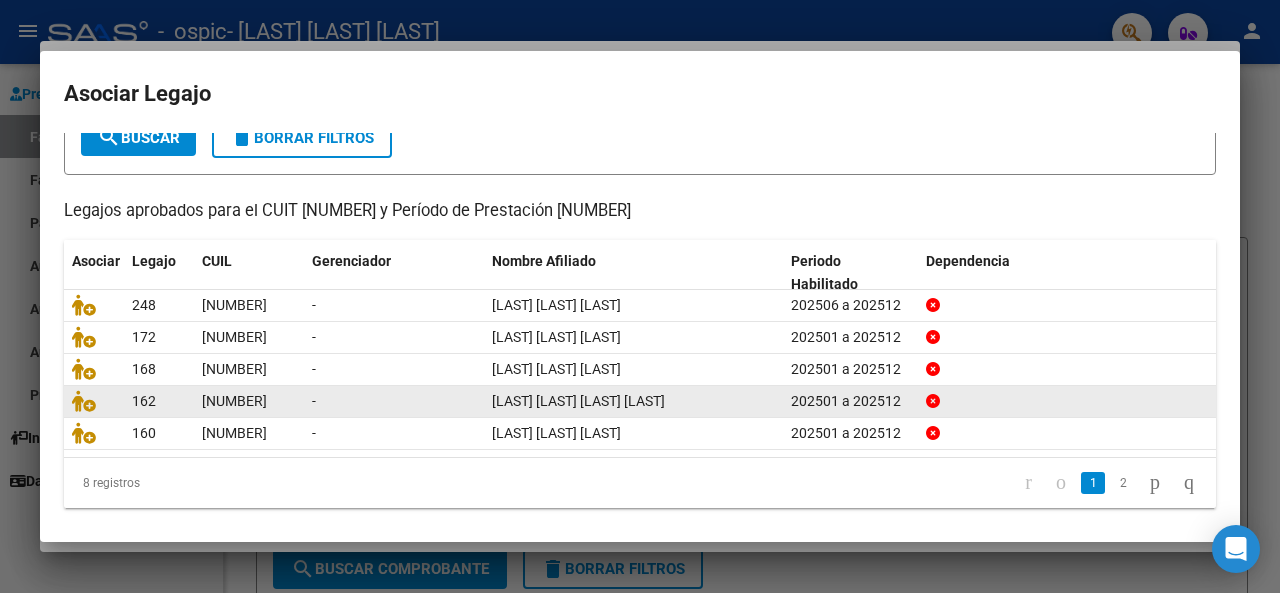 click 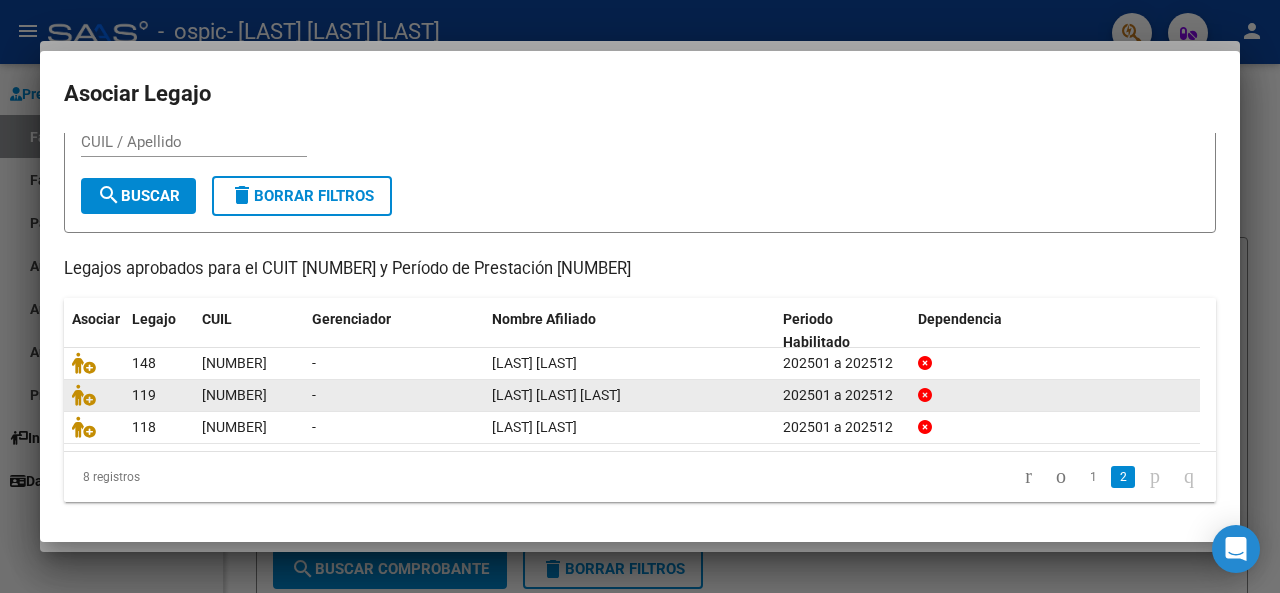 scroll, scrollTop: 67, scrollLeft: 0, axis: vertical 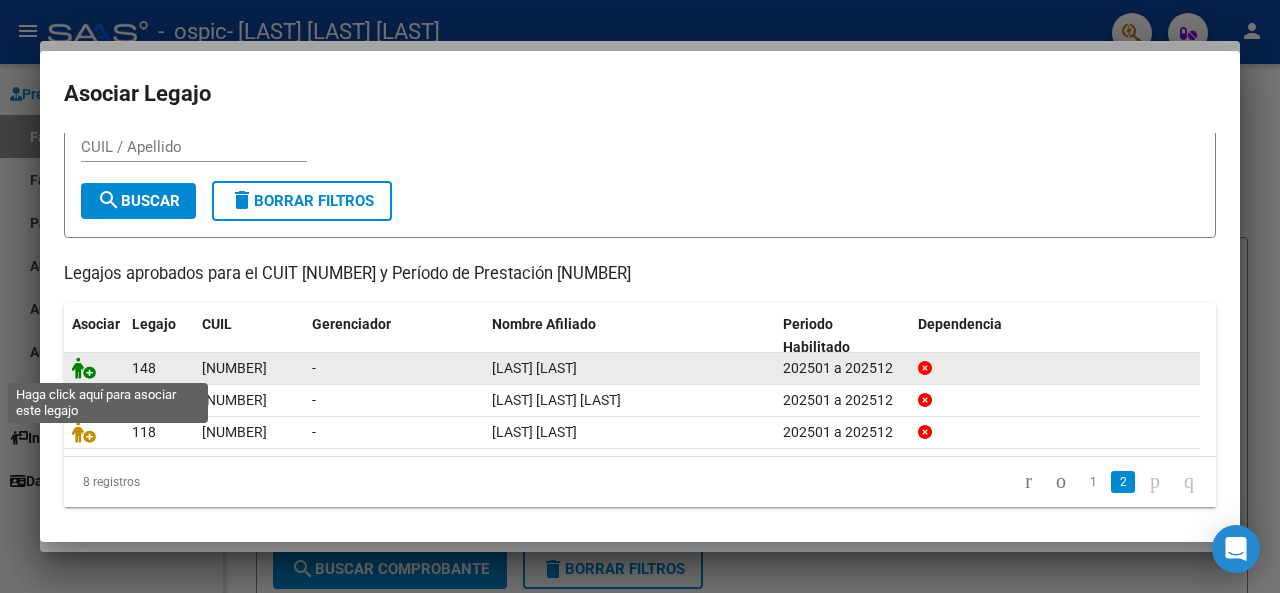 click 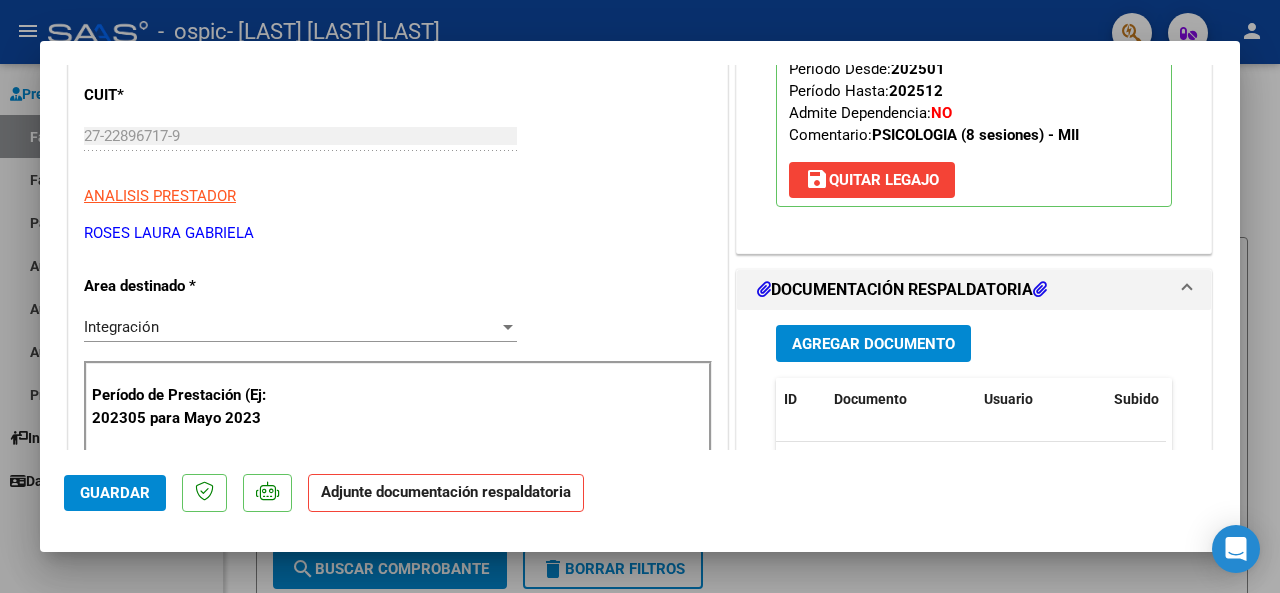 scroll, scrollTop: 500, scrollLeft: 0, axis: vertical 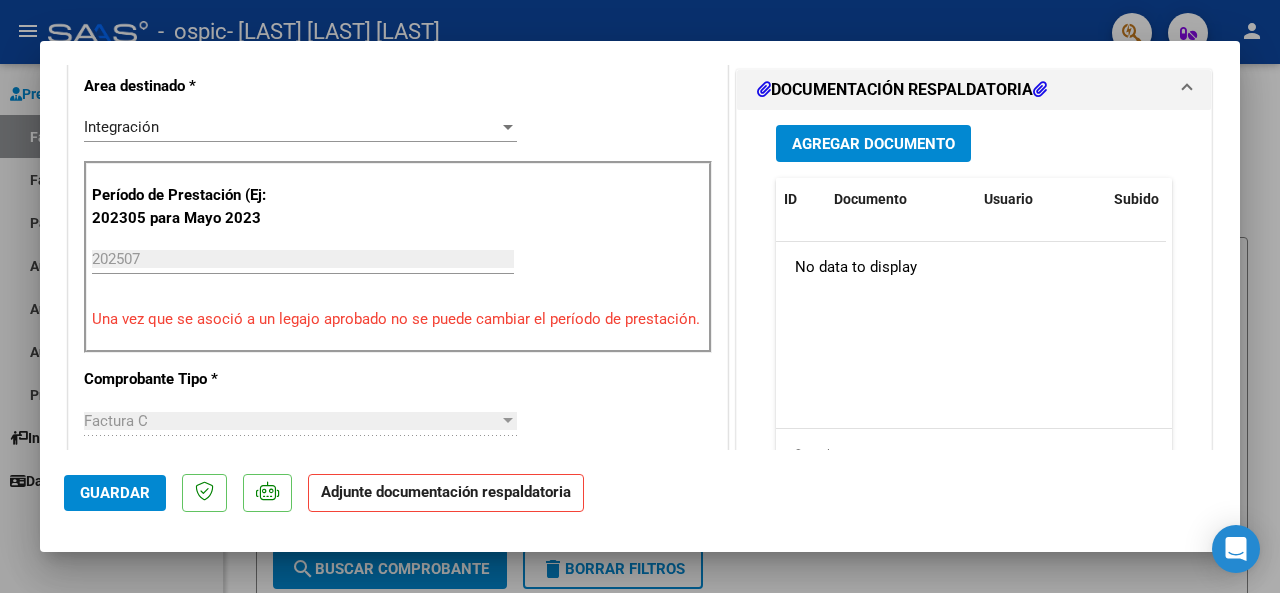 click on "Agregar Documento" at bounding box center (873, 144) 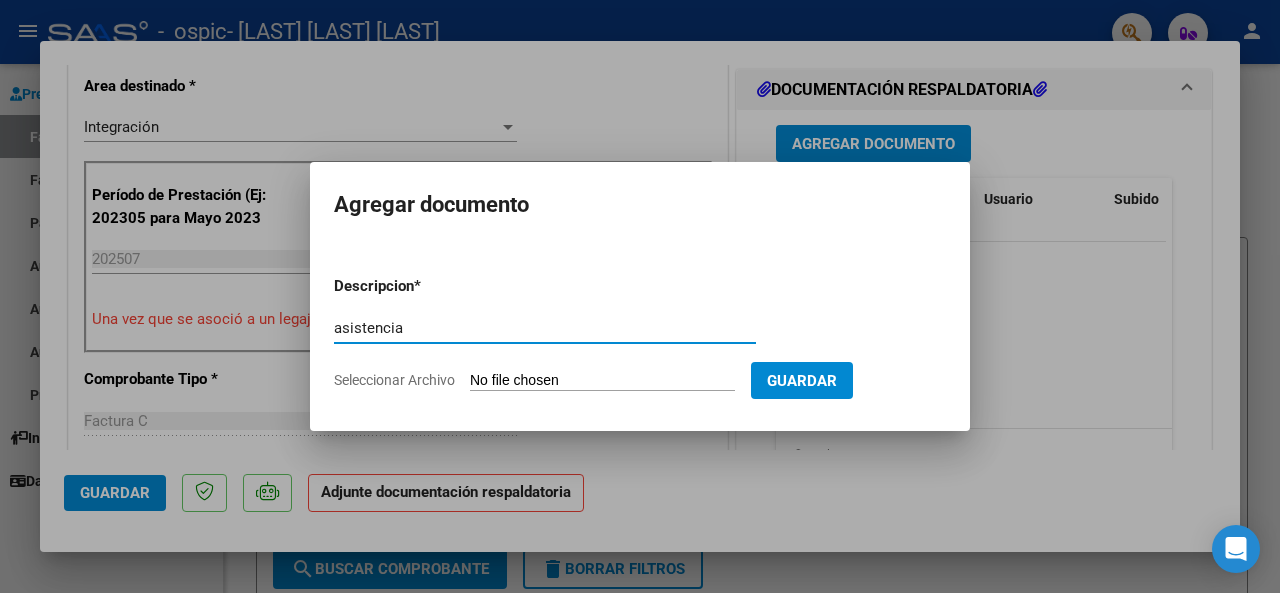 type on "asistencia" 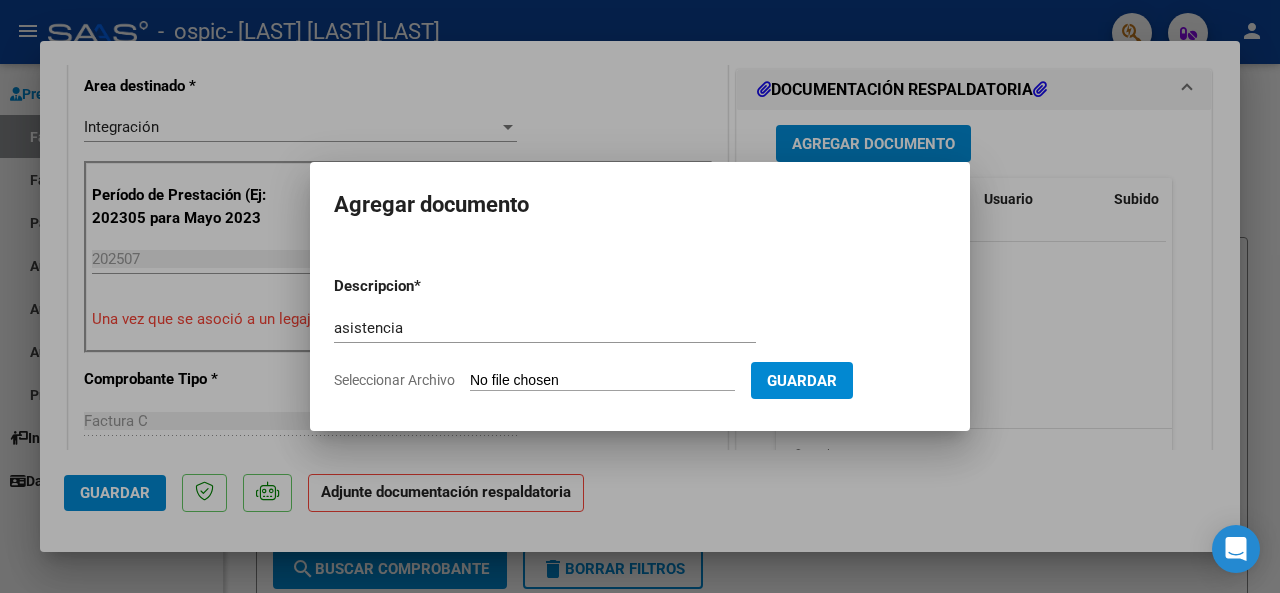 type on "C:\fakepath\[FILENAME].pdf" 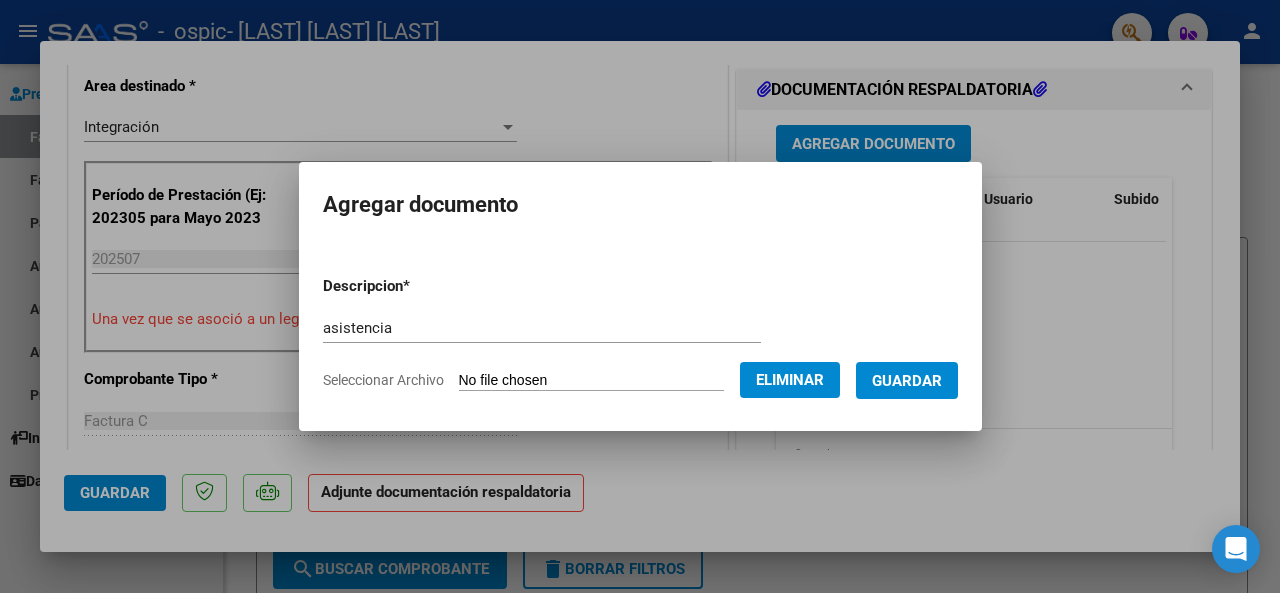 click on "Guardar" at bounding box center (907, 381) 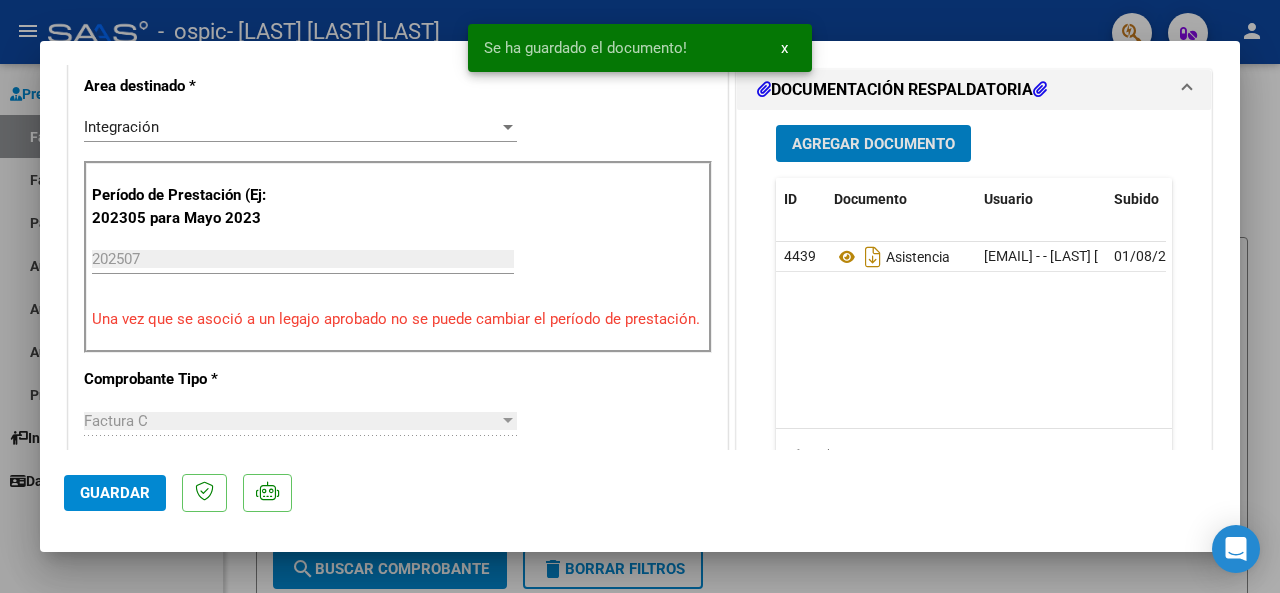 click on "Guardar" 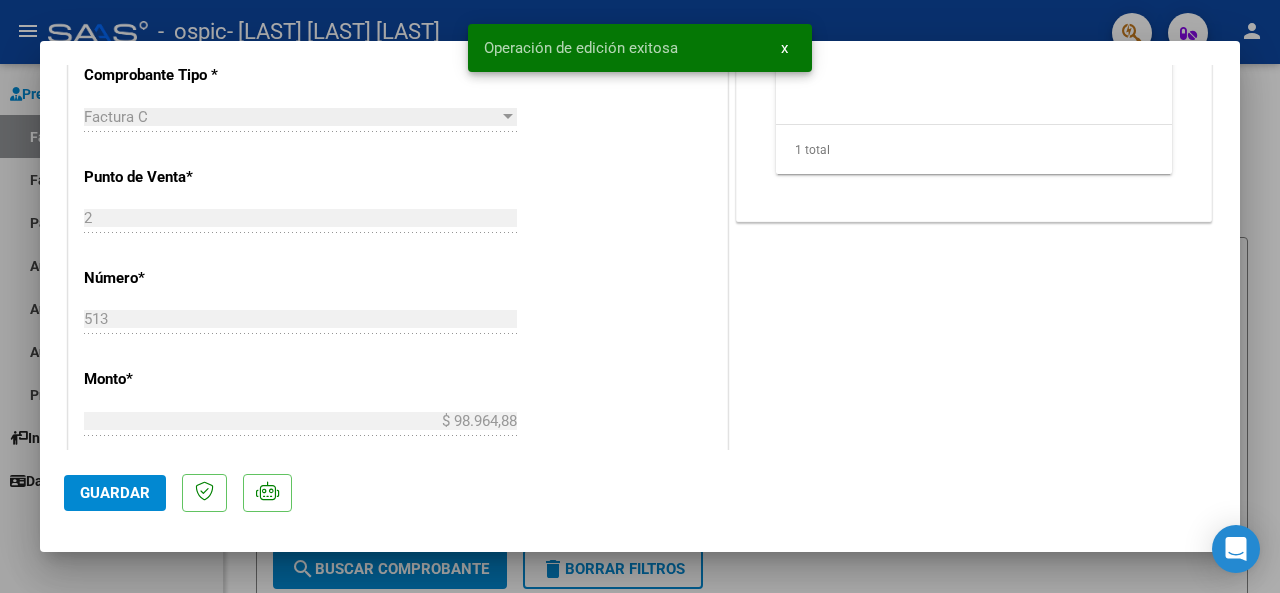 scroll, scrollTop: 600, scrollLeft: 0, axis: vertical 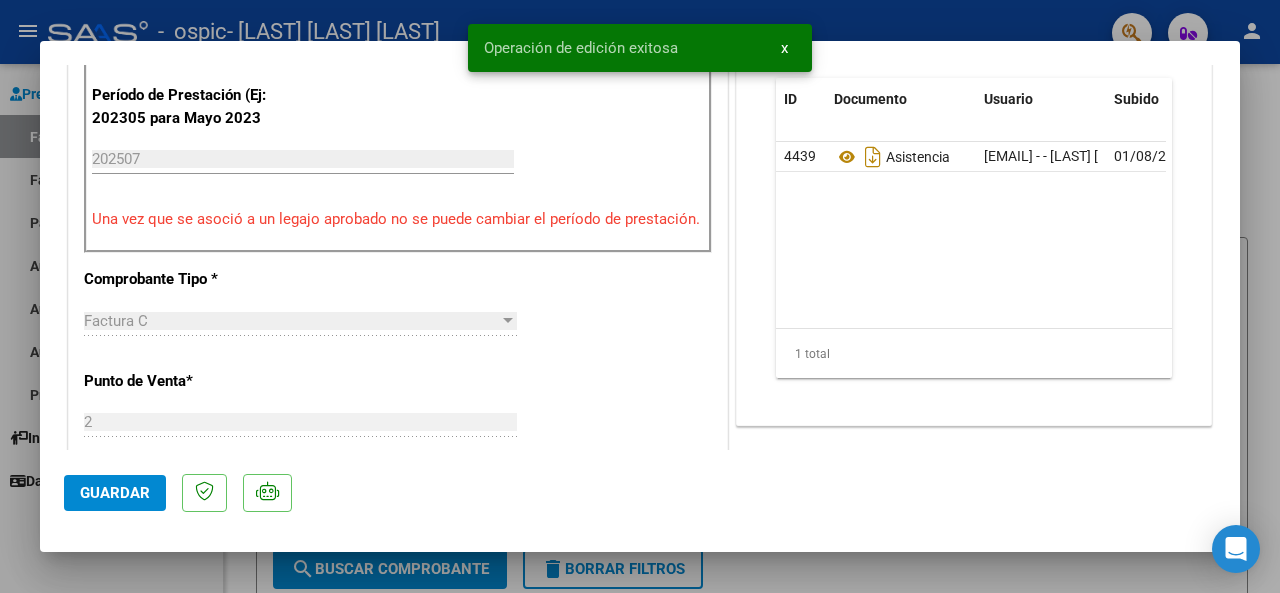 drag, startPoint x: 1252, startPoint y: 310, endPoint x: 890, endPoint y: 327, distance: 362.39896 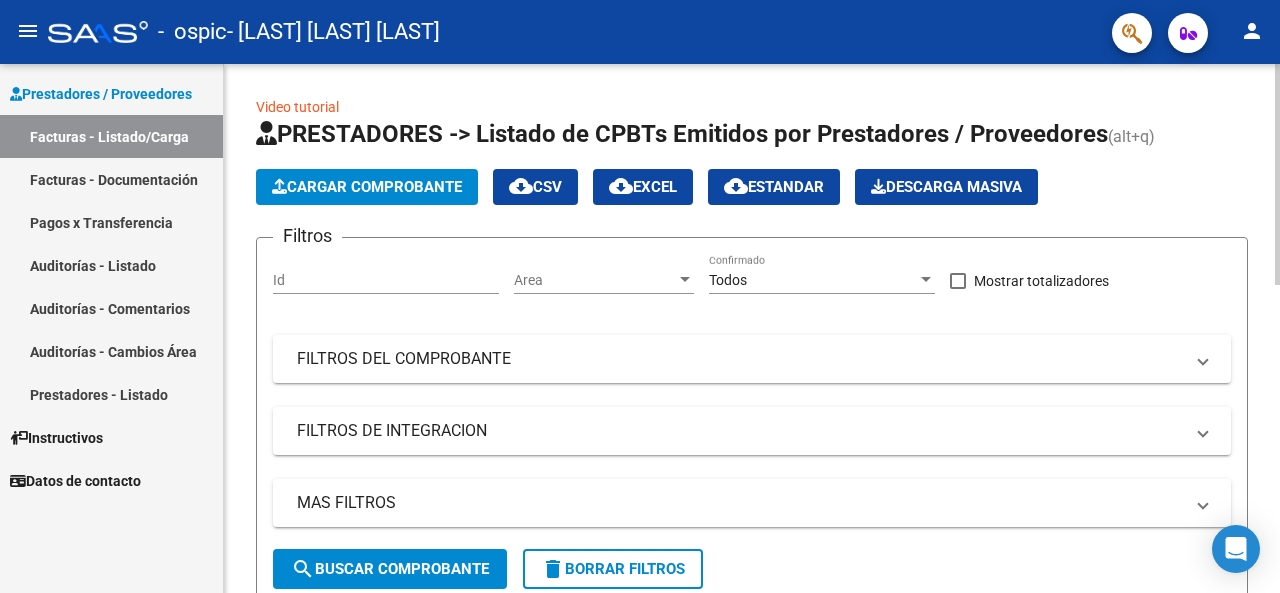 click on "Cargar Comprobante" 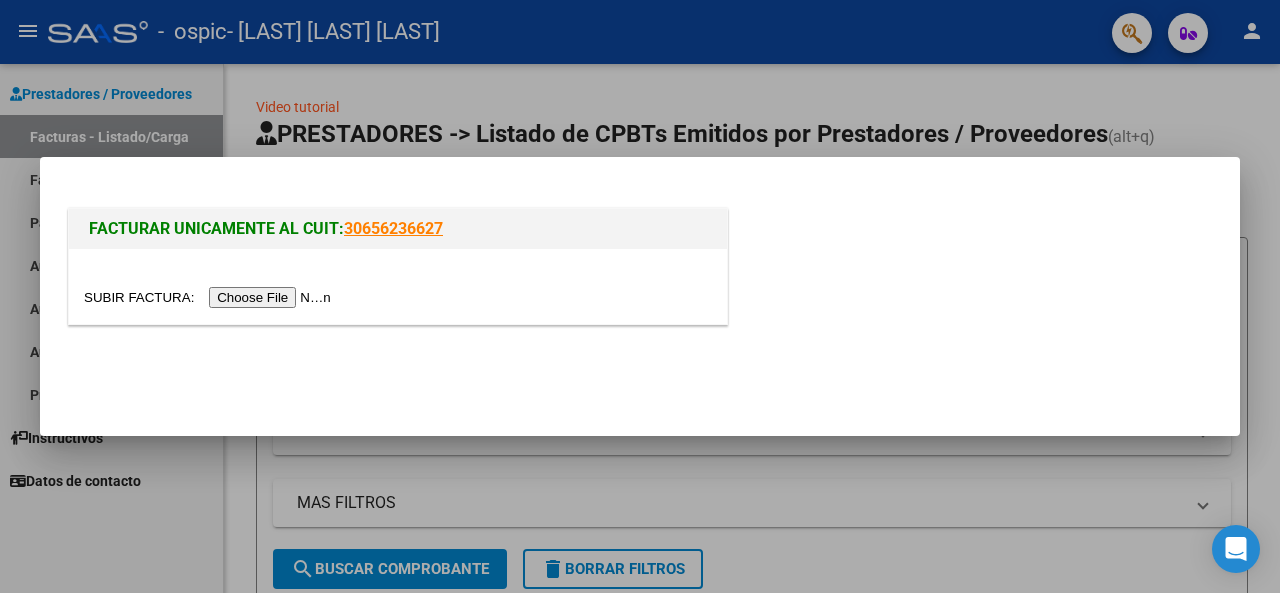 click at bounding box center [210, 297] 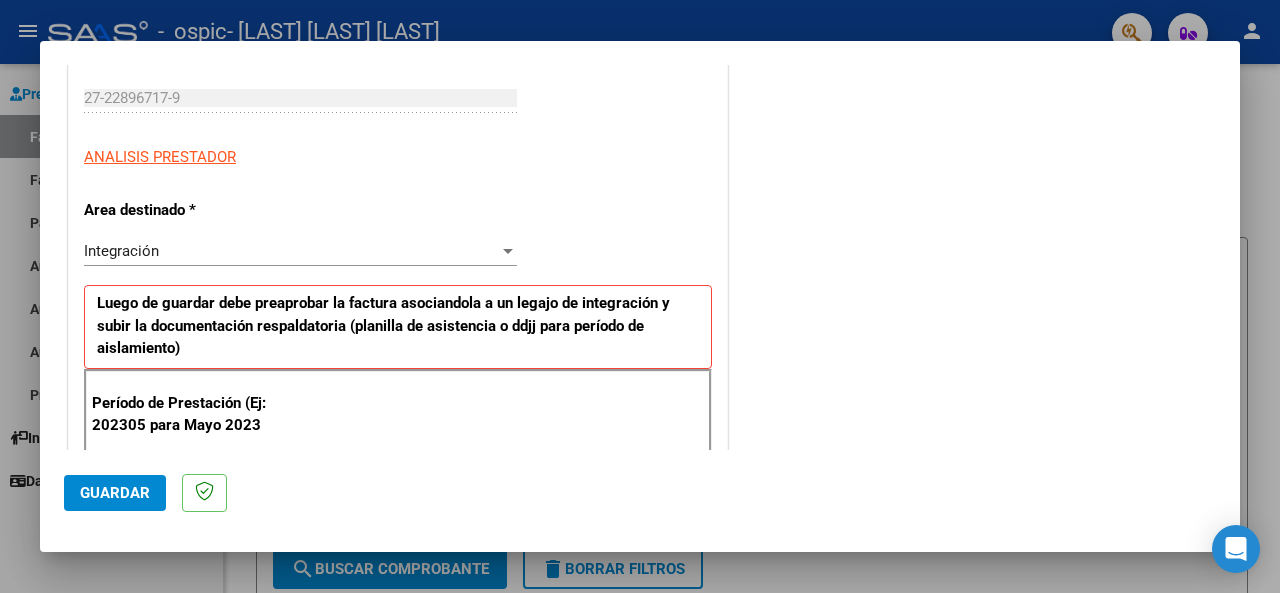 scroll, scrollTop: 600, scrollLeft: 0, axis: vertical 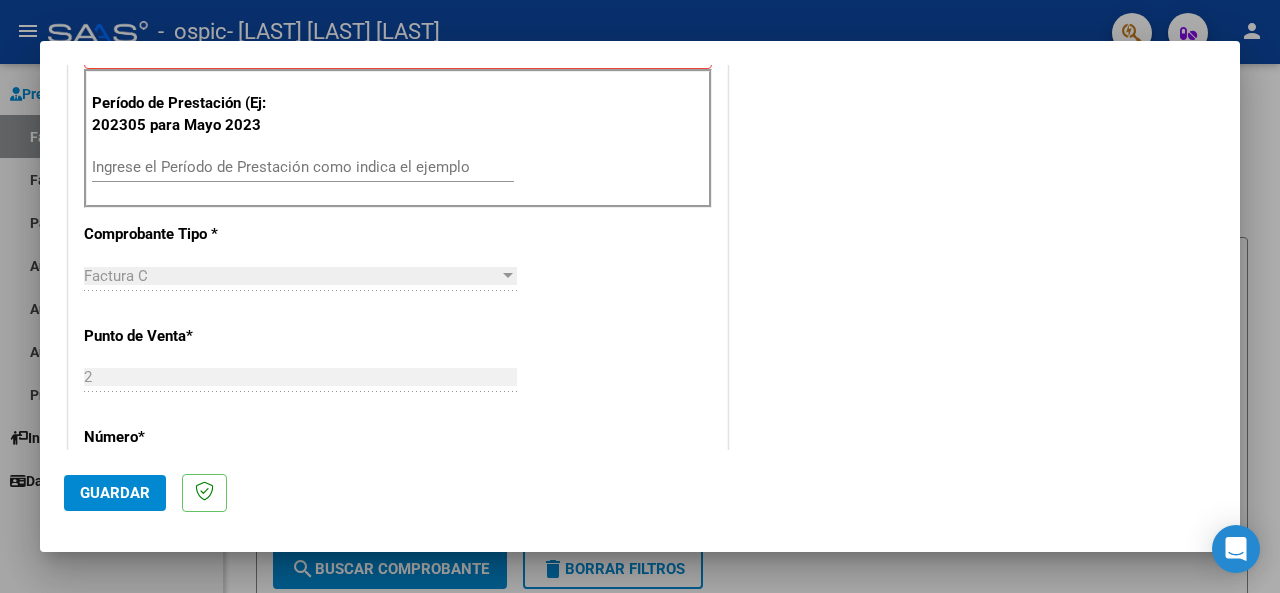 click on "Ingrese el Período de Prestación como indica el ejemplo" at bounding box center (303, 167) 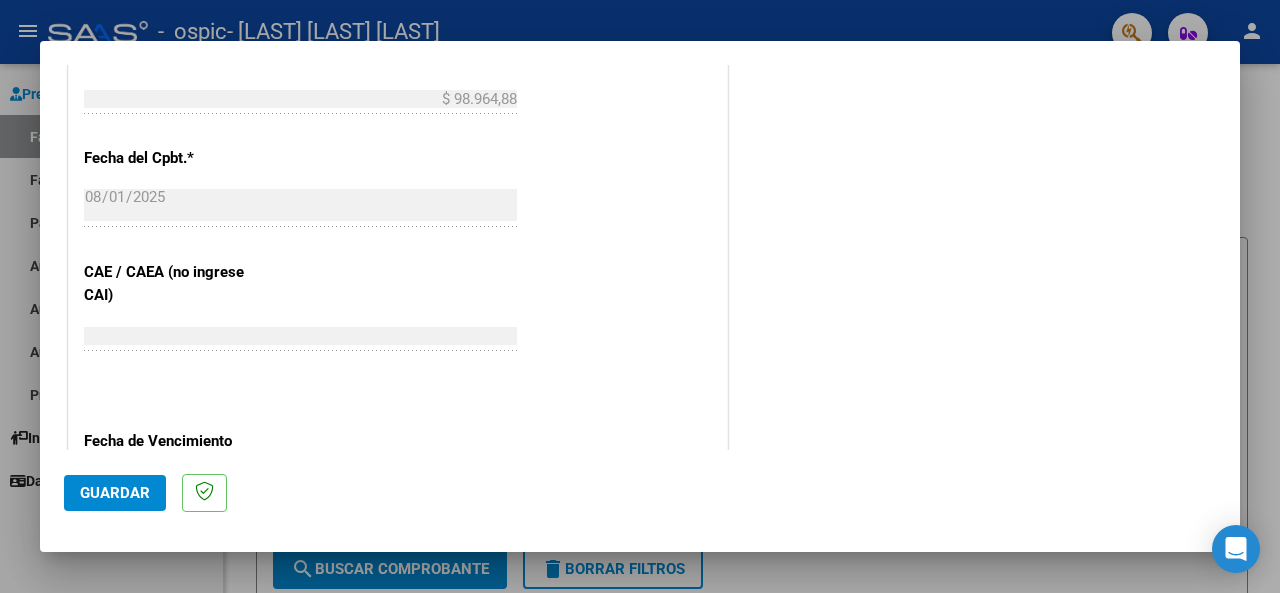 scroll, scrollTop: 1200, scrollLeft: 0, axis: vertical 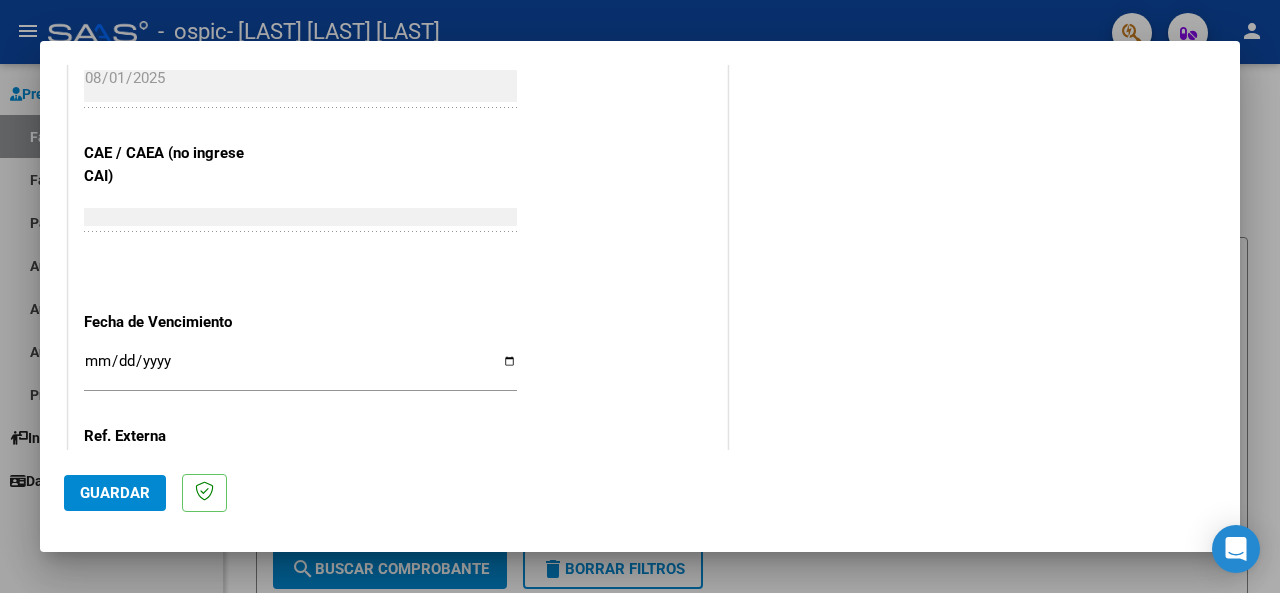 type on "202507" 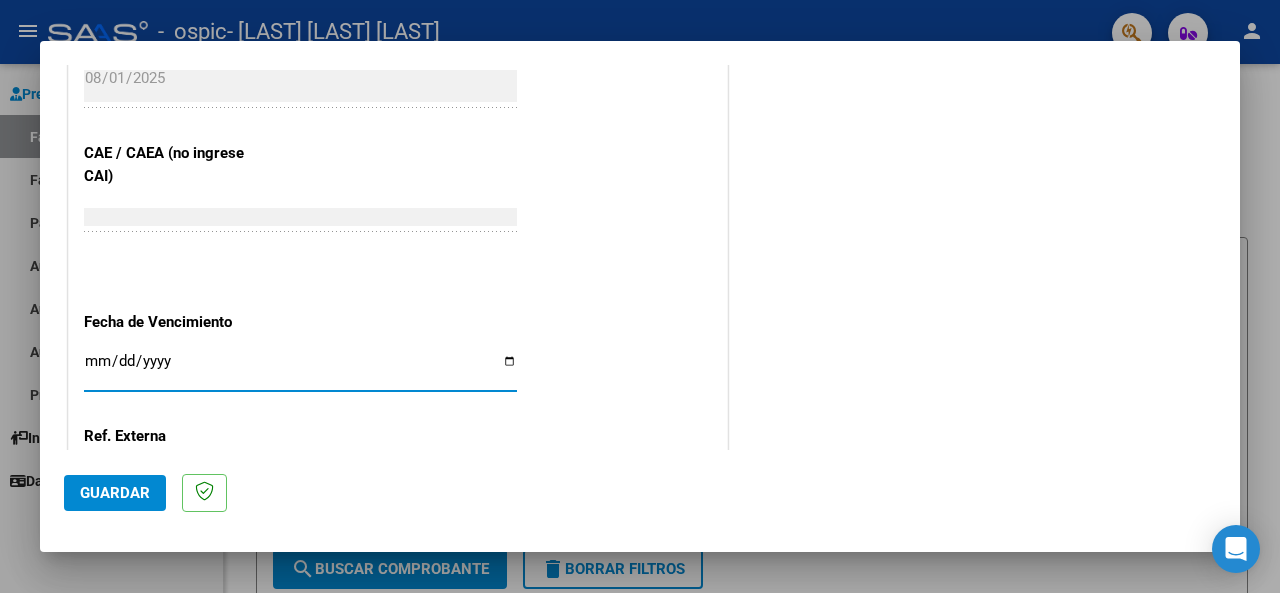 type on "2025-08-11" 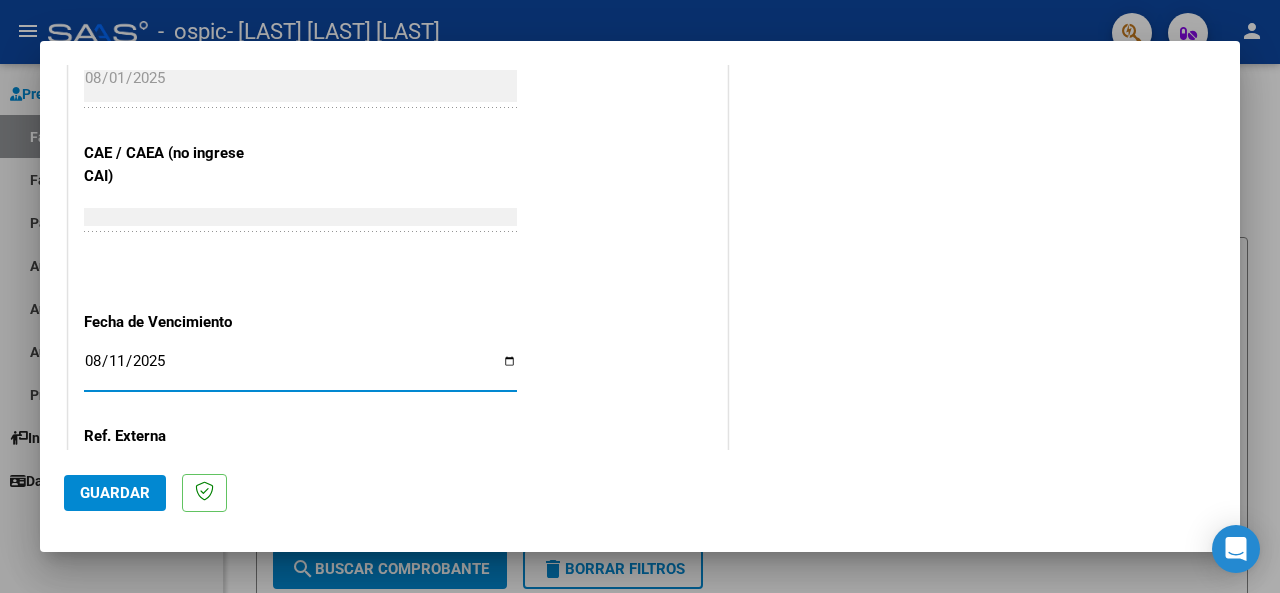 click on "Guardar" 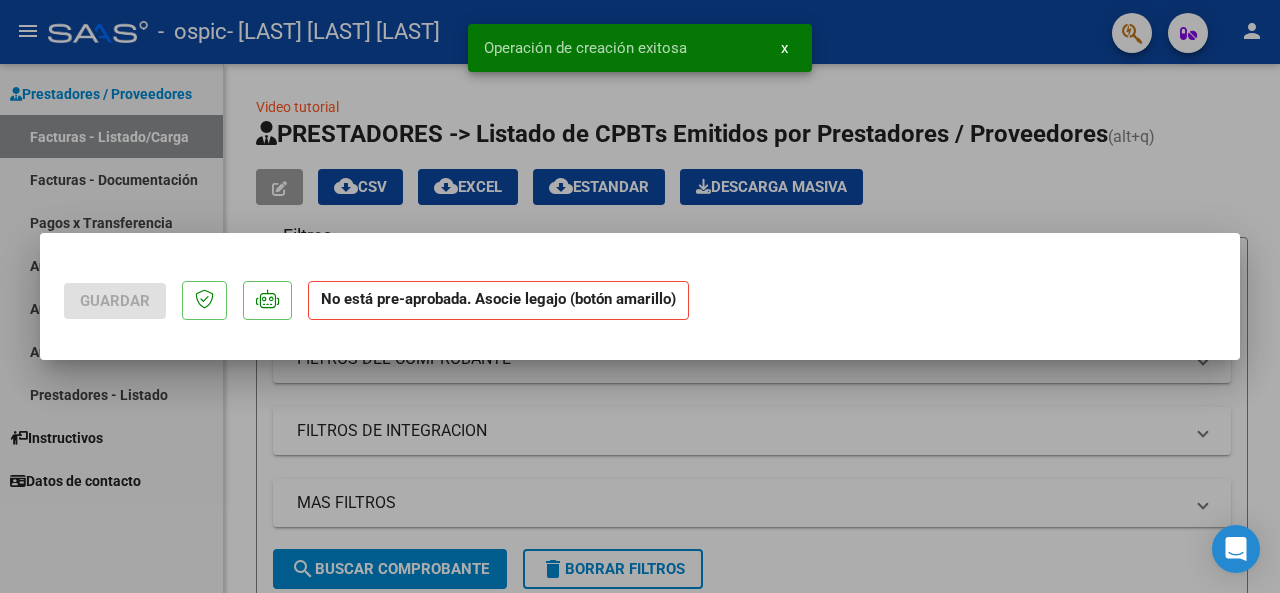 scroll, scrollTop: 0, scrollLeft: 0, axis: both 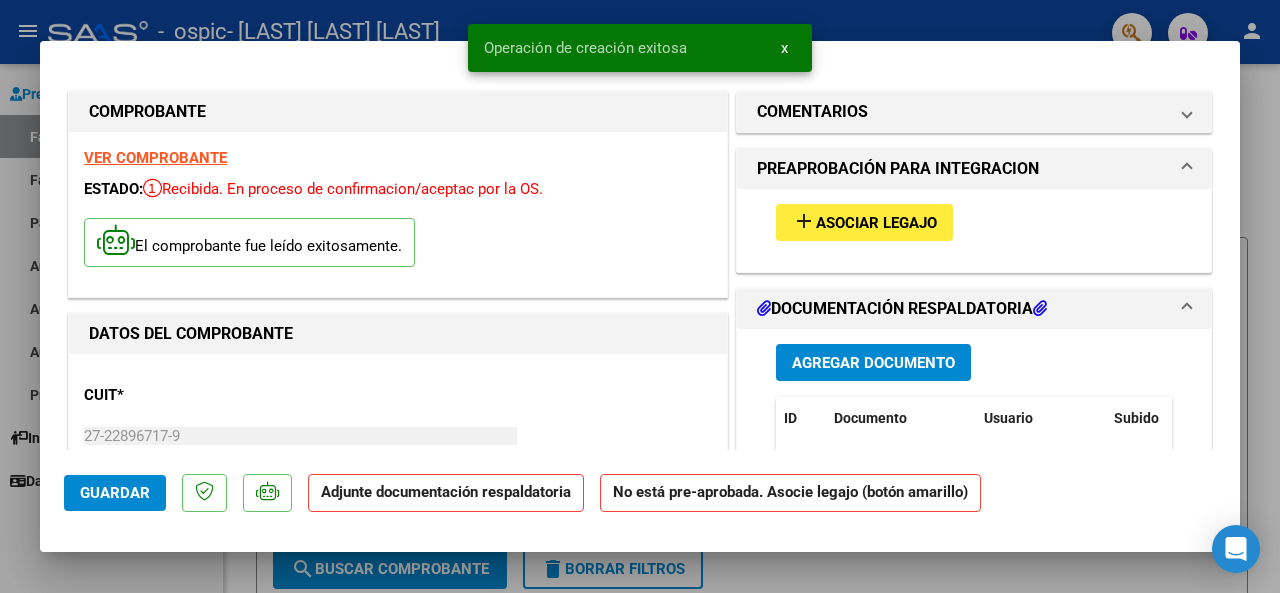 click on "Asociar Legajo" at bounding box center [876, 223] 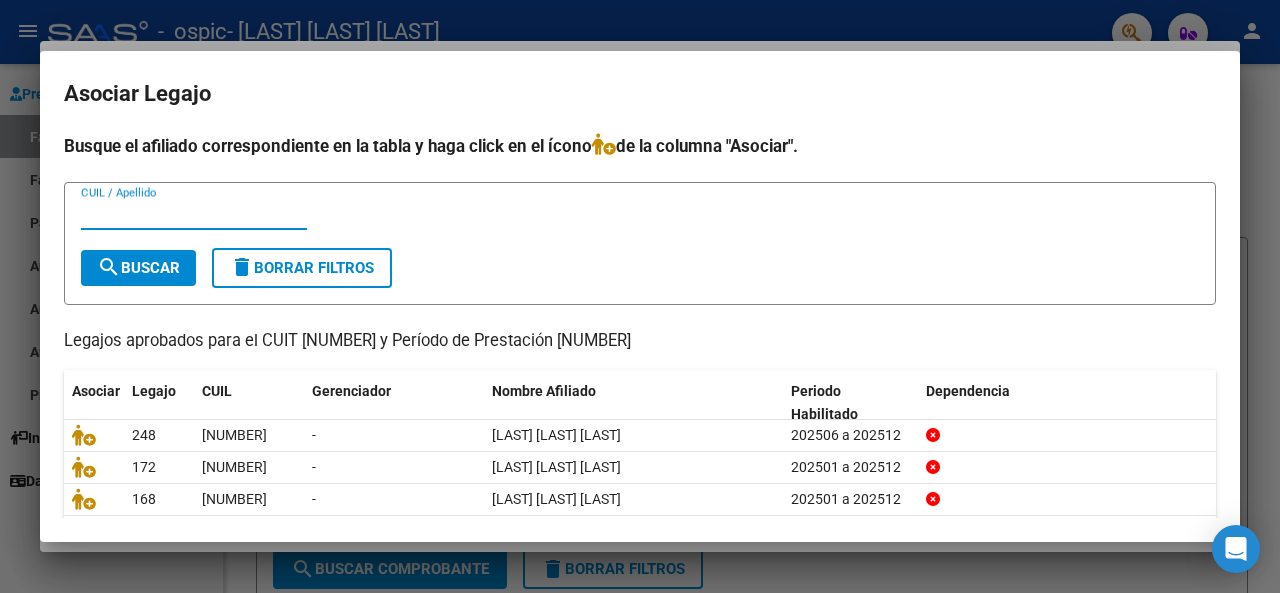 scroll, scrollTop: 130, scrollLeft: 0, axis: vertical 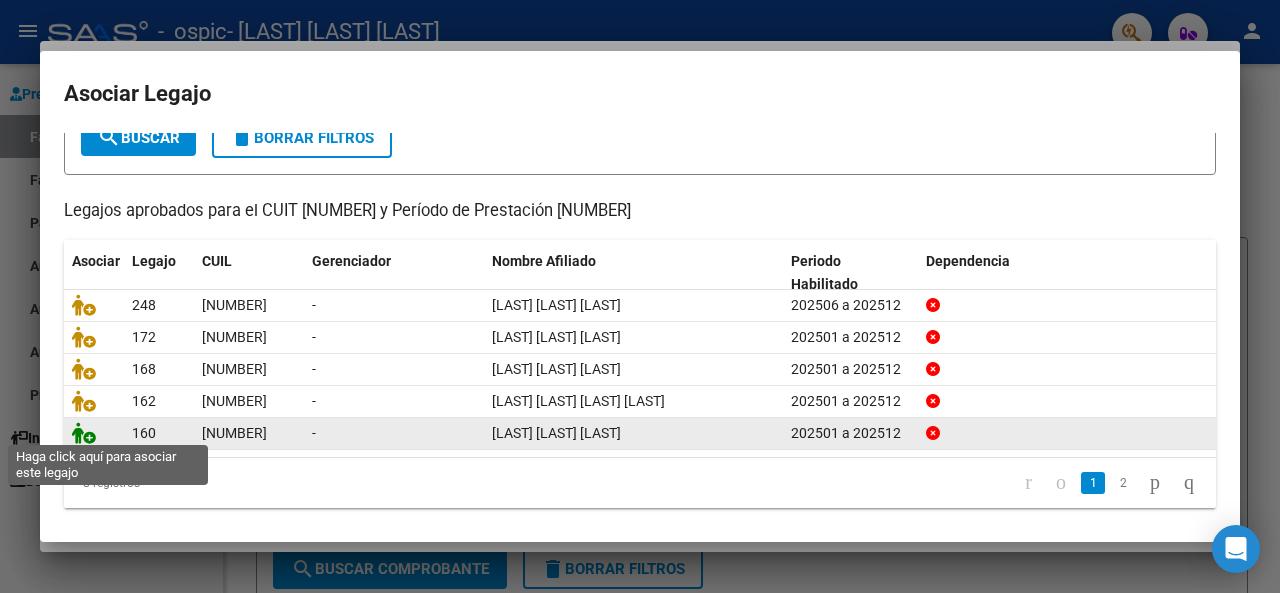 click 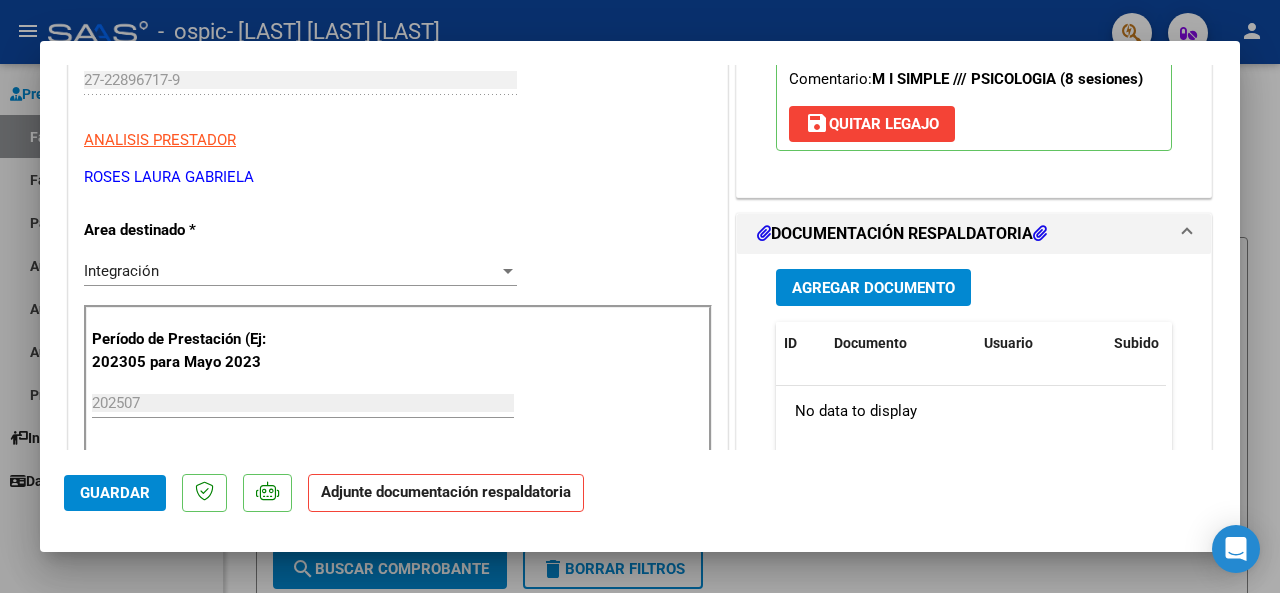 scroll, scrollTop: 400, scrollLeft: 0, axis: vertical 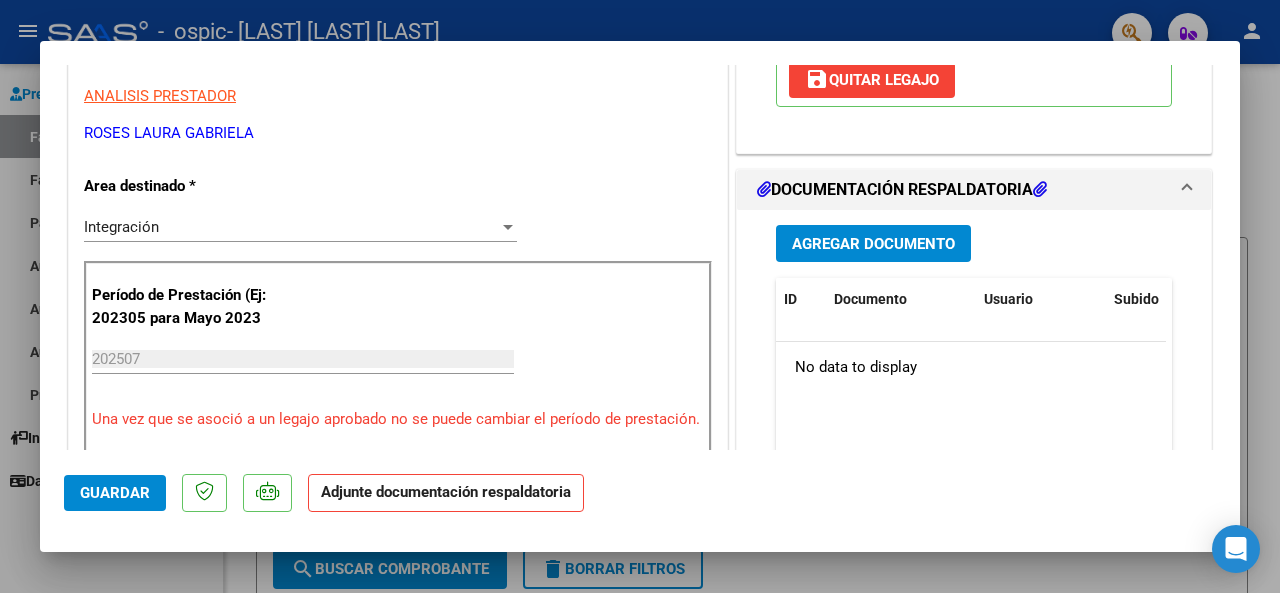 click on "Agregar Documento" at bounding box center [873, 244] 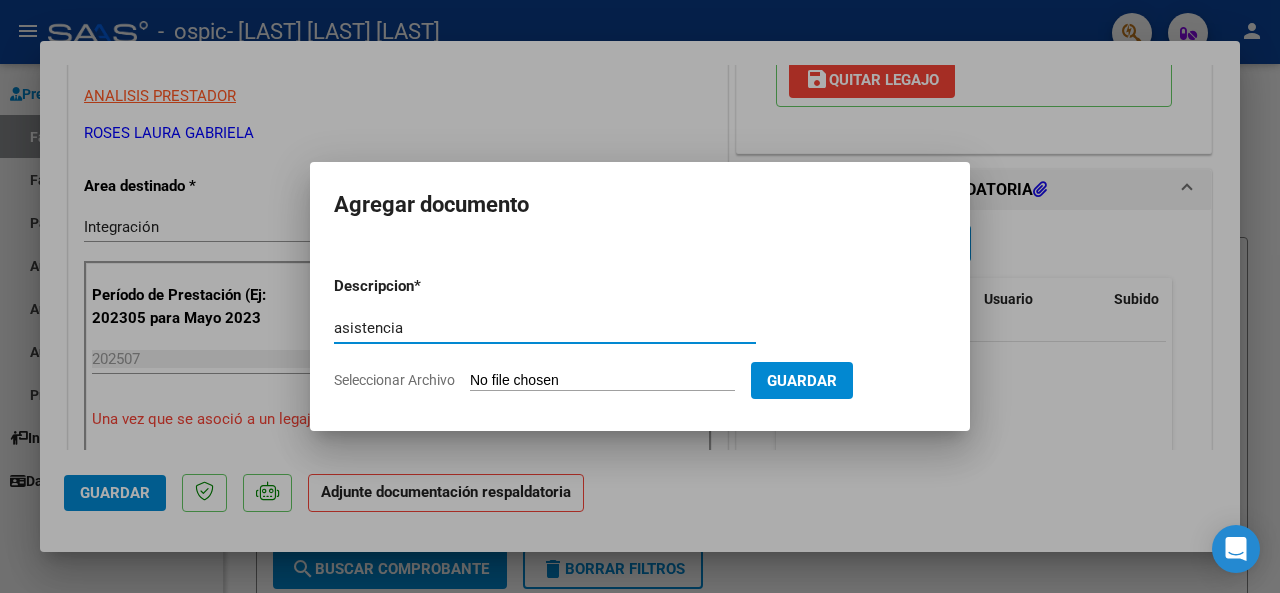 type on "asistencia" 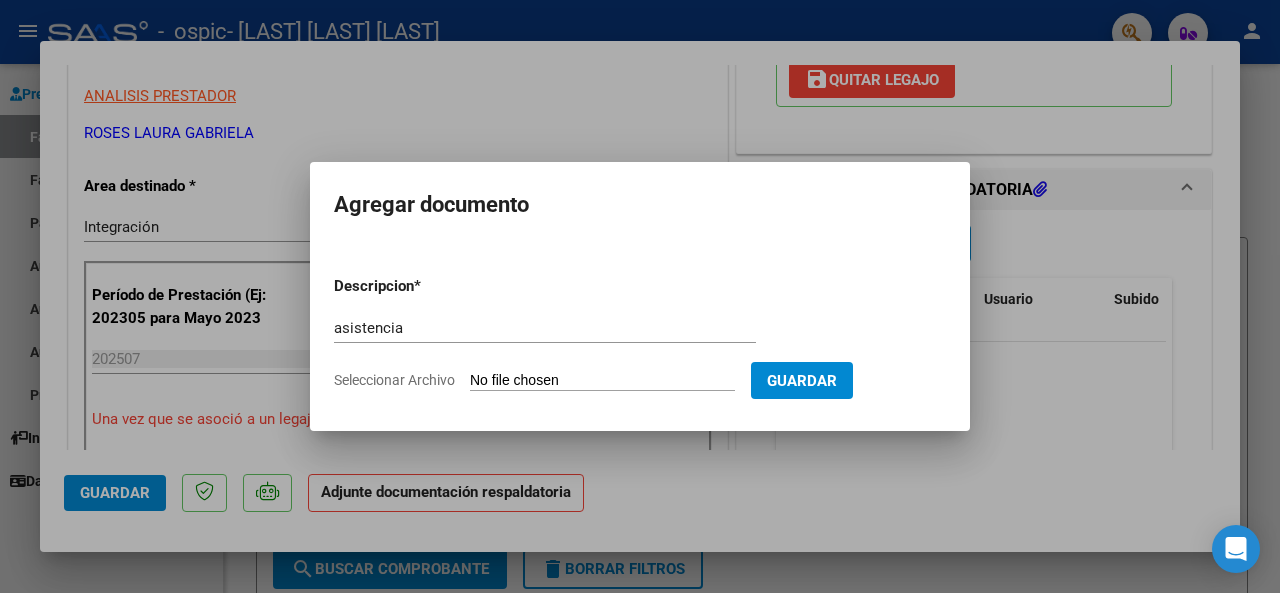 type on "C:\fakepath\[FILENAME].pdf" 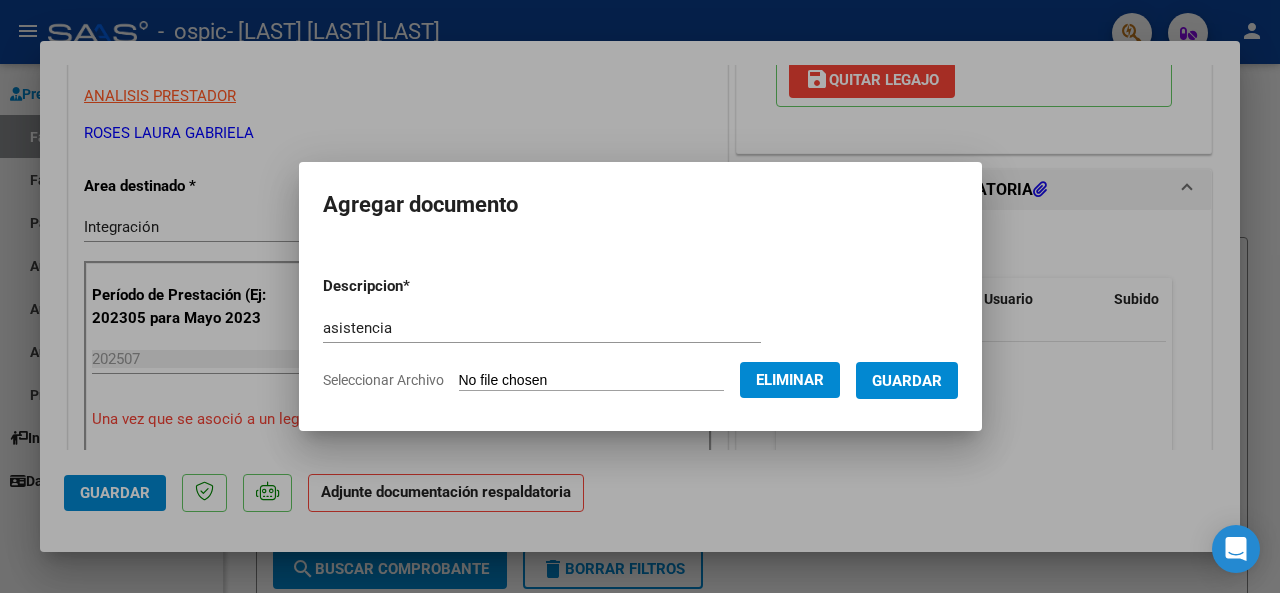 click on "Guardar" at bounding box center [907, 381] 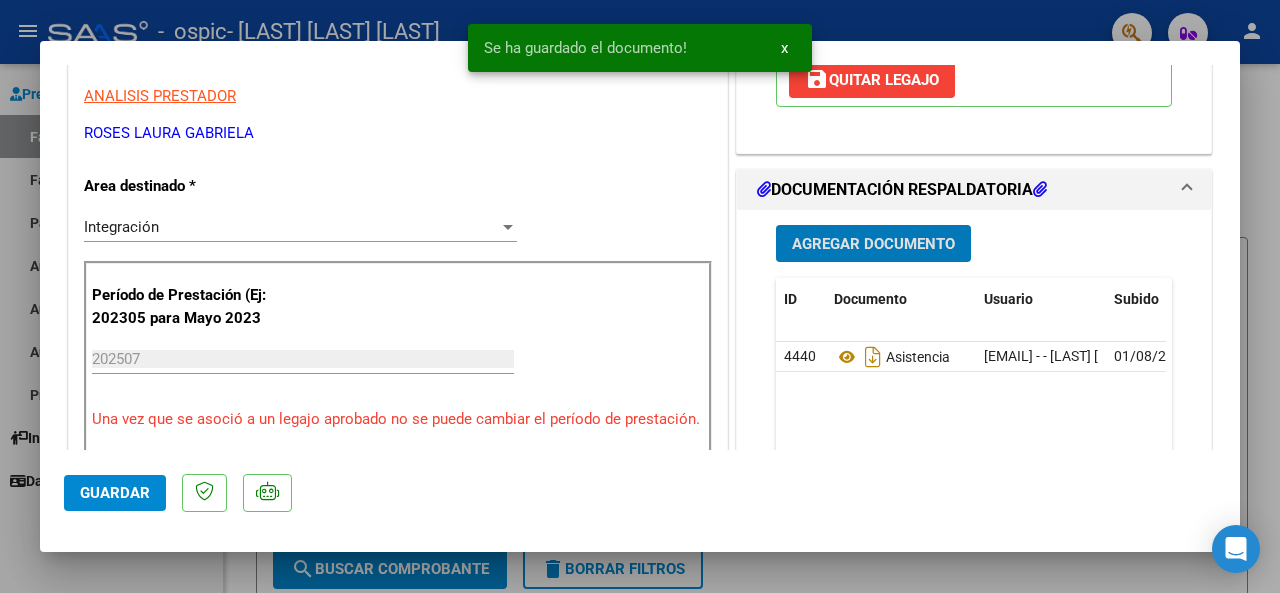 click on "Guardar" 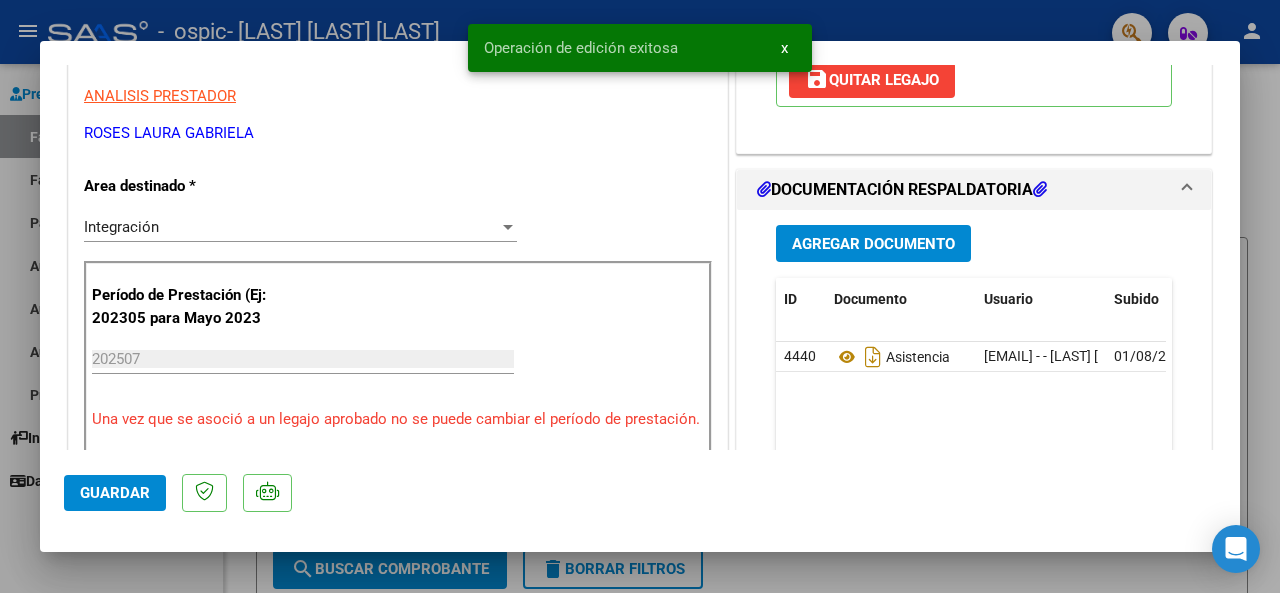 click at bounding box center [640, 296] 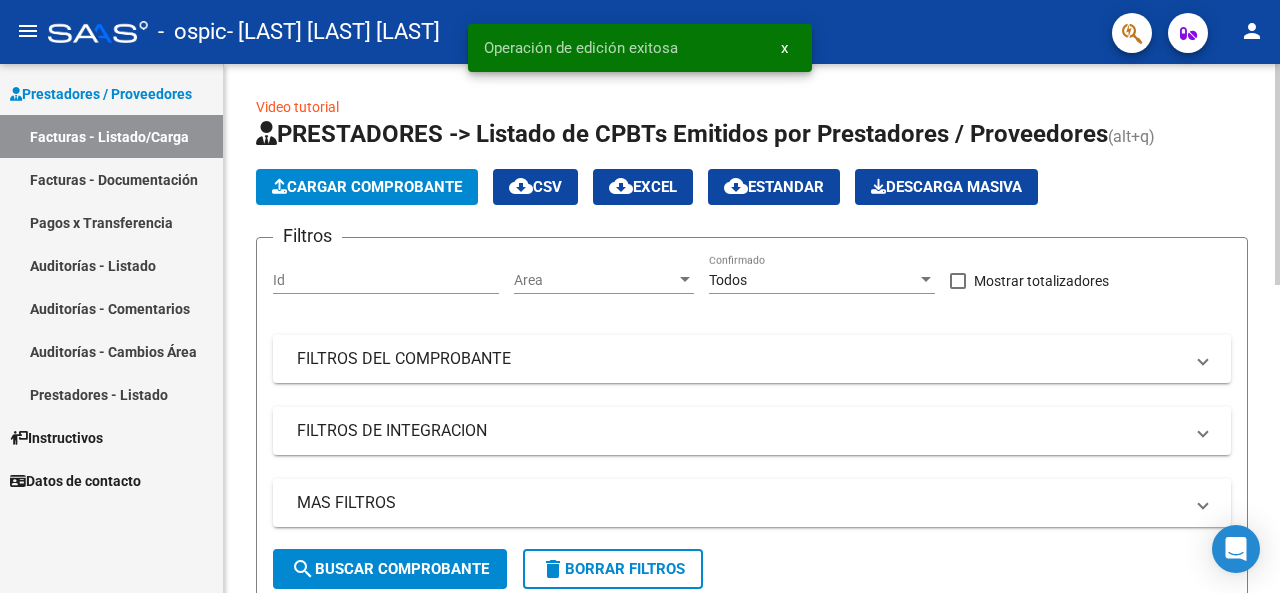 click on "Cargar Comprobante" 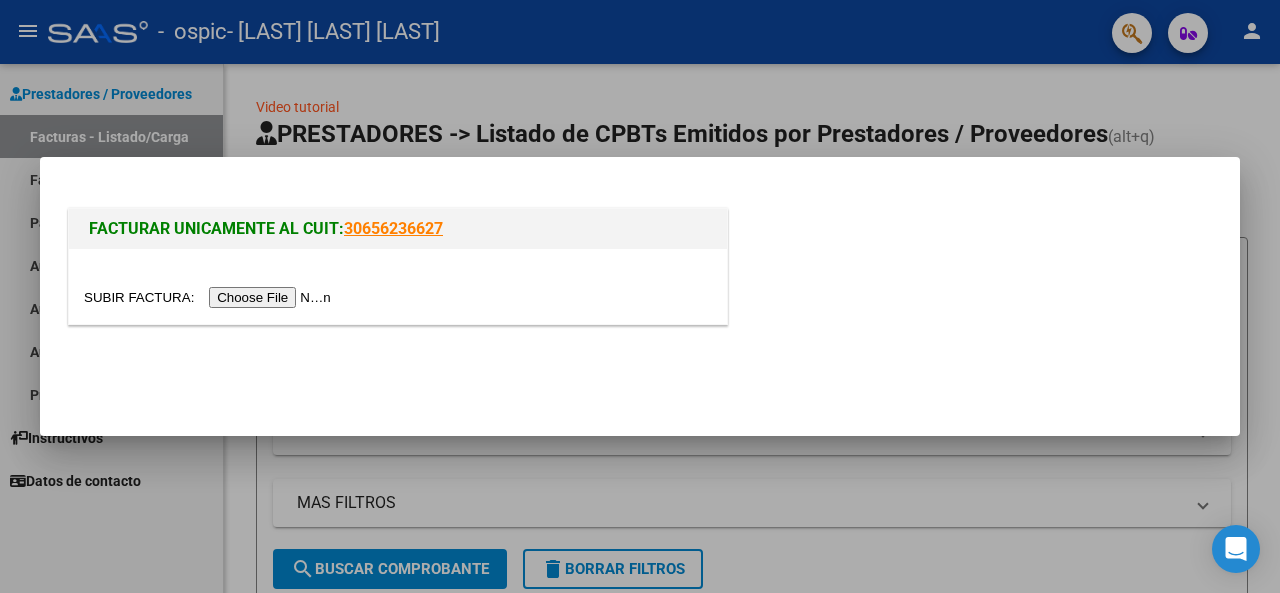 click at bounding box center (210, 297) 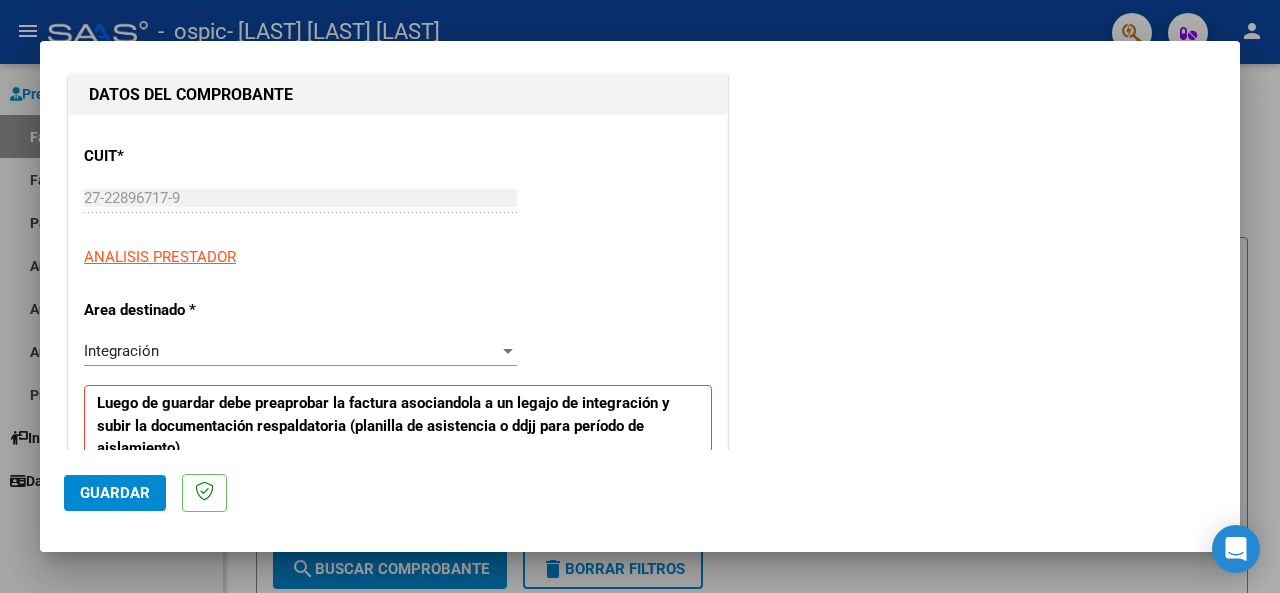 scroll, scrollTop: 400, scrollLeft: 0, axis: vertical 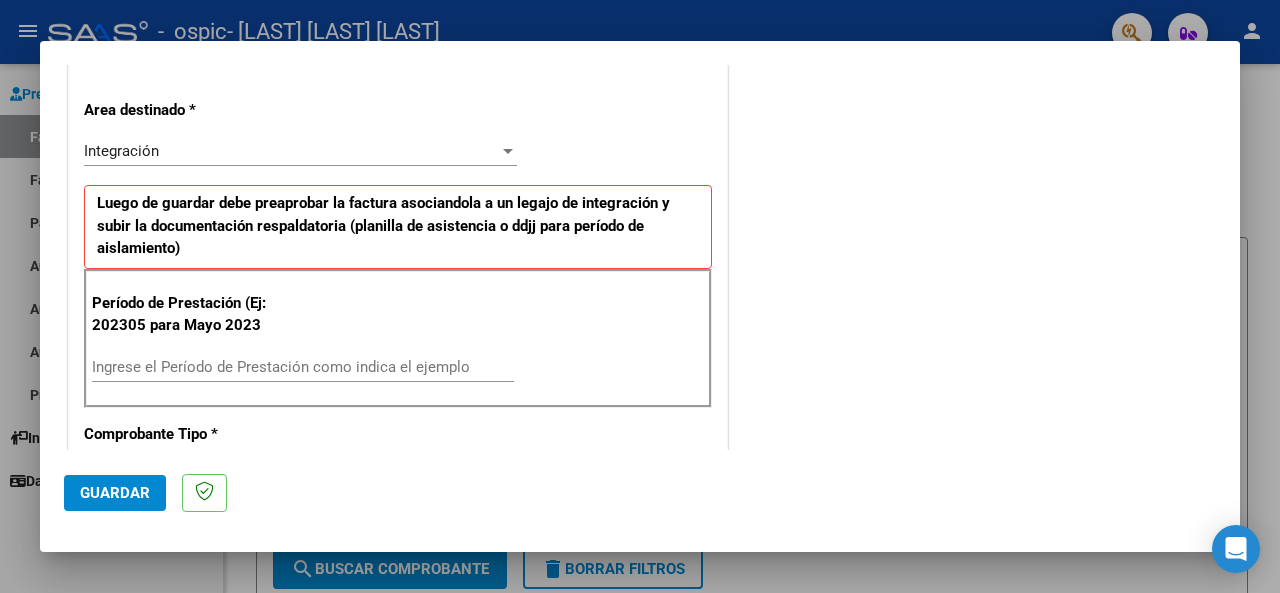 click on "Ingrese el Período de Prestación como indica el ejemplo" at bounding box center [303, 367] 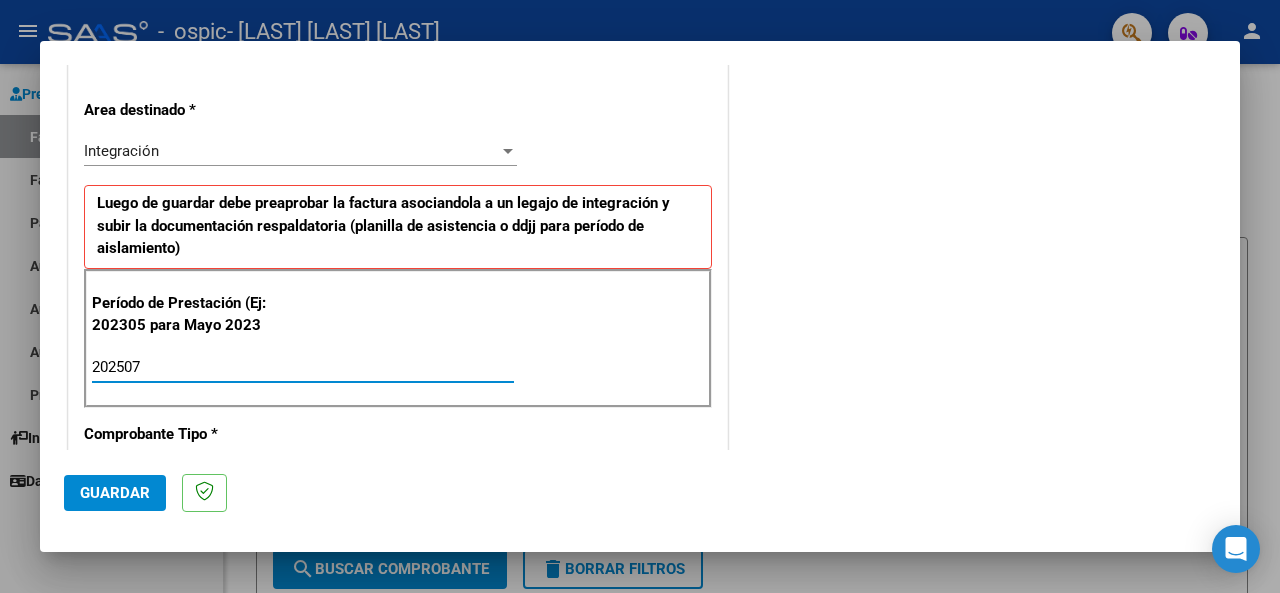 type on "202507" 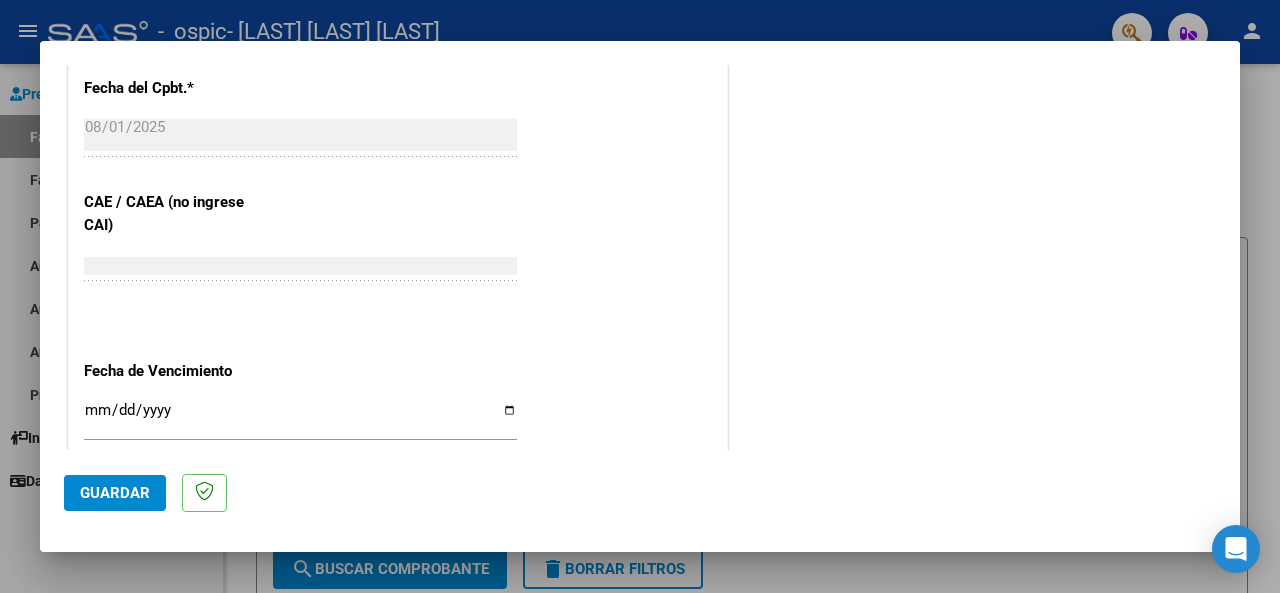 scroll, scrollTop: 1300, scrollLeft: 0, axis: vertical 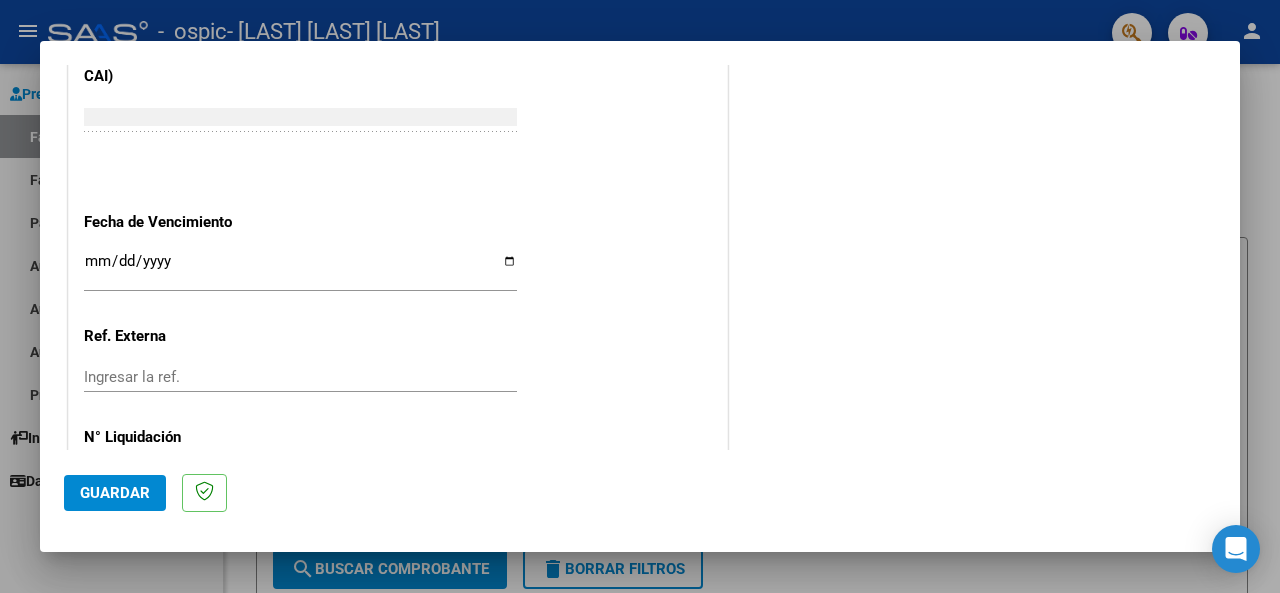 click on "Ingresar la fecha" at bounding box center [300, 269] 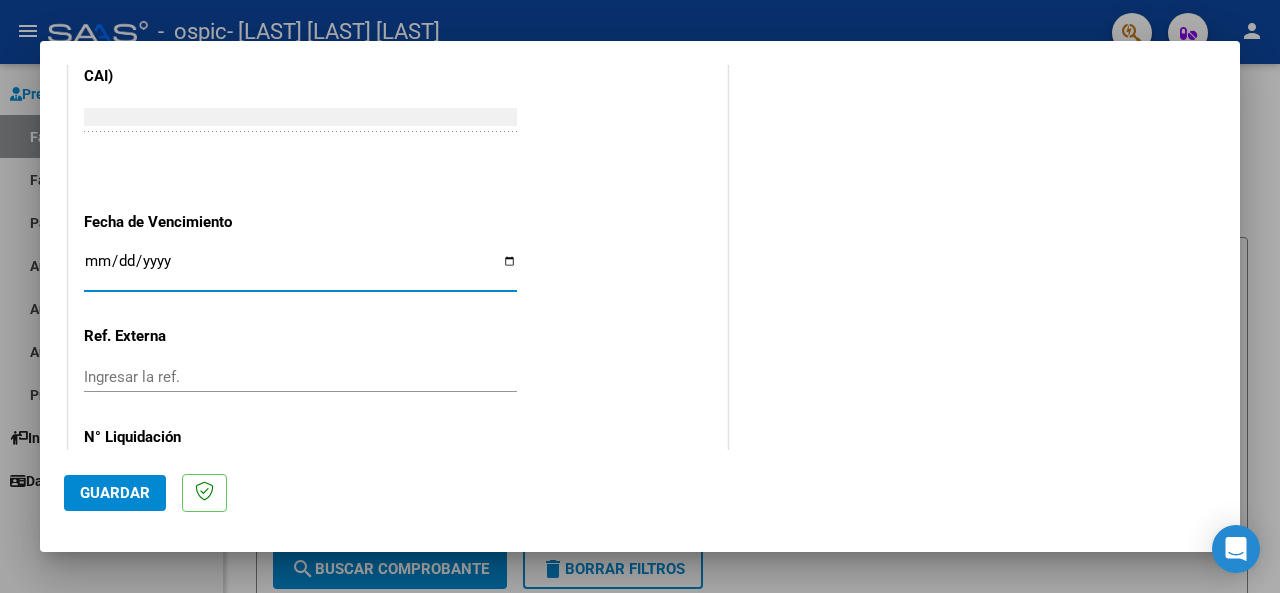 type on "2025-08-11" 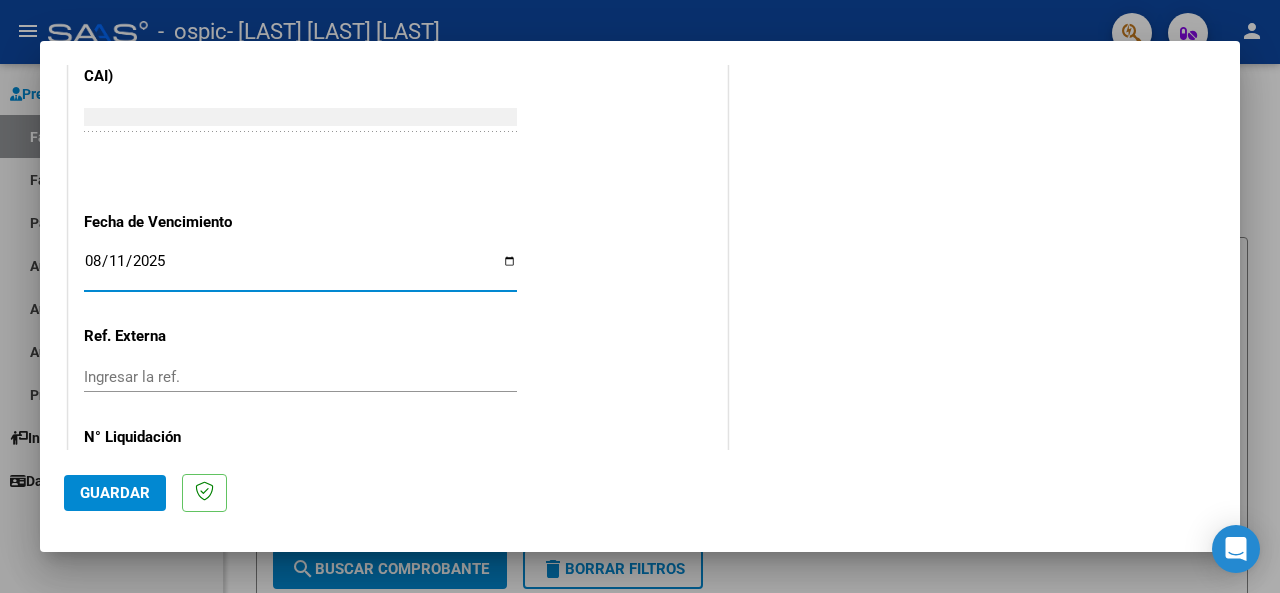click on "Guardar" 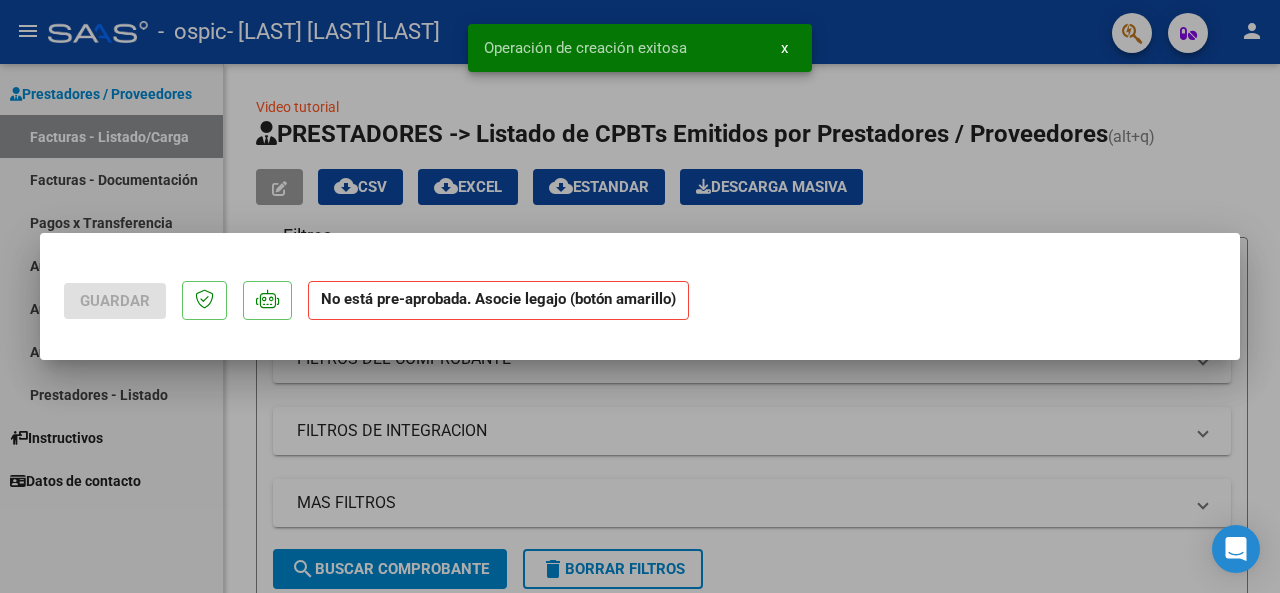 scroll, scrollTop: 0, scrollLeft: 0, axis: both 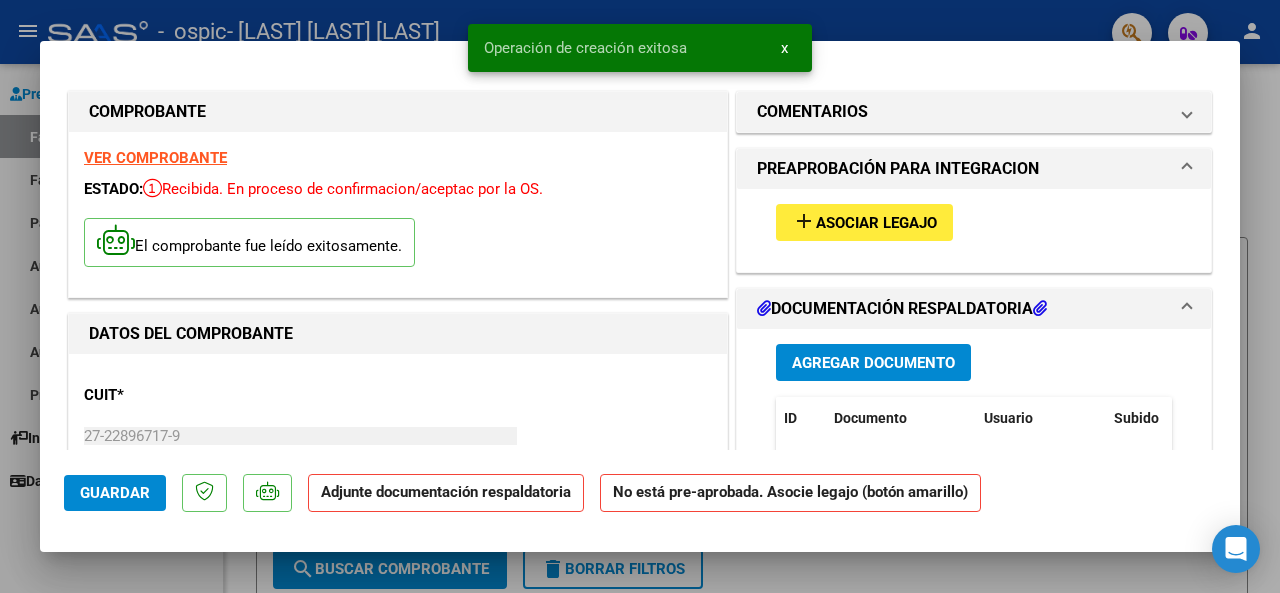 click on "Asociar Legajo" at bounding box center [876, 223] 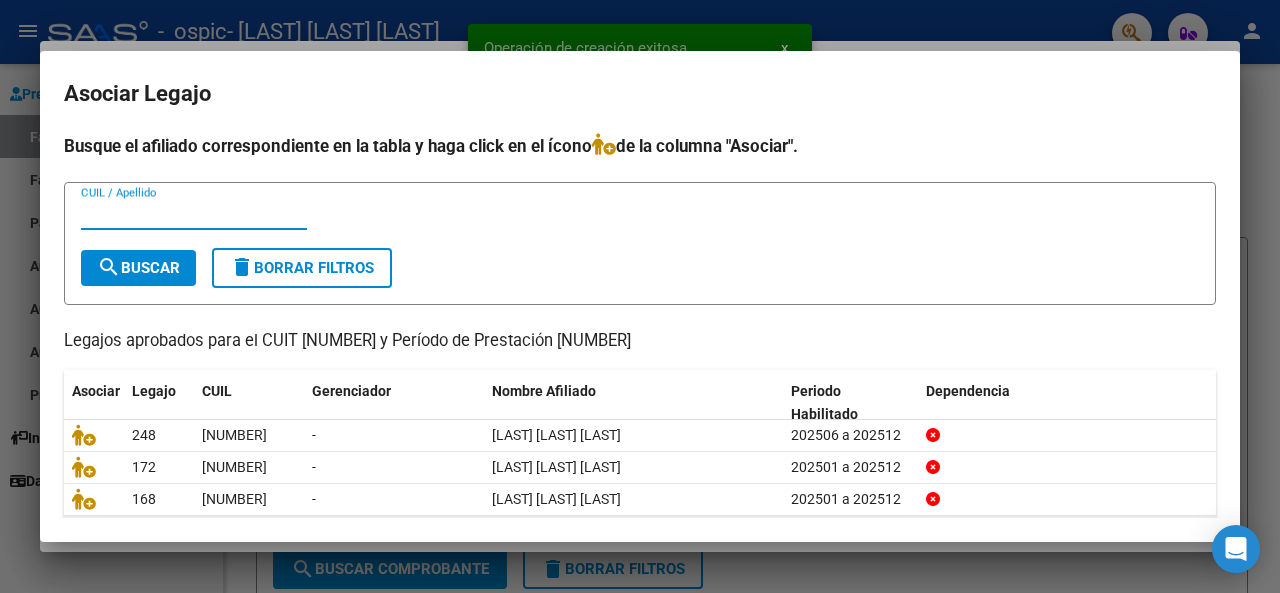 scroll, scrollTop: 130, scrollLeft: 0, axis: vertical 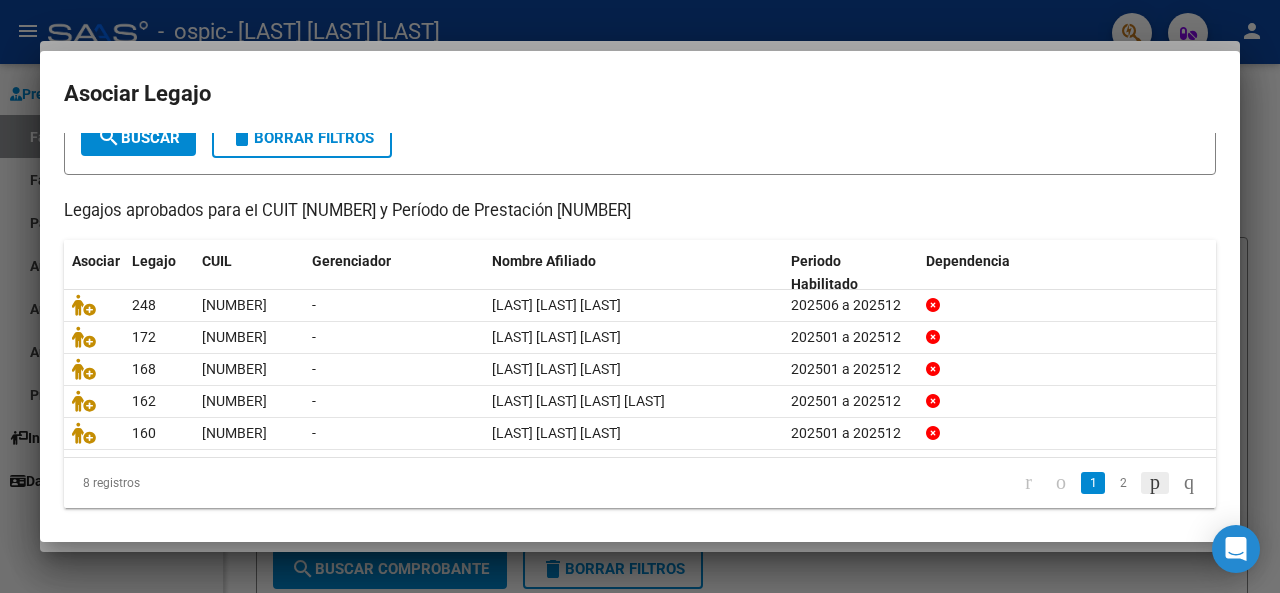 click 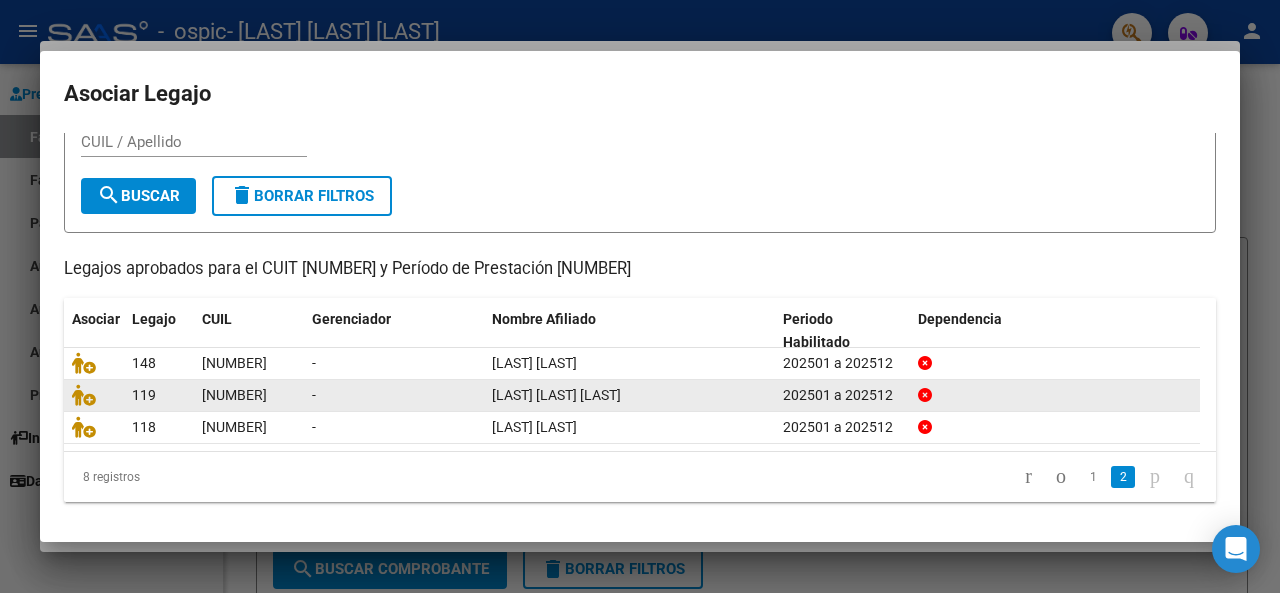 scroll, scrollTop: 67, scrollLeft: 0, axis: vertical 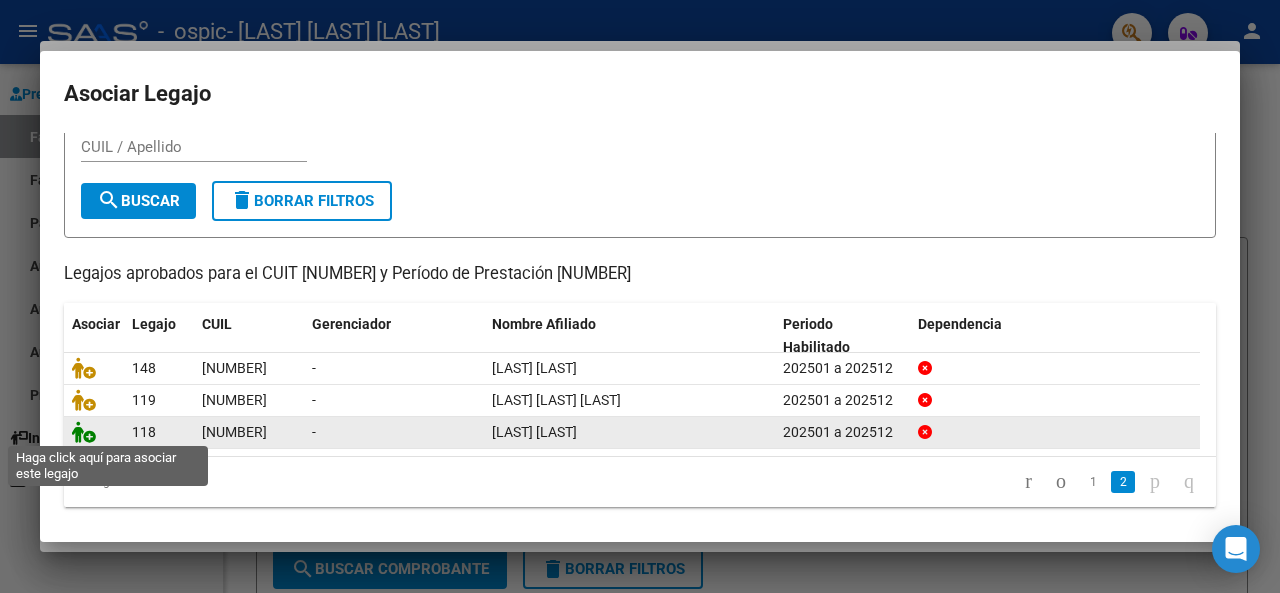 click 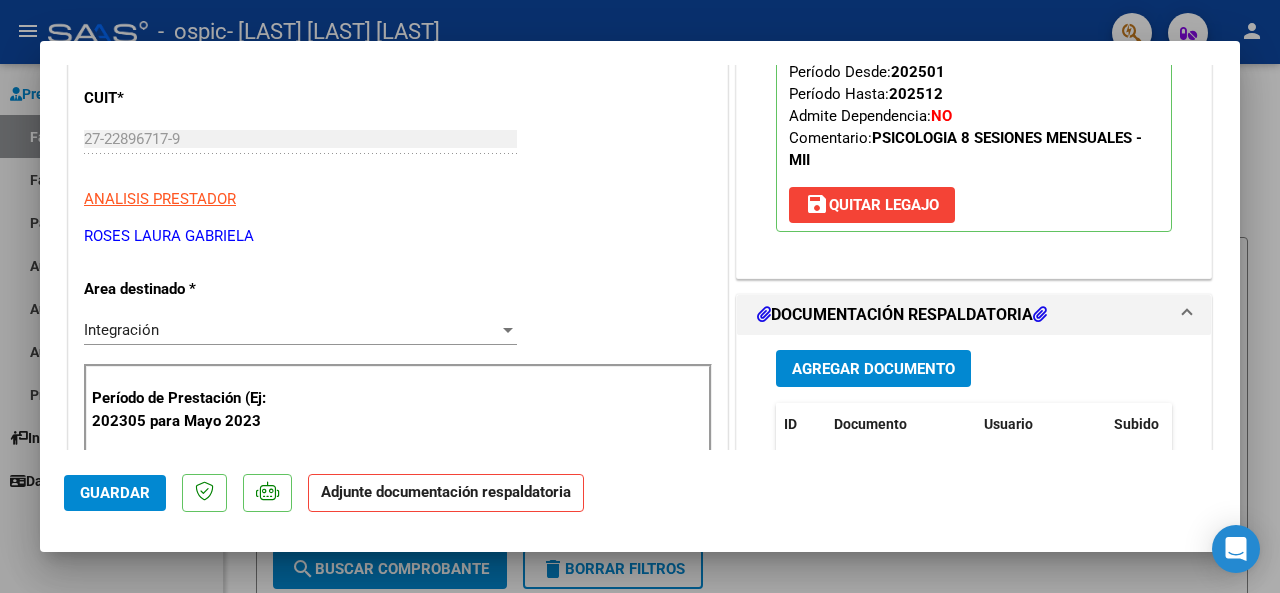 scroll, scrollTop: 300, scrollLeft: 0, axis: vertical 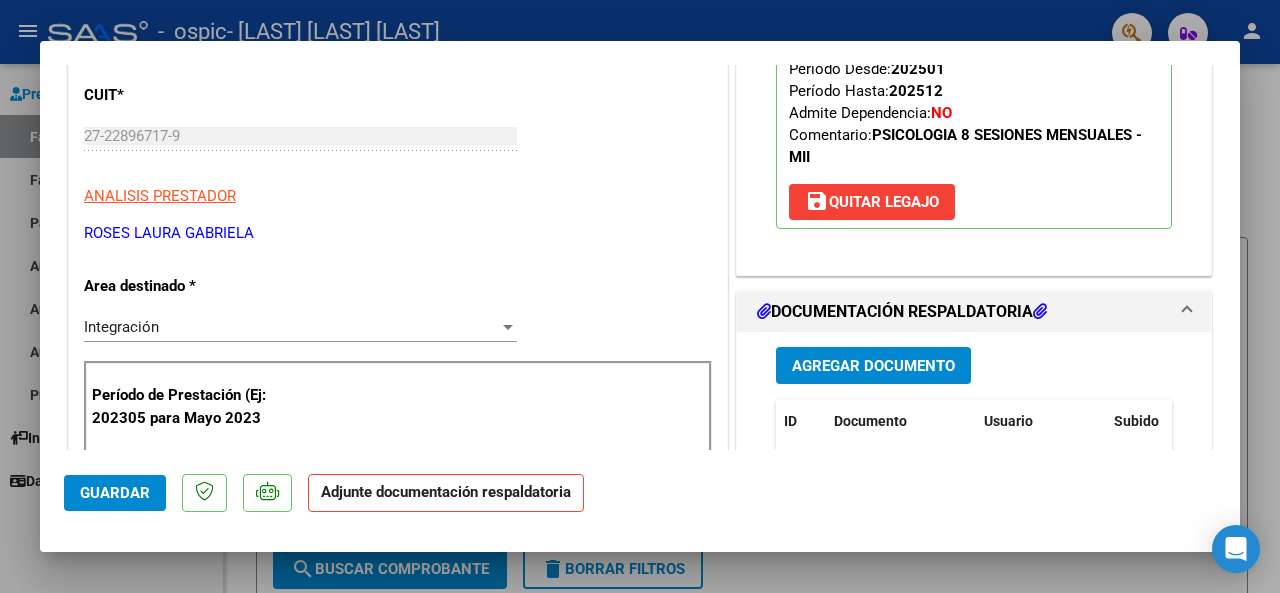 click on "Agregar Documento" at bounding box center (873, 366) 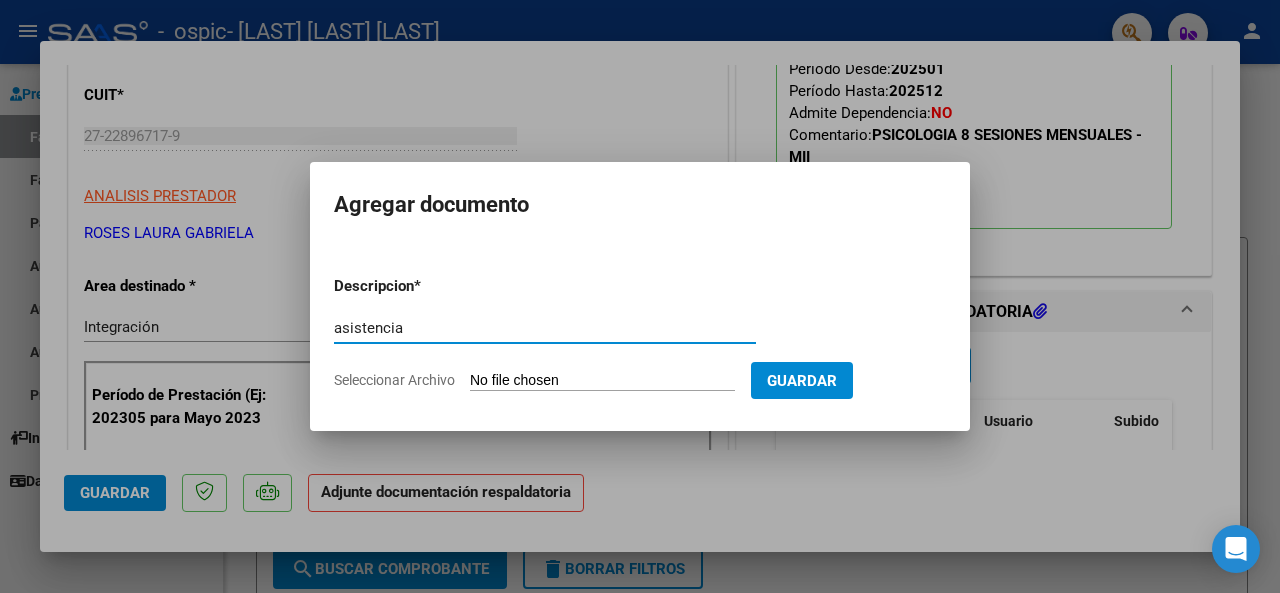 type on "asistencia" 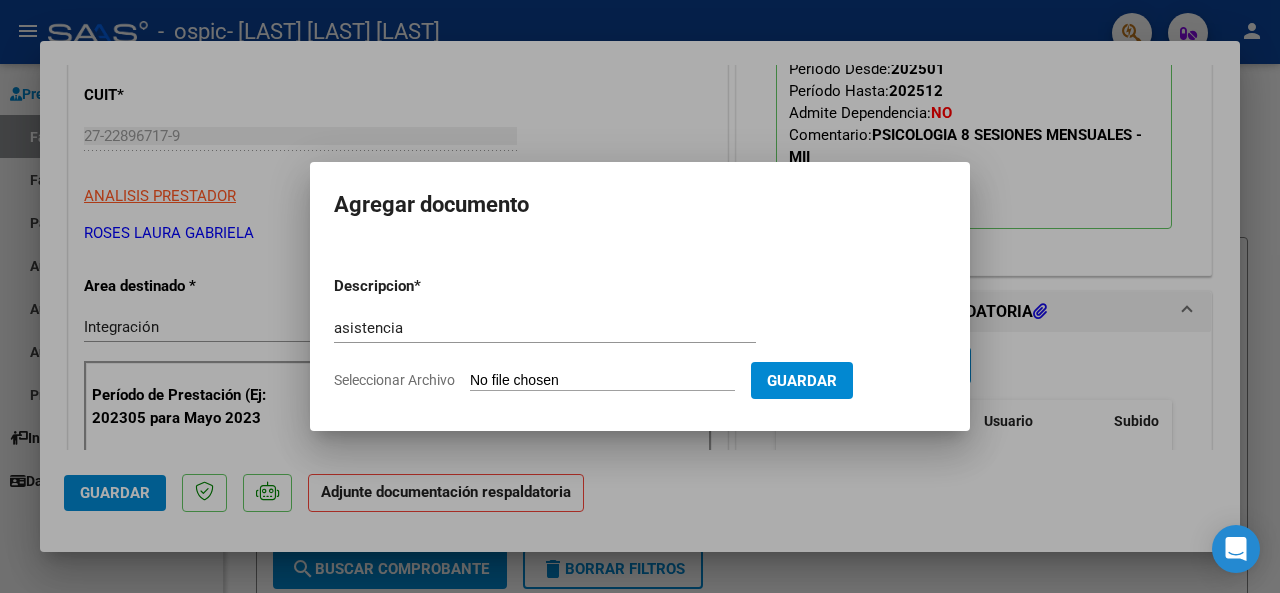 type on "C:\fakepath\[FILENAME].pdf" 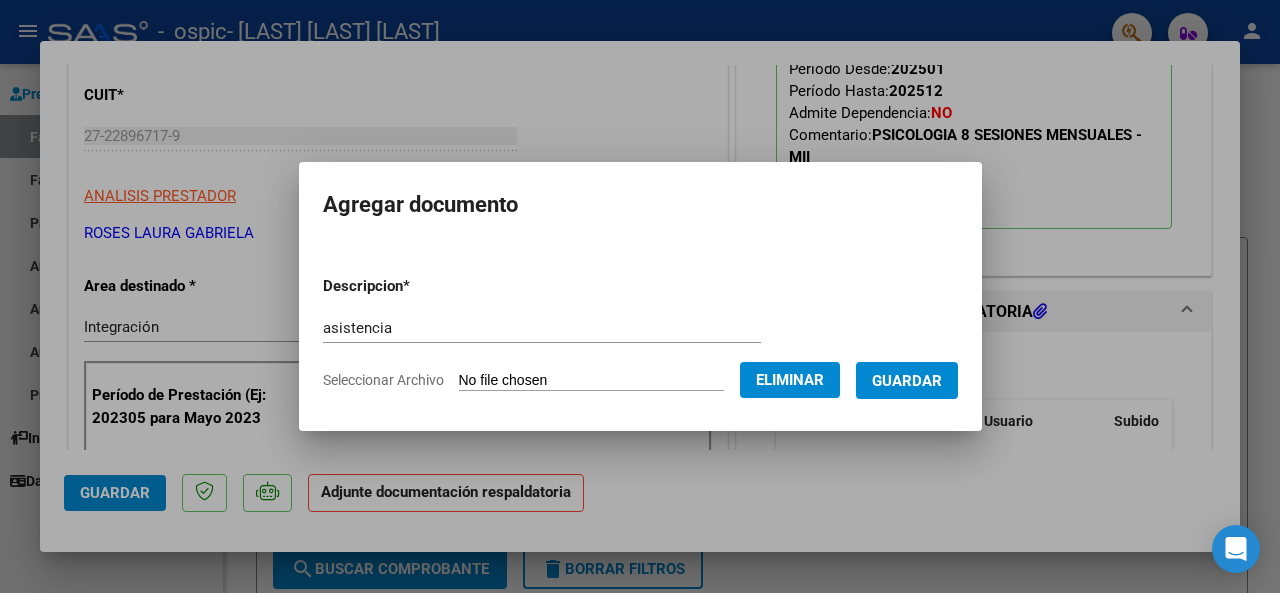click on "Guardar" at bounding box center (907, 381) 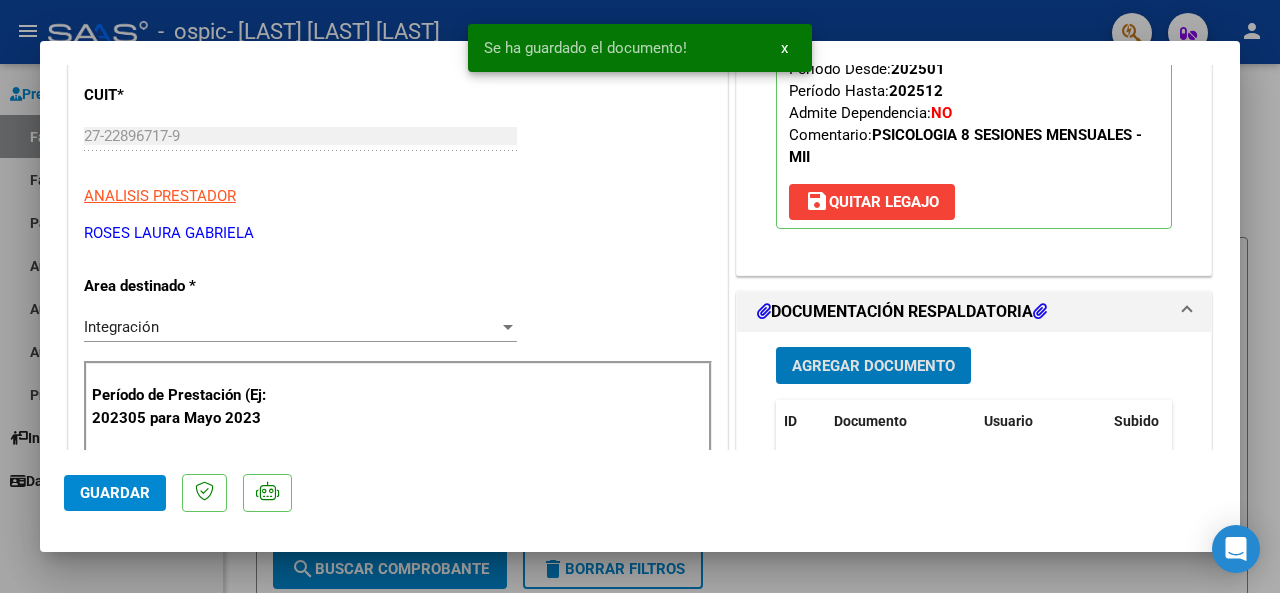 click on "Guardar" 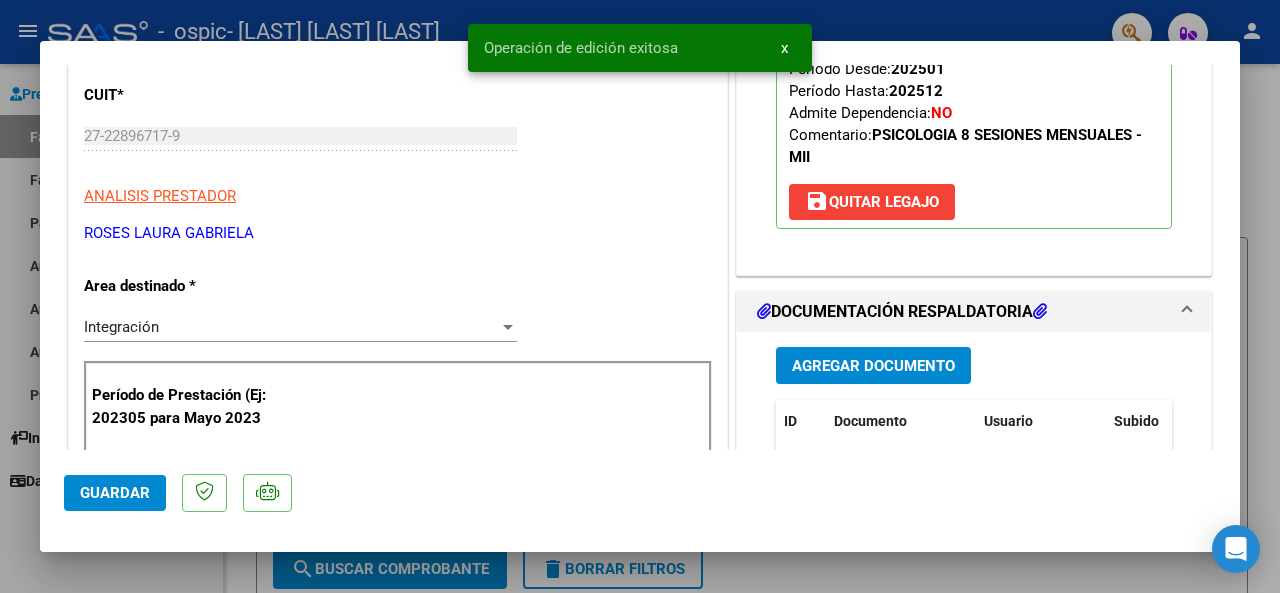 click at bounding box center [640, 296] 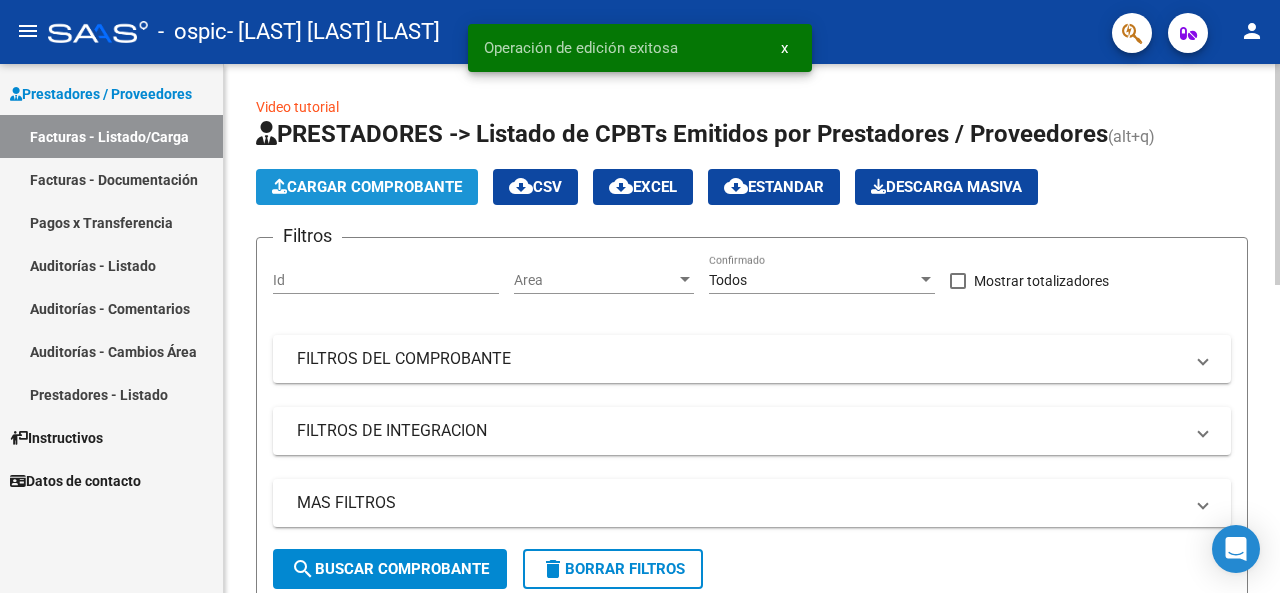 click on "Cargar Comprobante" 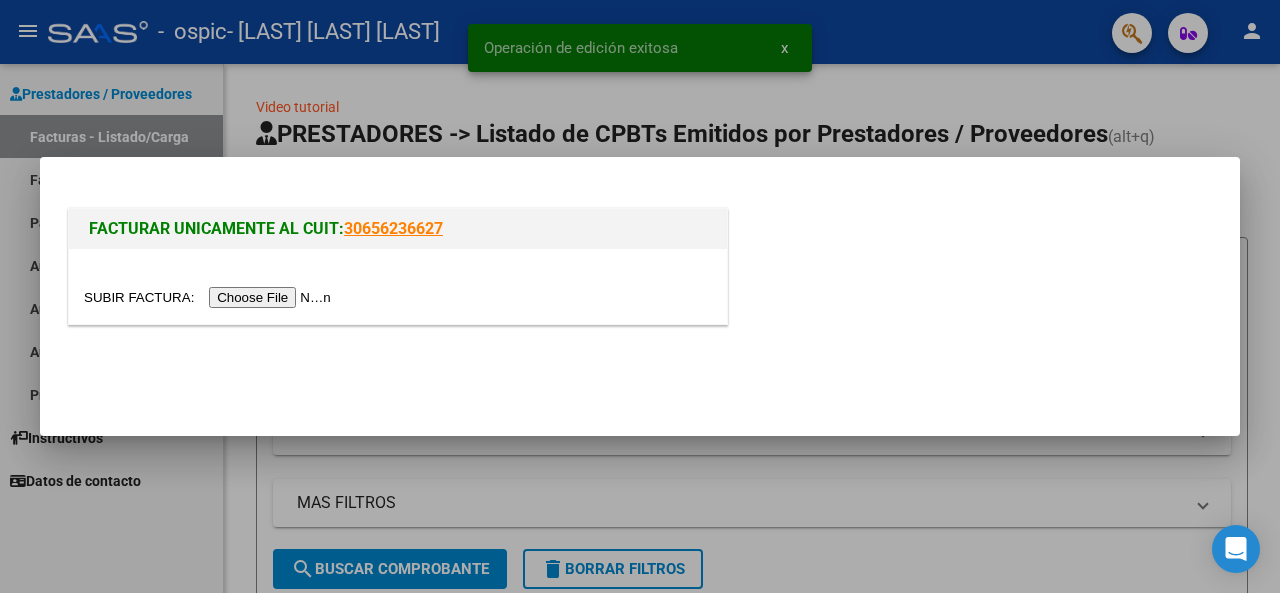 click at bounding box center [210, 297] 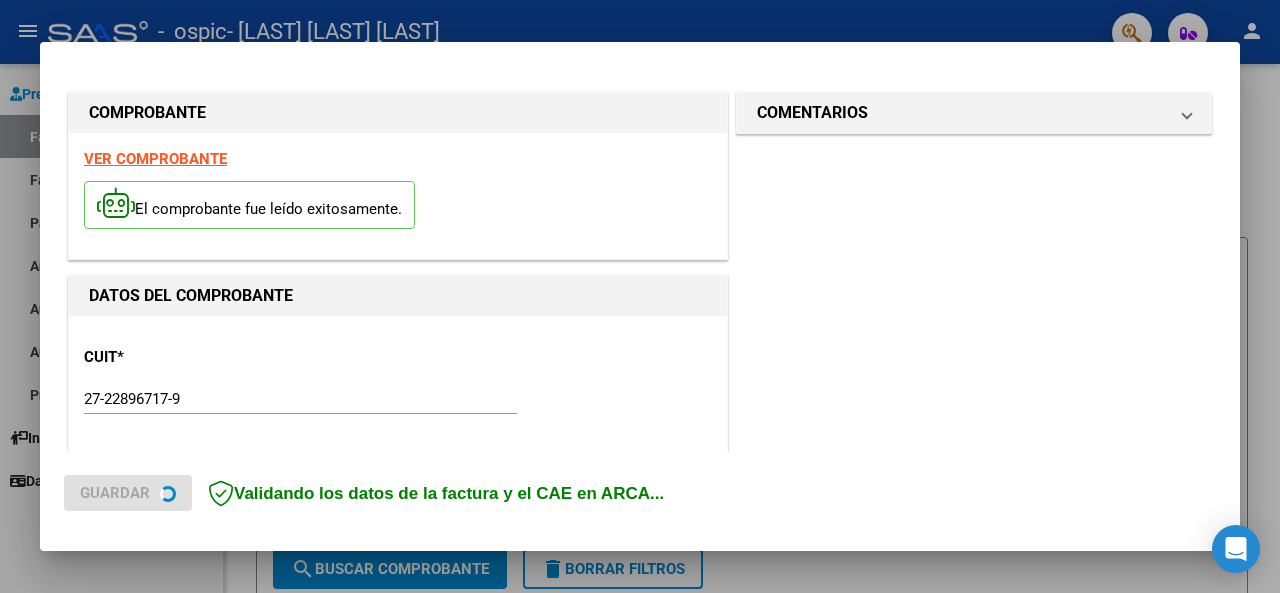scroll, scrollTop: 400, scrollLeft: 0, axis: vertical 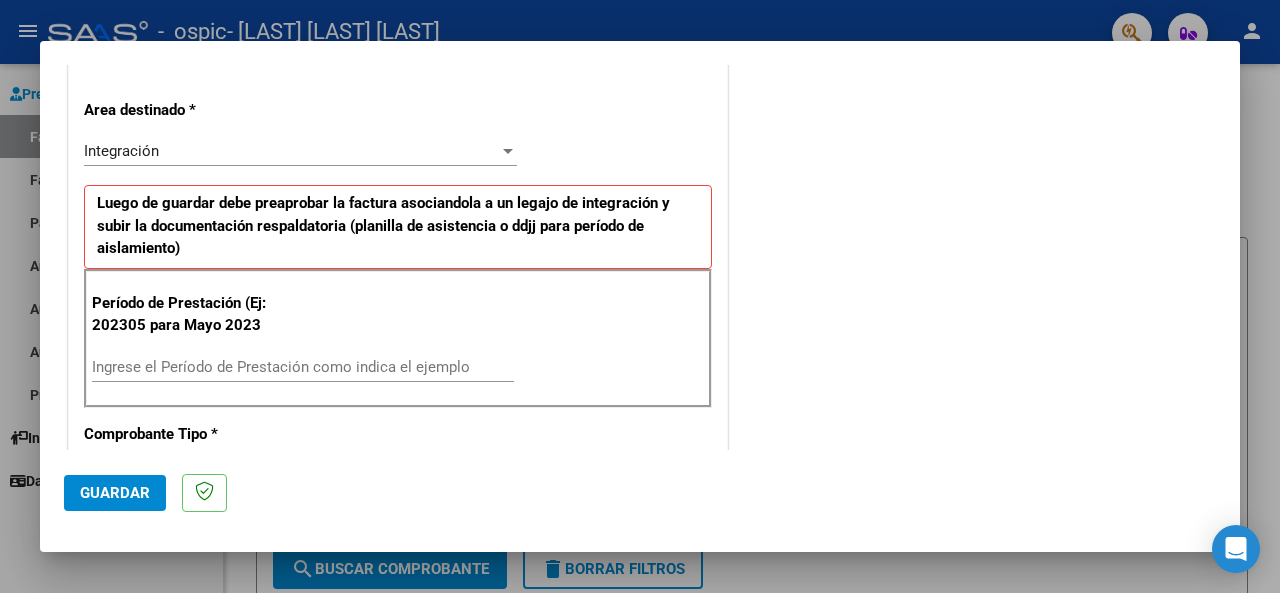 click on "Ingrese el Período de Prestación como indica el ejemplo" at bounding box center (303, 367) 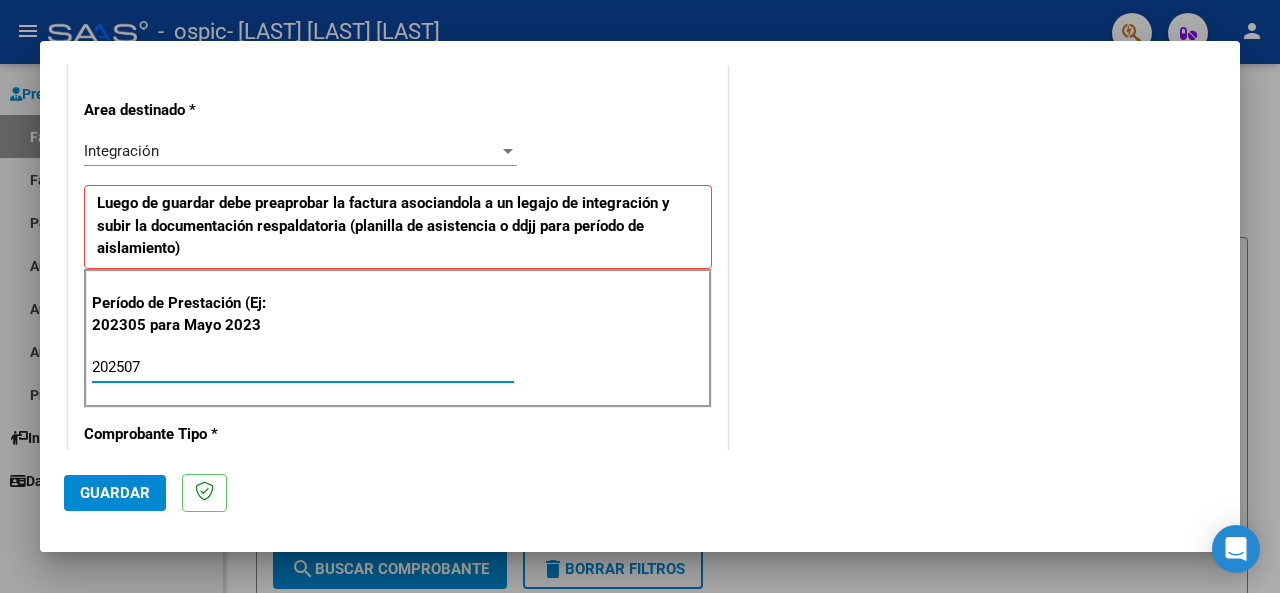 type on "202507" 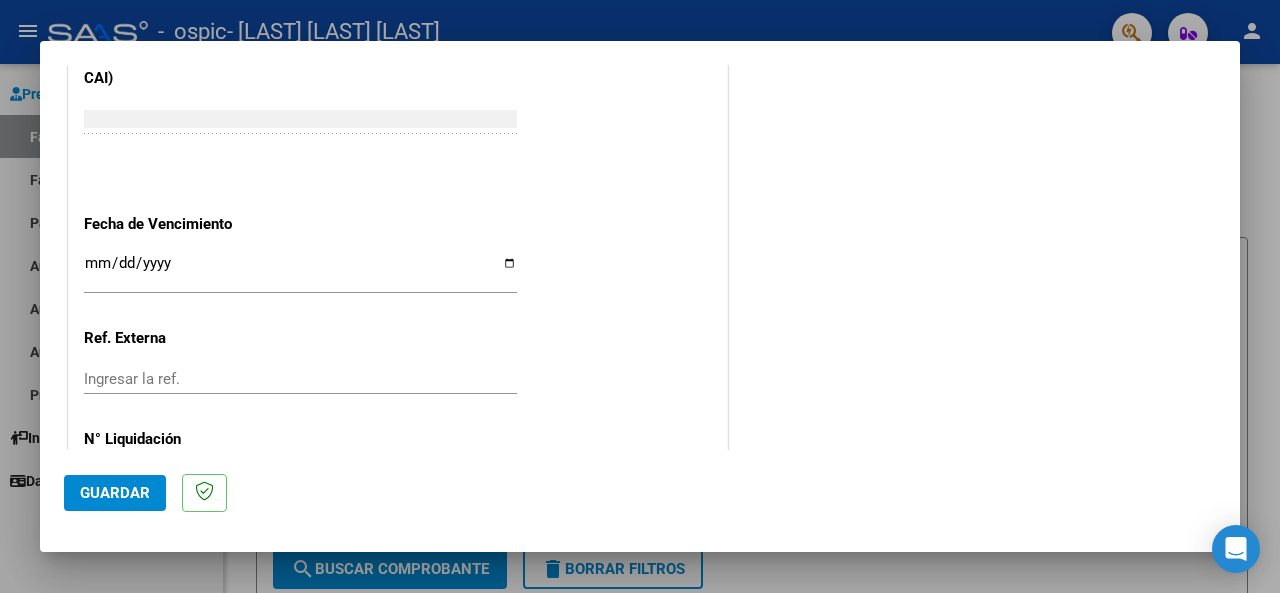 scroll, scrollTop: 1300, scrollLeft: 0, axis: vertical 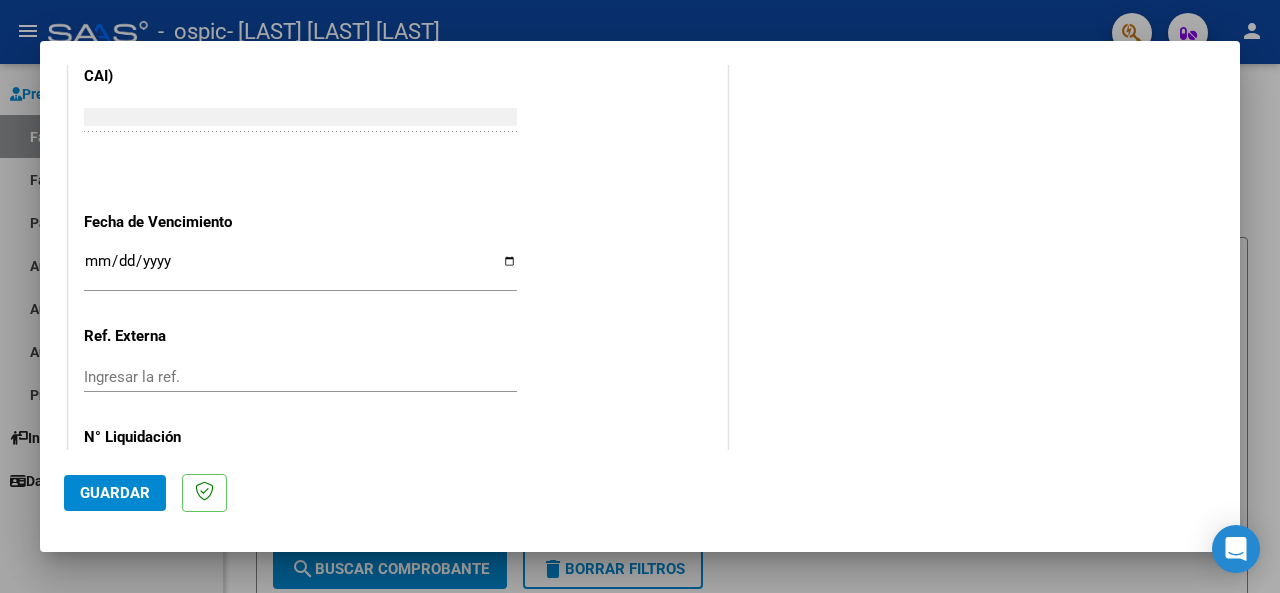click on "Ingresar la fecha" at bounding box center (300, 269) 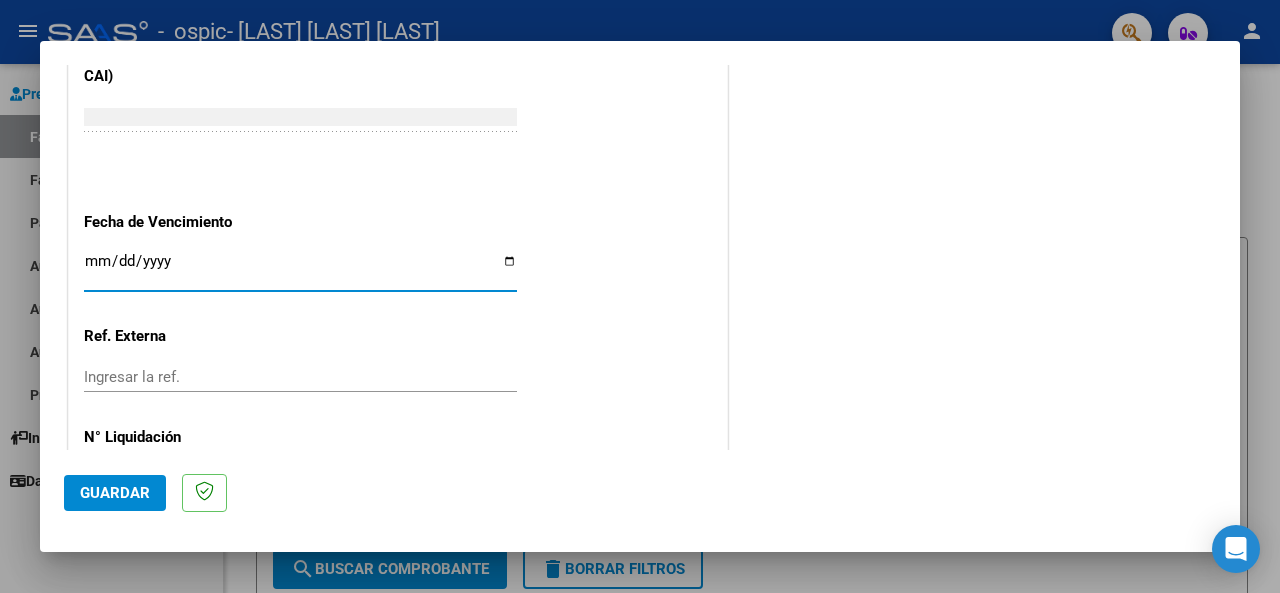 type on "2025-08-11" 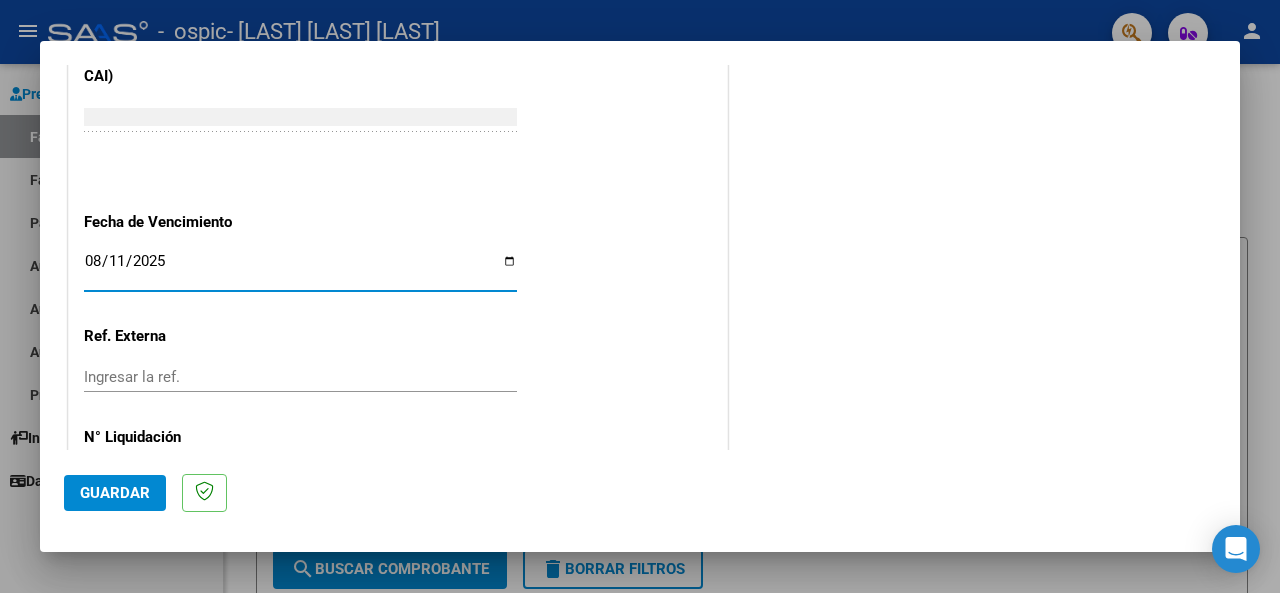 click on "Guardar" 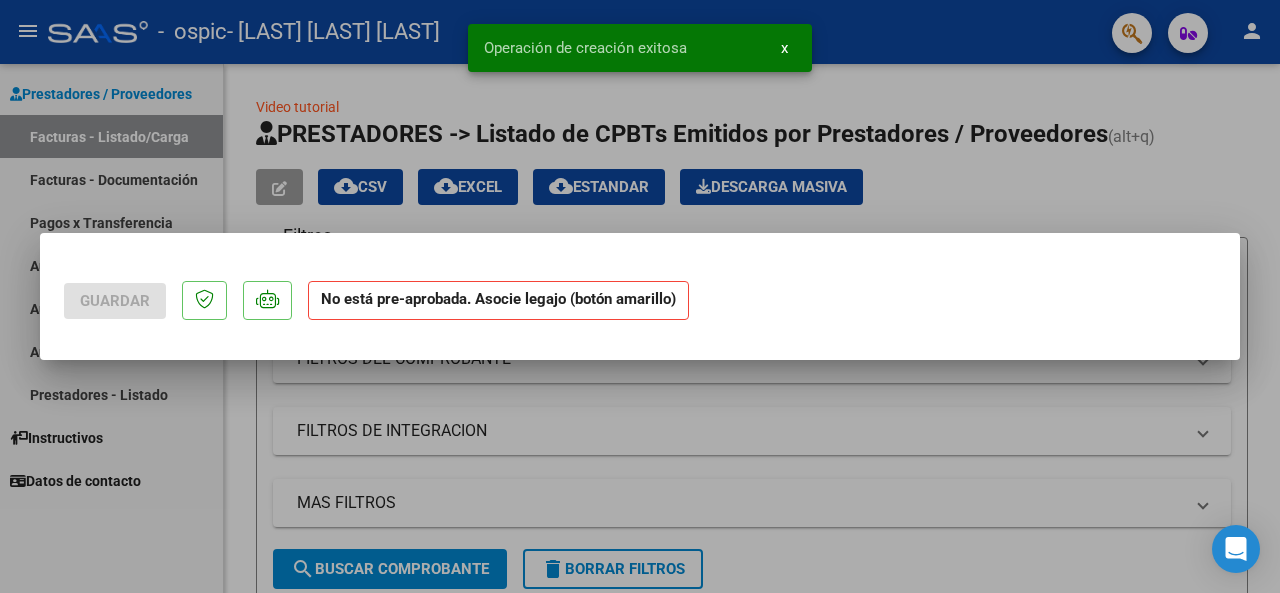 scroll, scrollTop: 0, scrollLeft: 0, axis: both 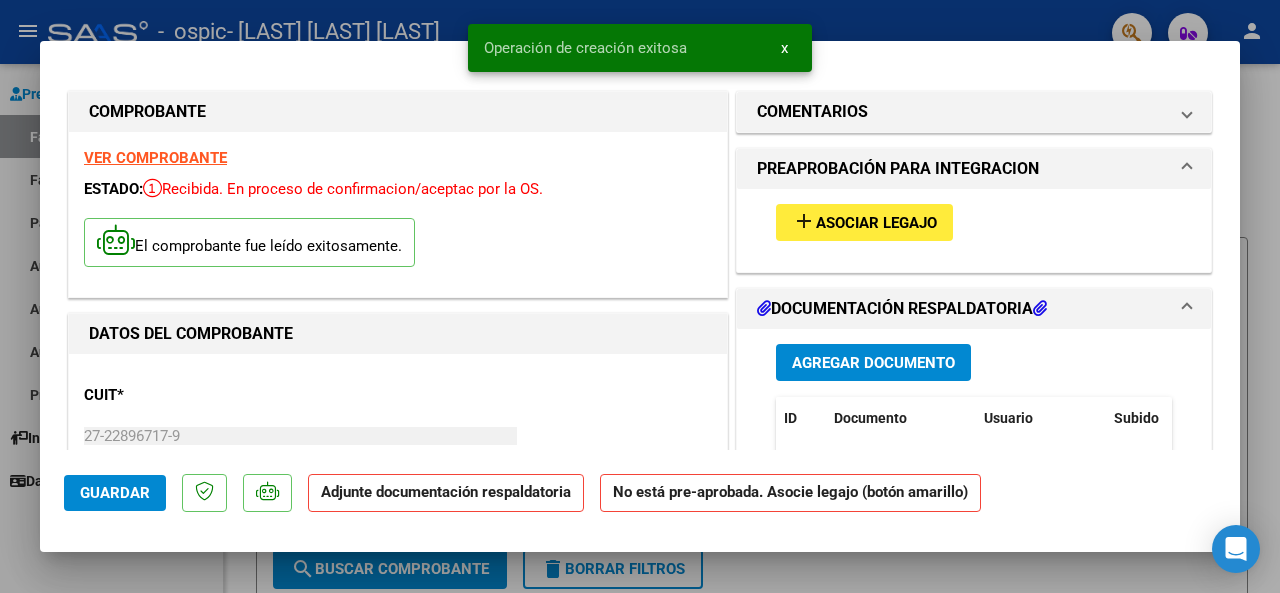 click on "add Asociar Legajo" at bounding box center [864, 222] 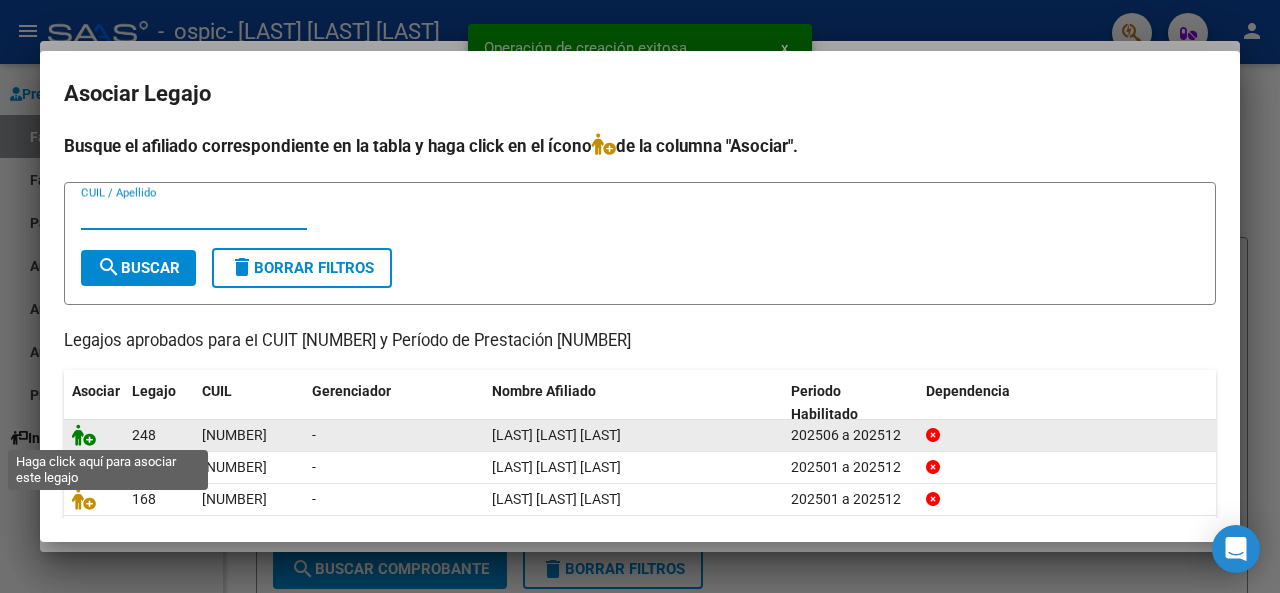click 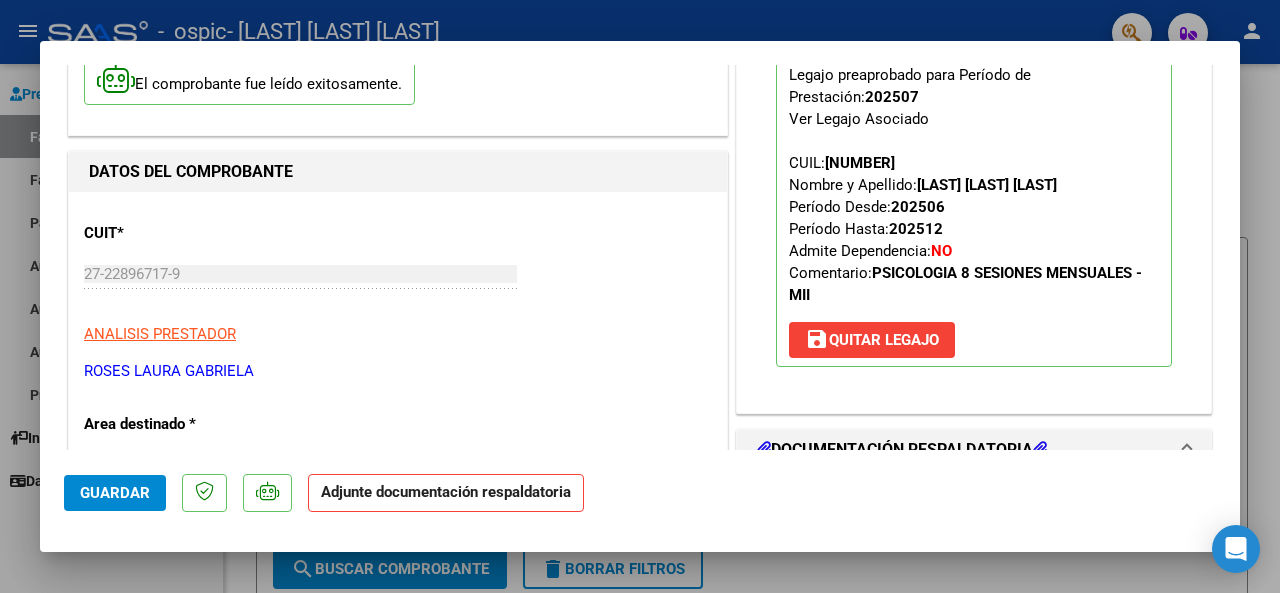 scroll, scrollTop: 300, scrollLeft: 0, axis: vertical 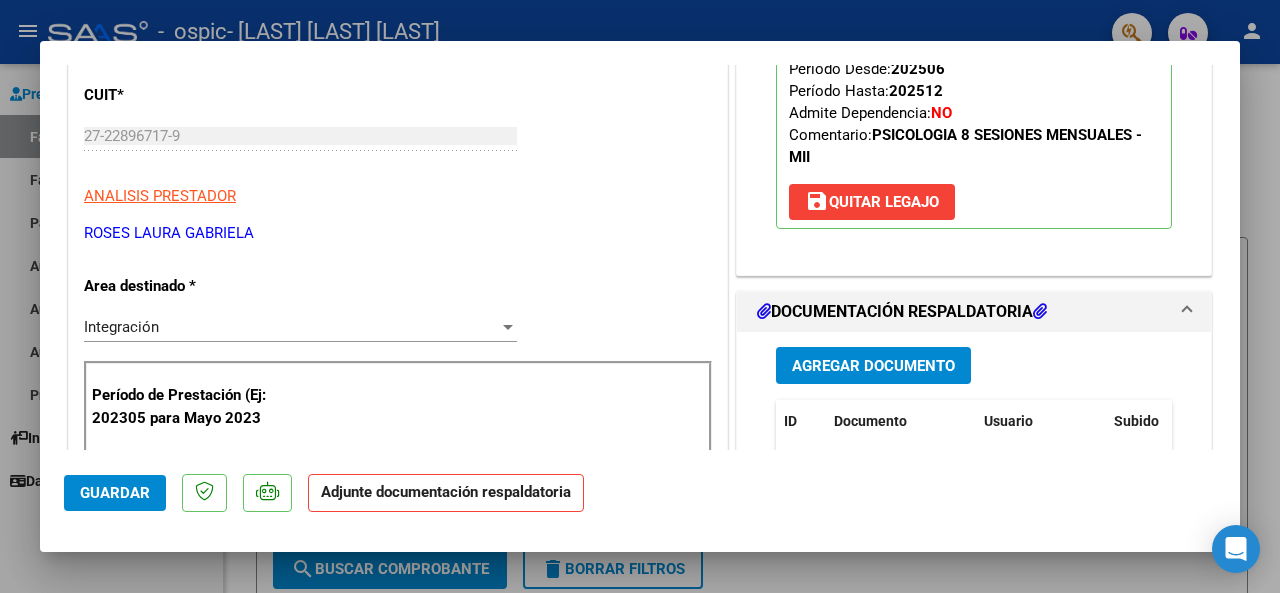 click on "Agregar Documento" at bounding box center (873, 366) 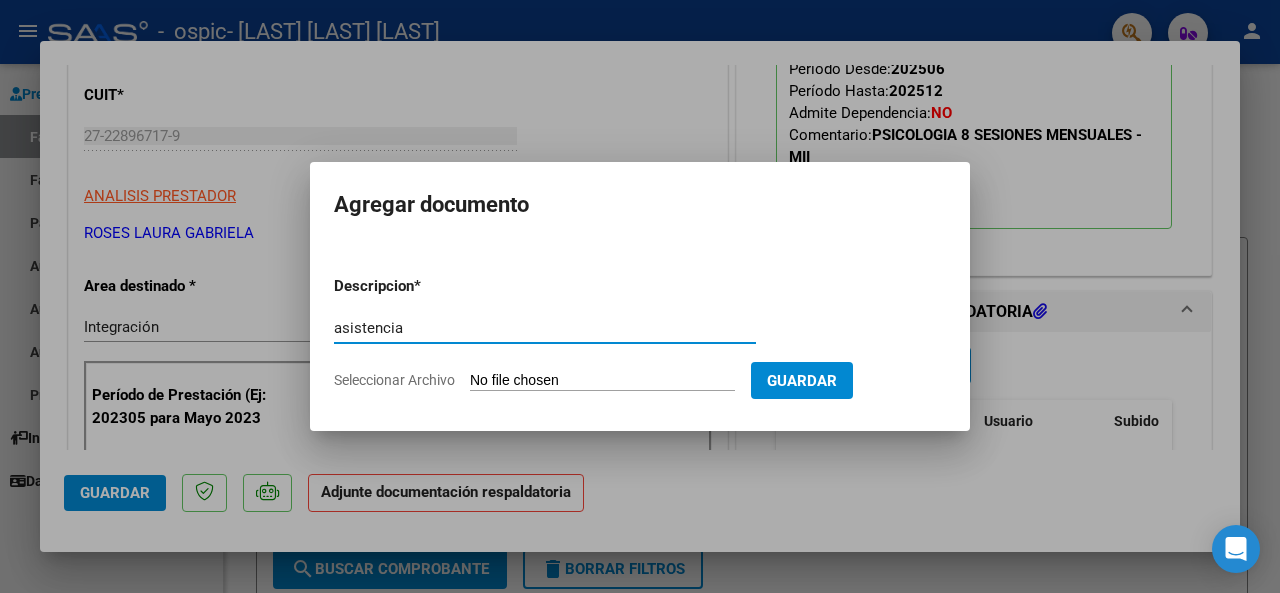 type on "asistencia" 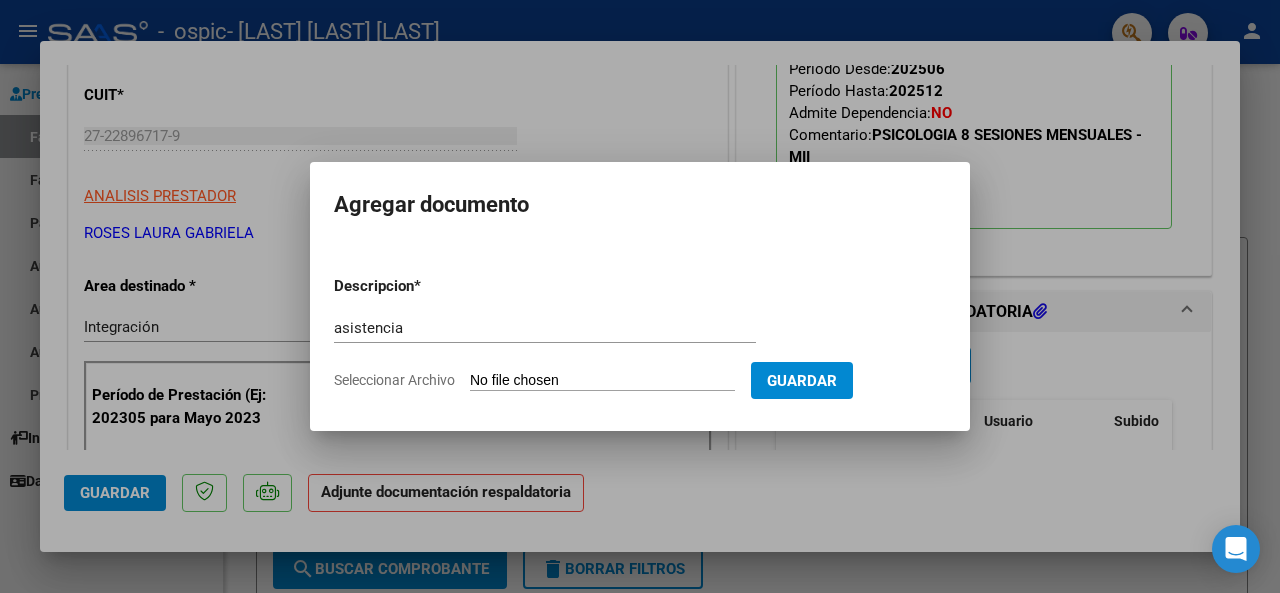 type on "C:\fakepath\[FILENAME].pdf" 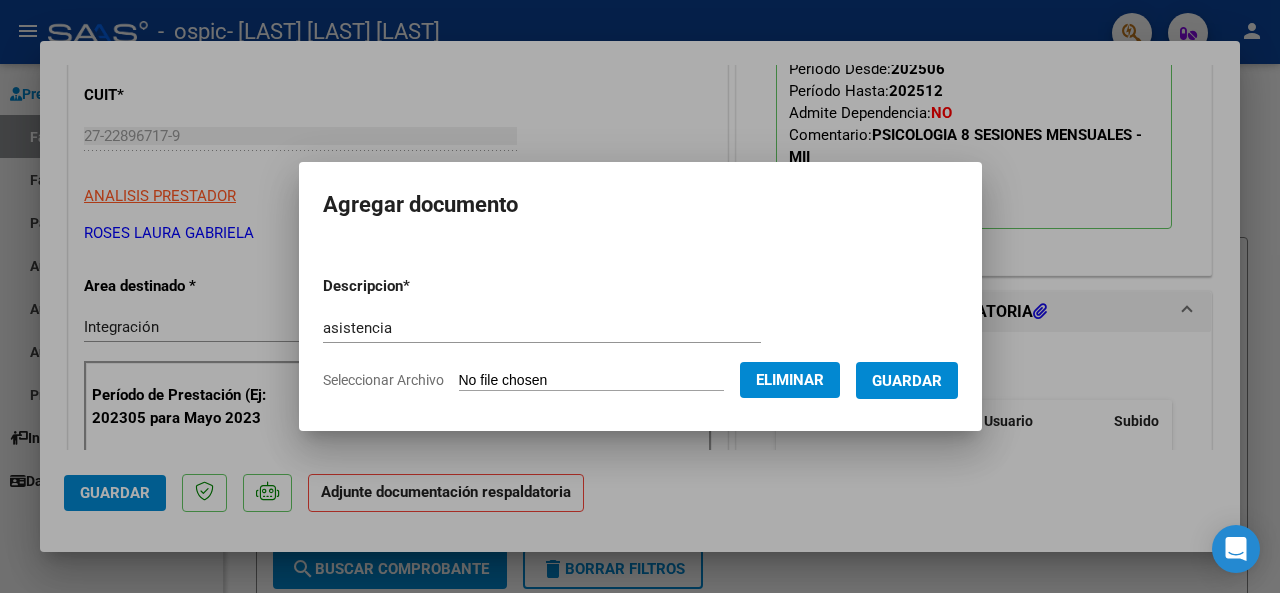 click on "Guardar" at bounding box center (907, 381) 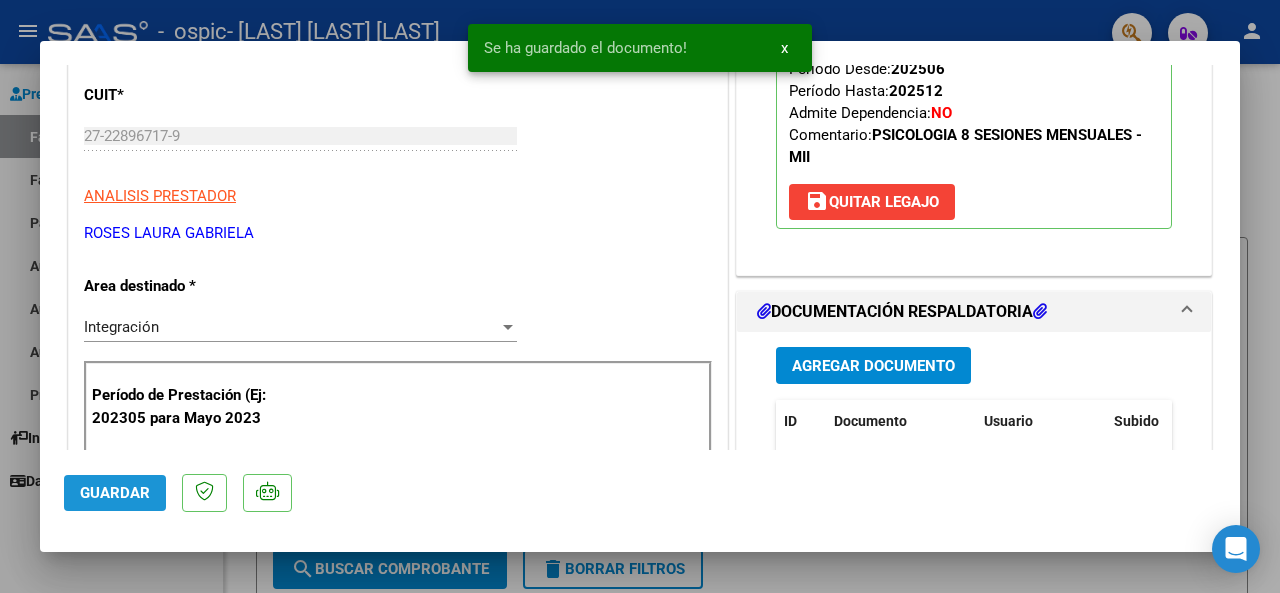 click on "Guardar" 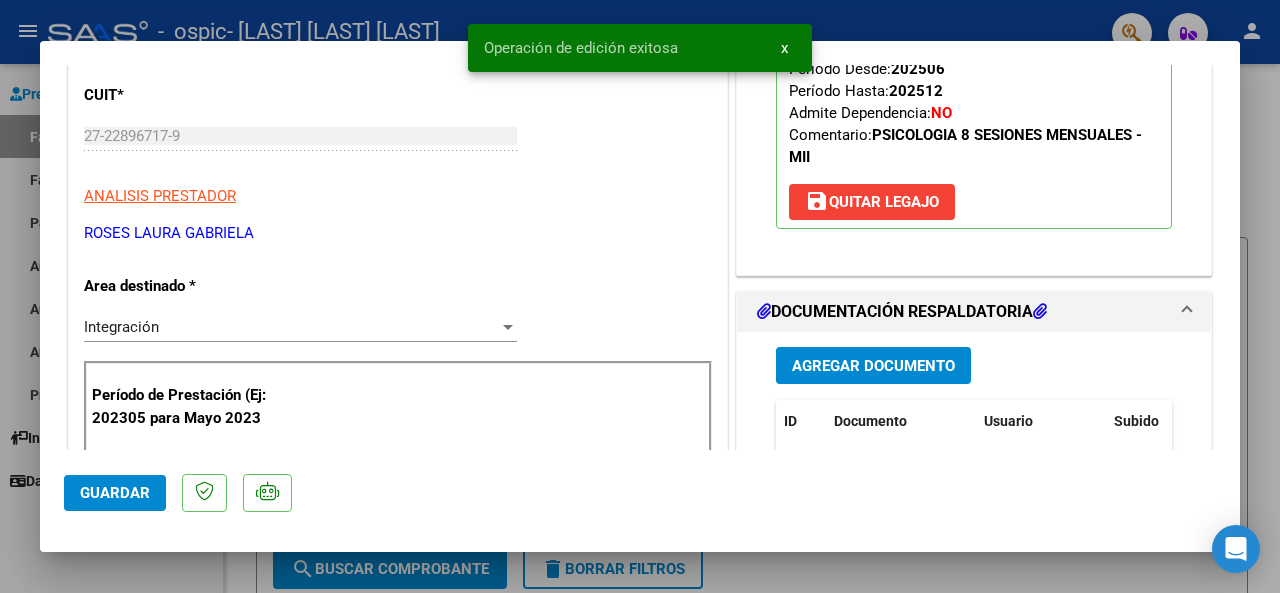 click at bounding box center [640, 296] 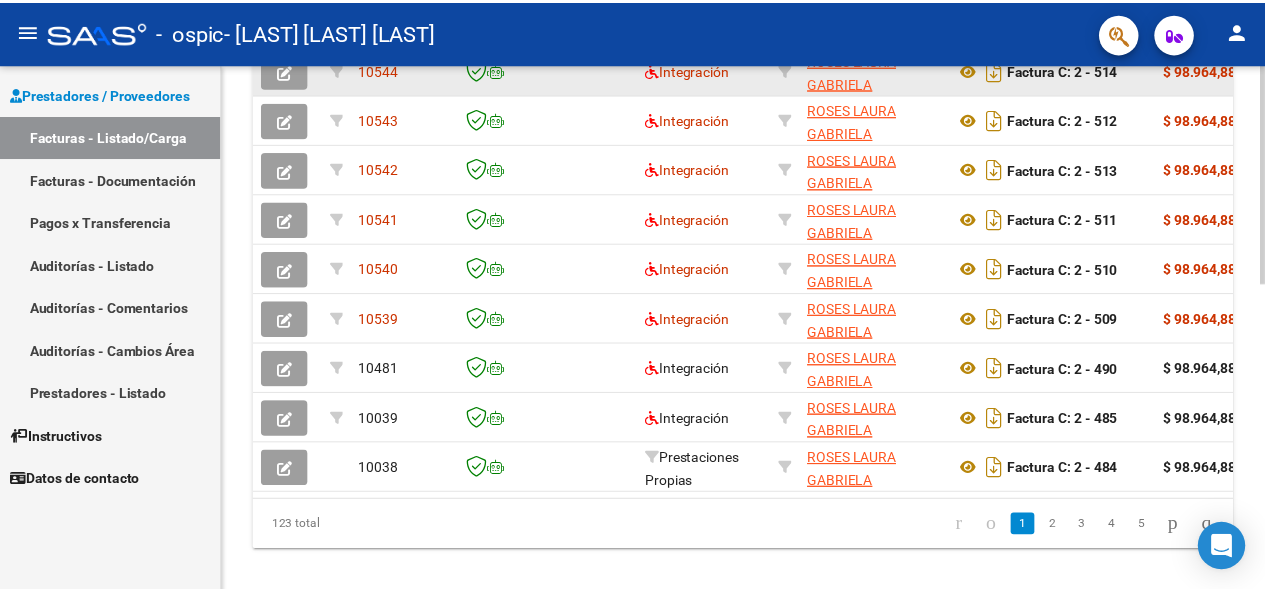 scroll, scrollTop: 600, scrollLeft: 0, axis: vertical 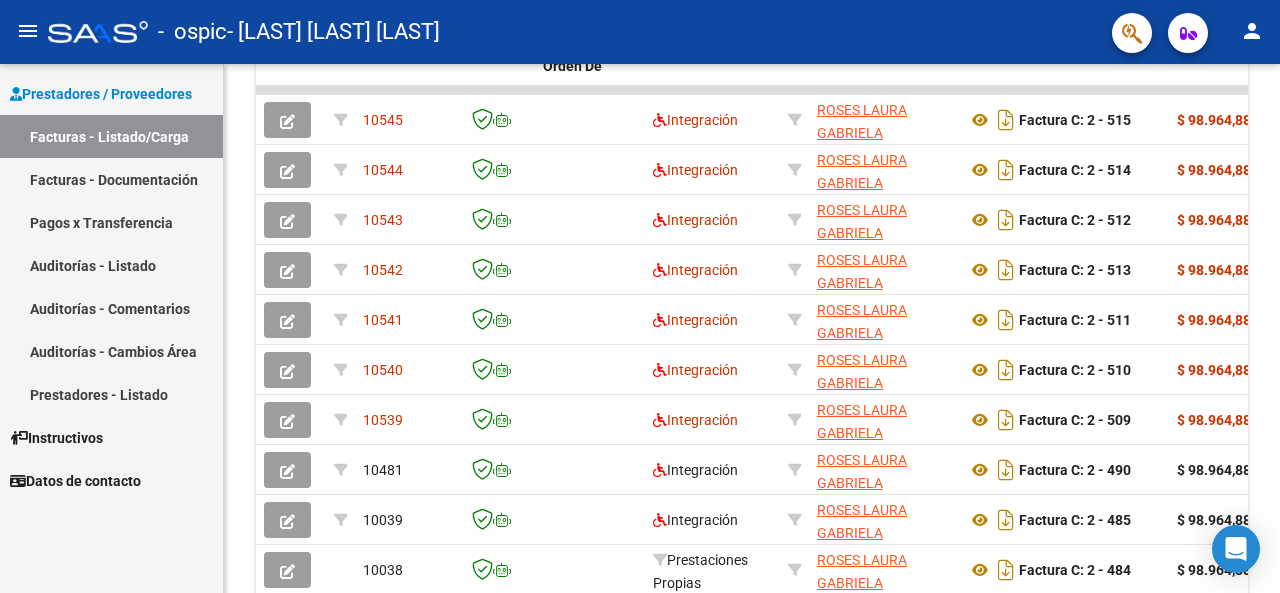 click on "person" 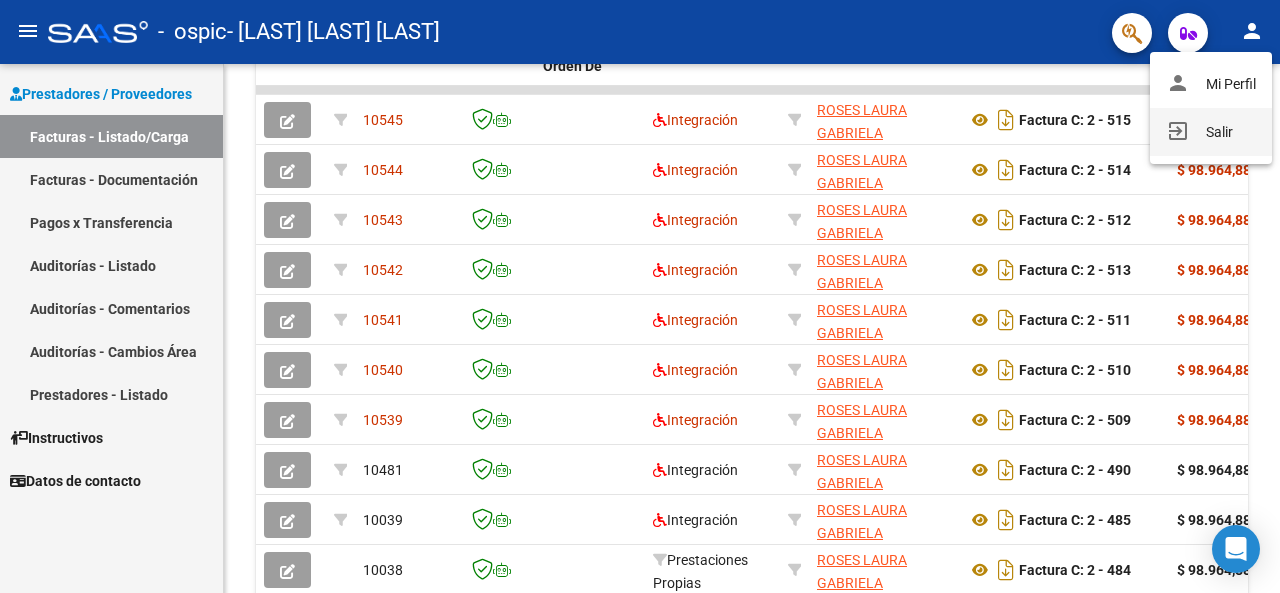 click on "exit_to_app  Salir" at bounding box center (1211, 132) 